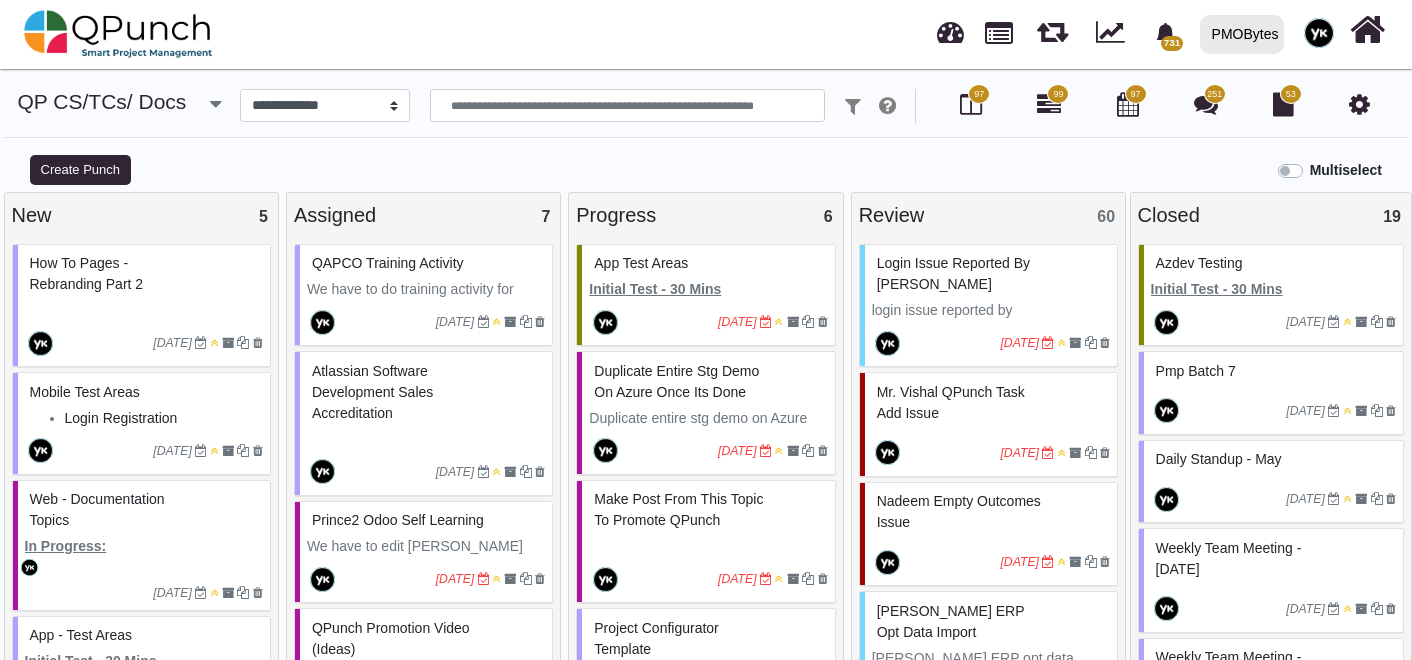 select on "*****" 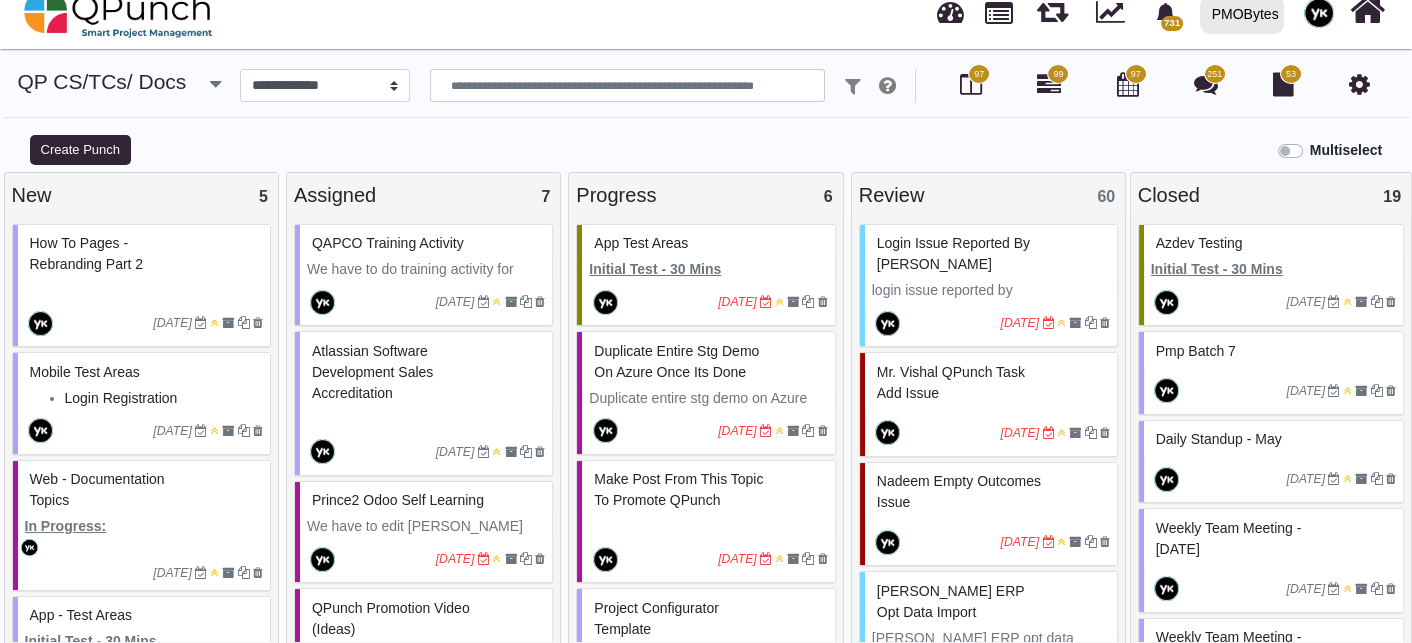 scroll, scrollTop: 20, scrollLeft: 0, axis: vertical 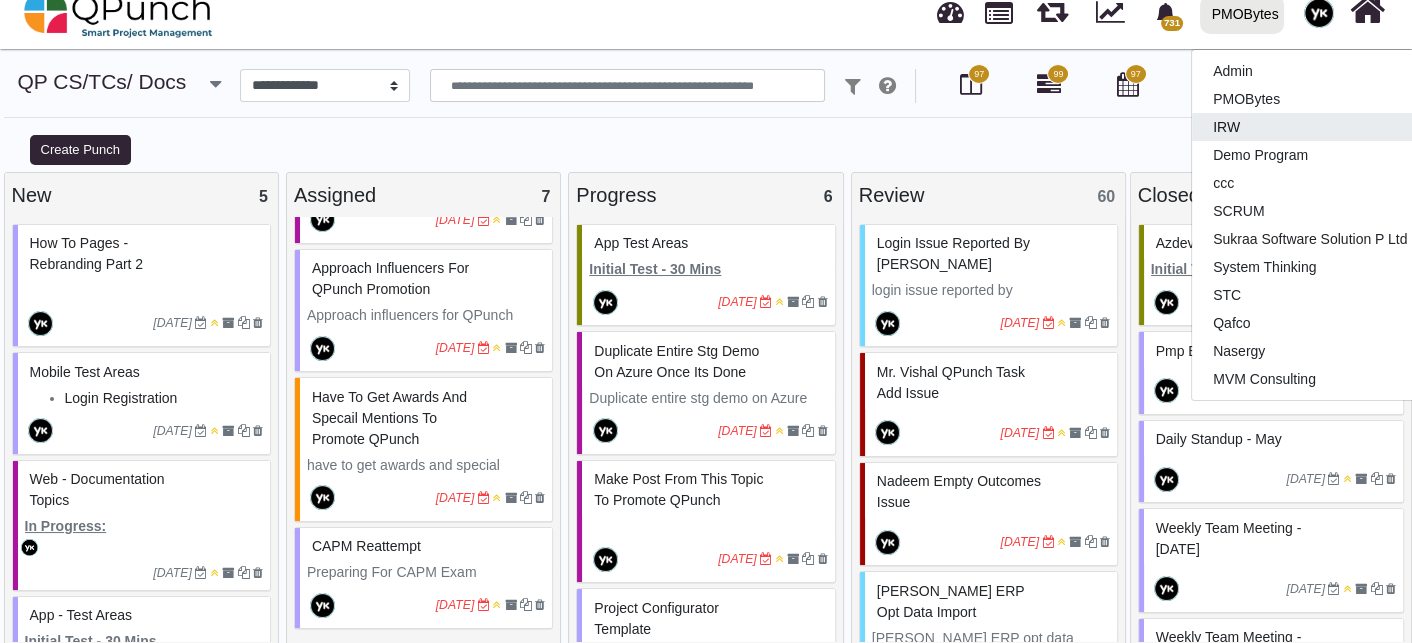 click on "IRW" at bounding box center [1310, 127] 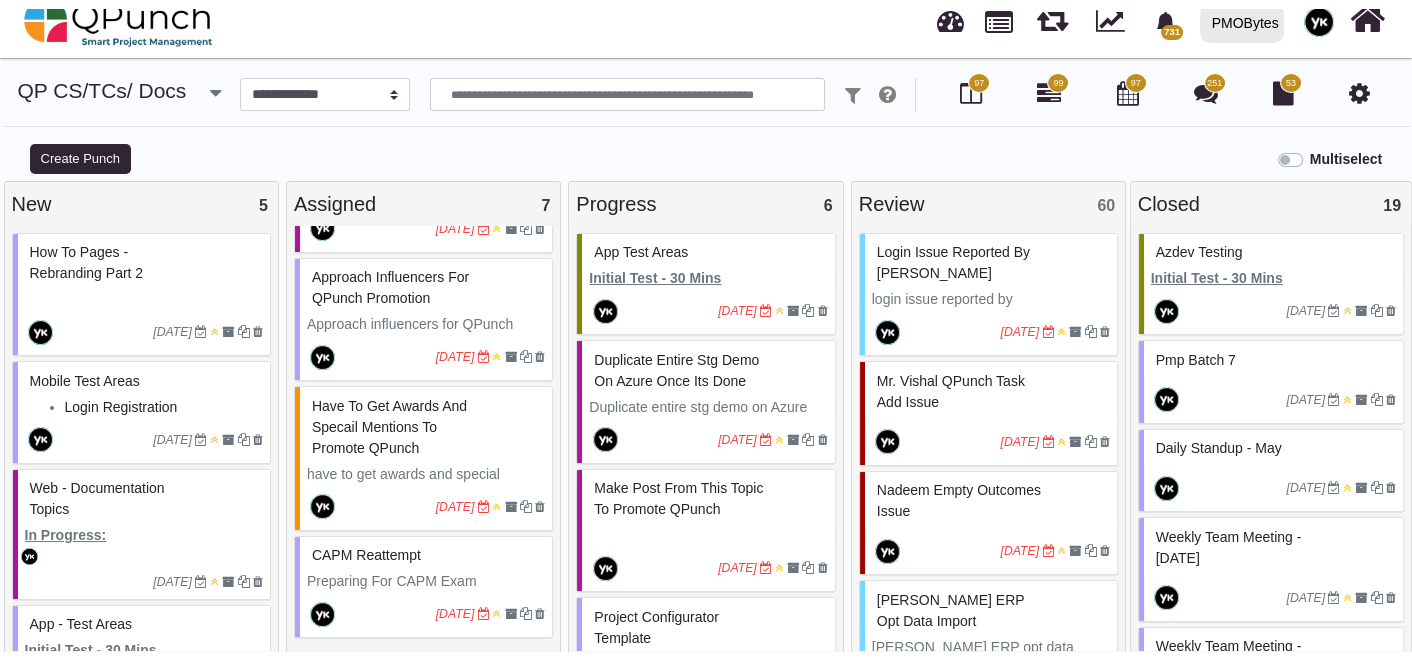 scroll, scrollTop: 1, scrollLeft: 0, axis: vertical 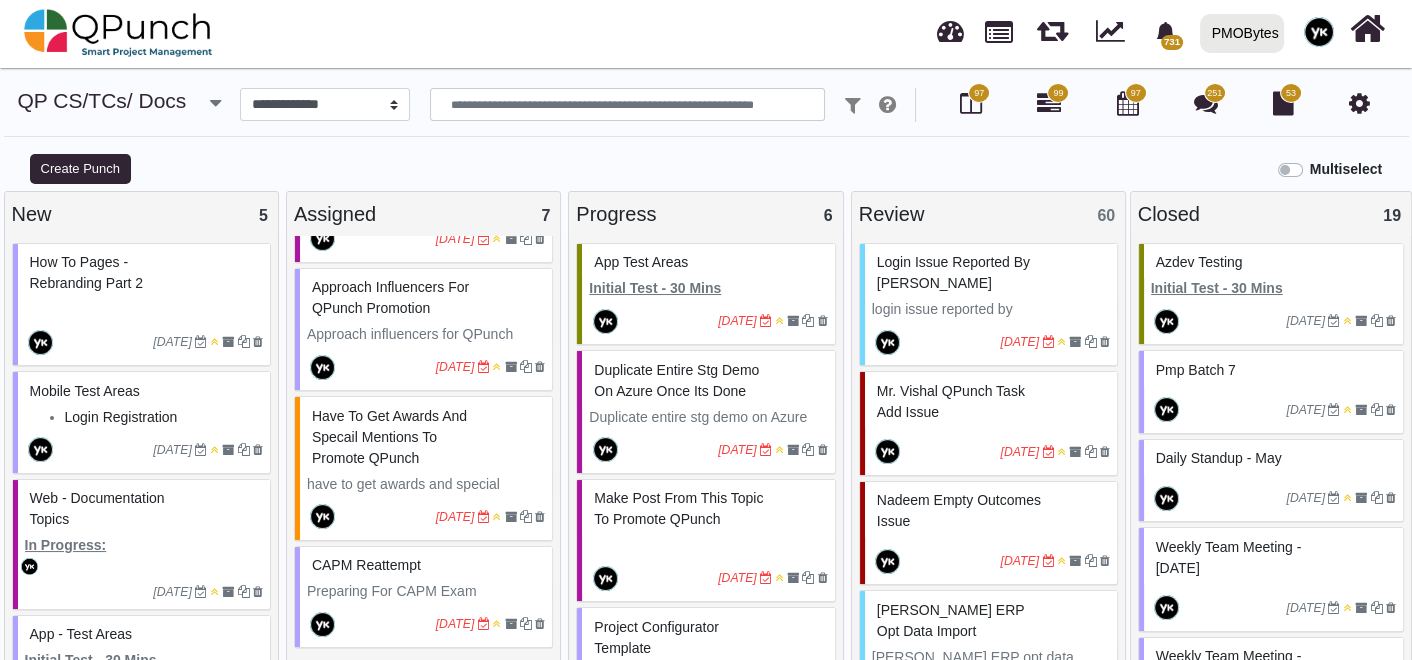 click on "**********" at bounding box center [706, 119] 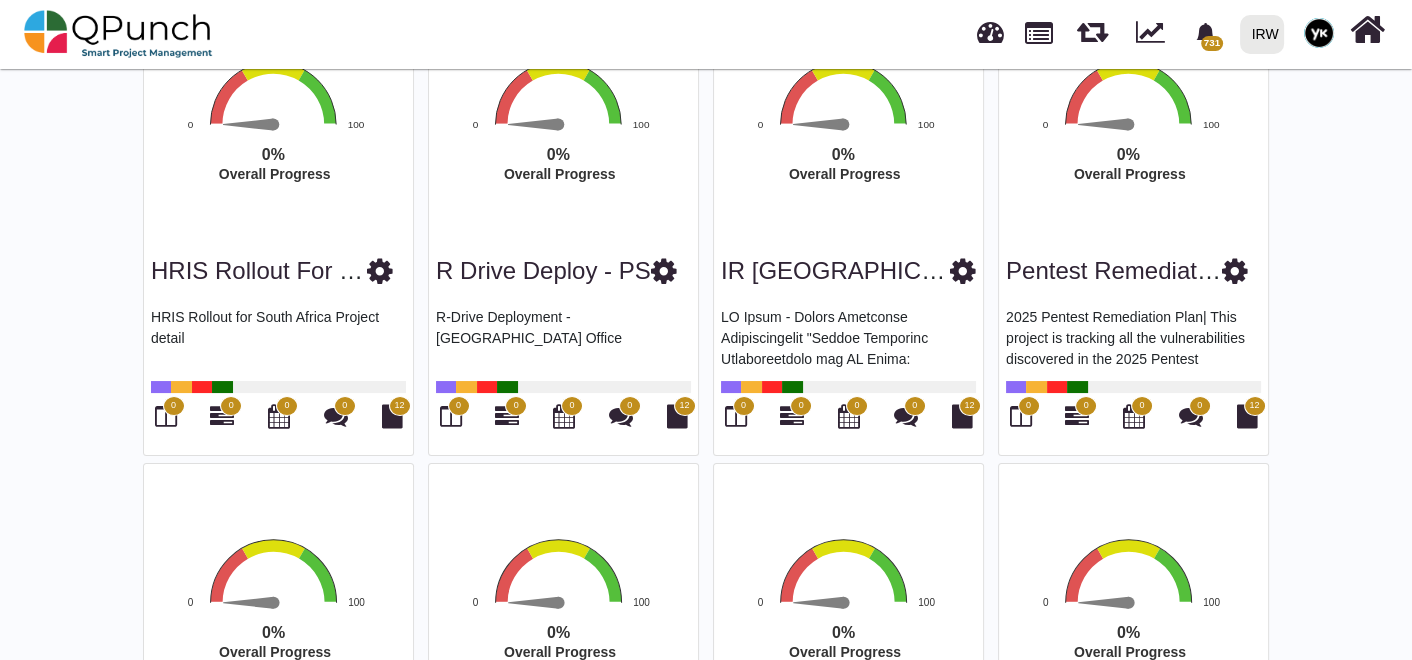 scroll, scrollTop: 0, scrollLeft: 0, axis: both 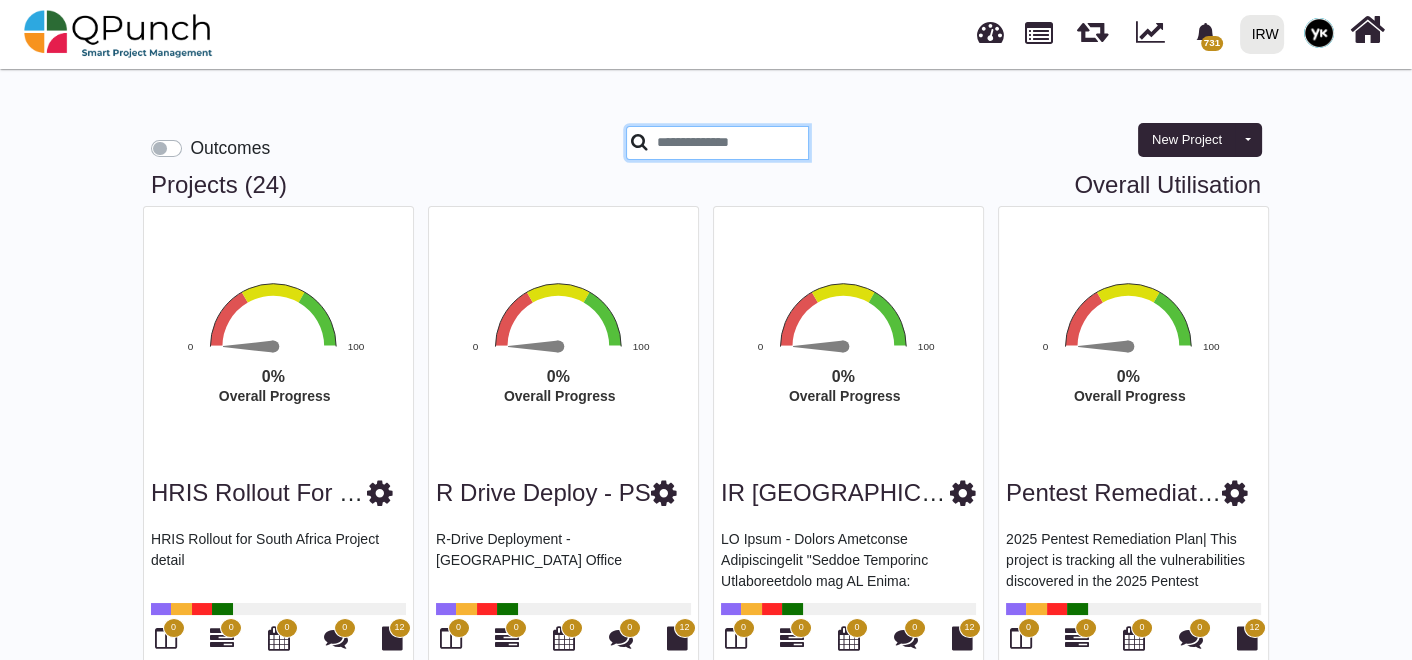 click at bounding box center (717, 143) 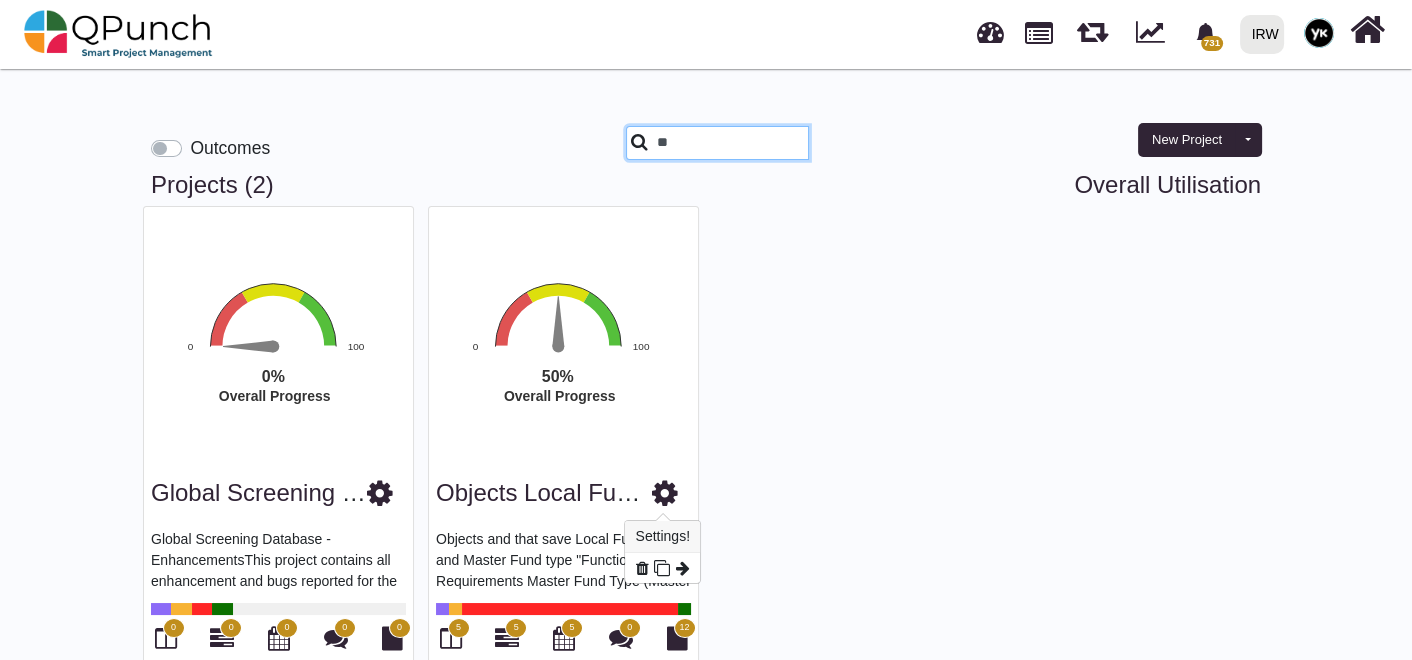 type on "**" 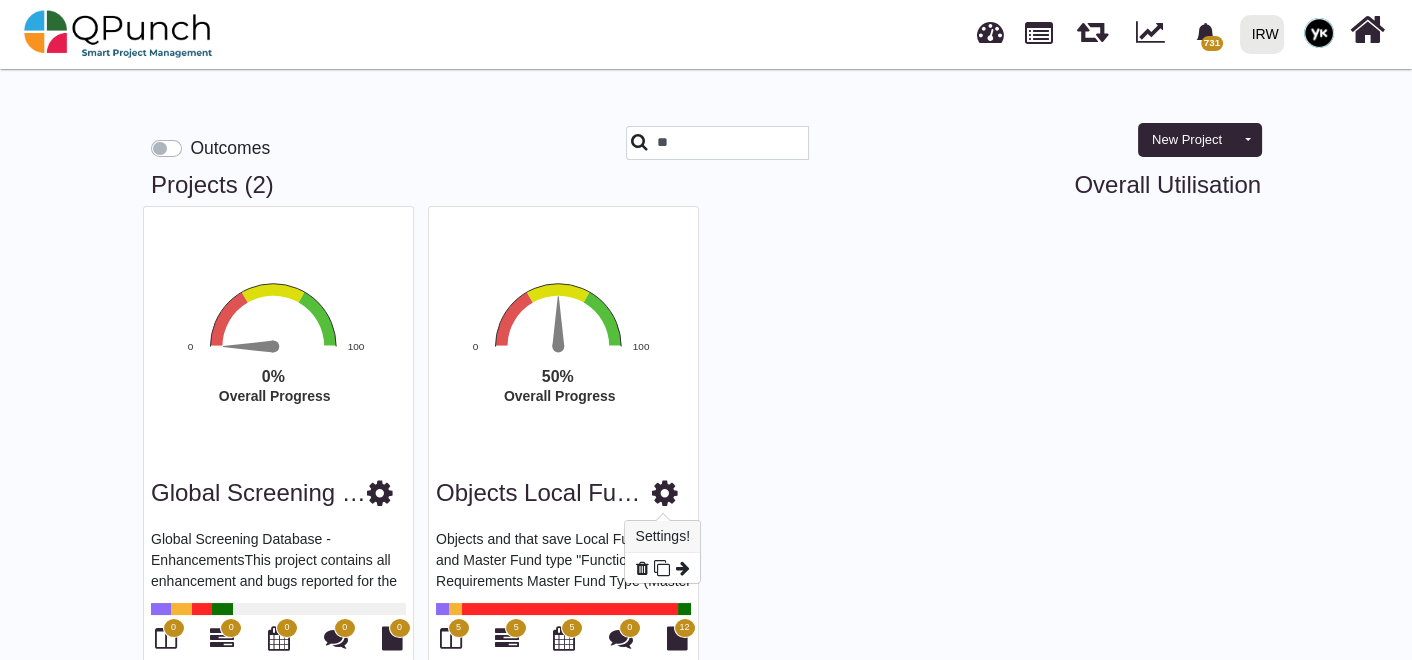 click at bounding box center (665, 493) 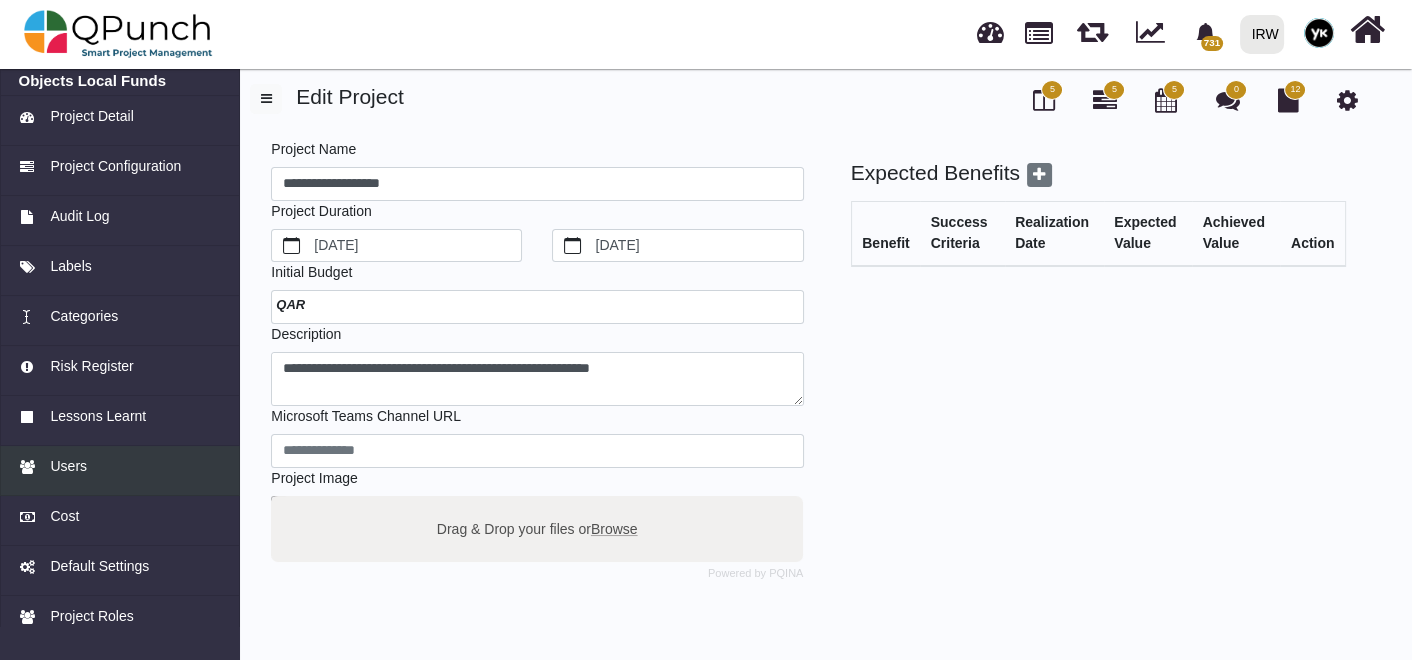 click on "Users" at bounding box center [120, 471] 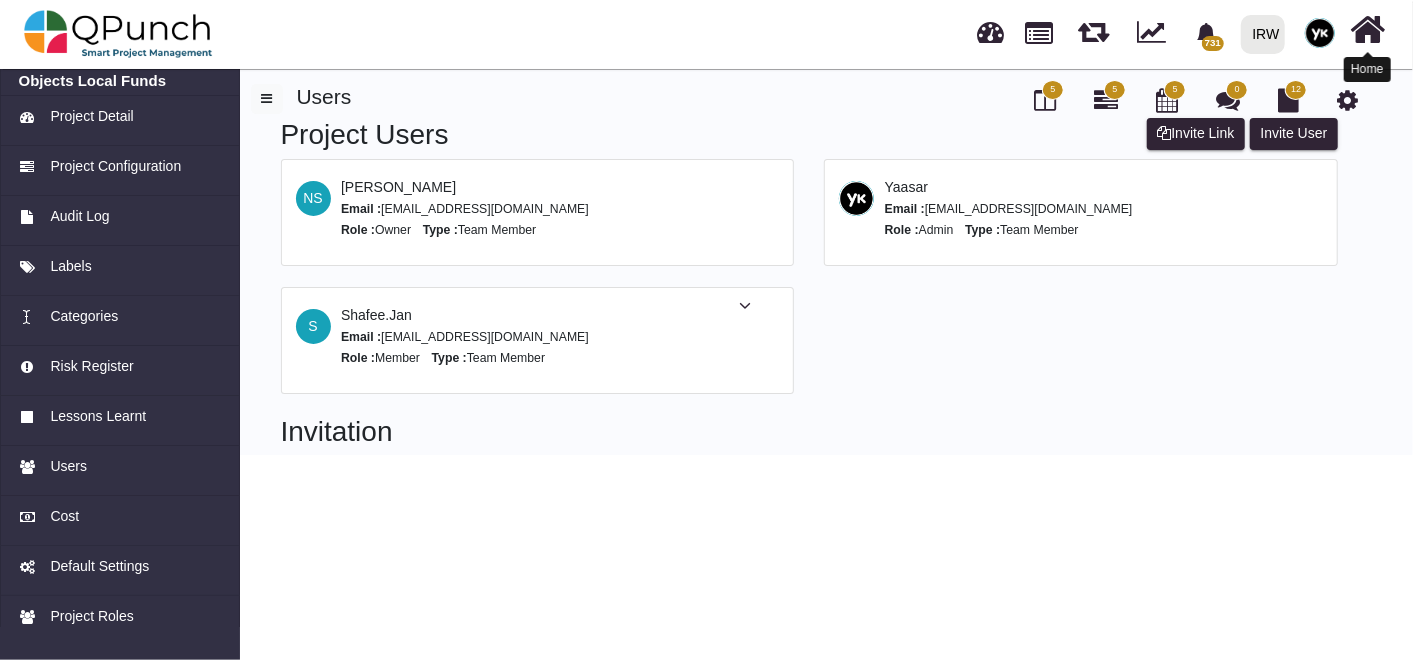 click at bounding box center [1368, 30] 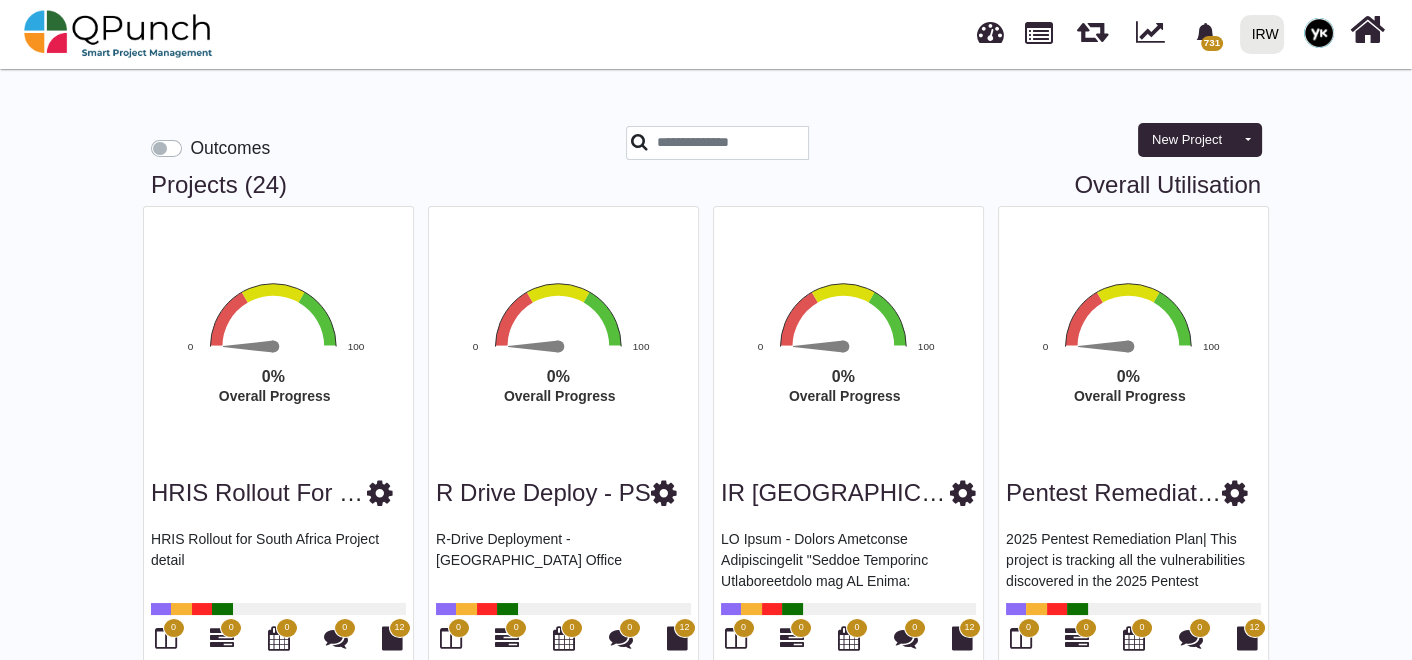 click on "Overall Utilisation" at bounding box center [1167, 185] 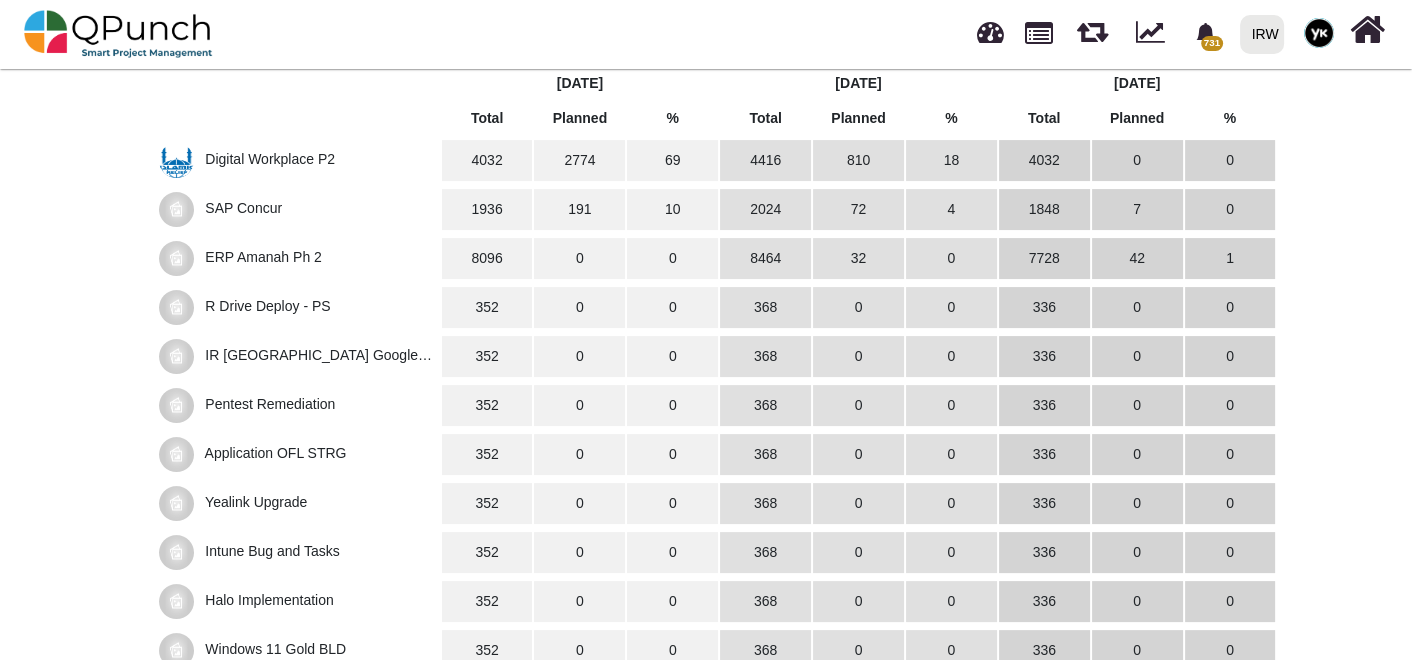 scroll, scrollTop: 555, scrollLeft: 0, axis: vertical 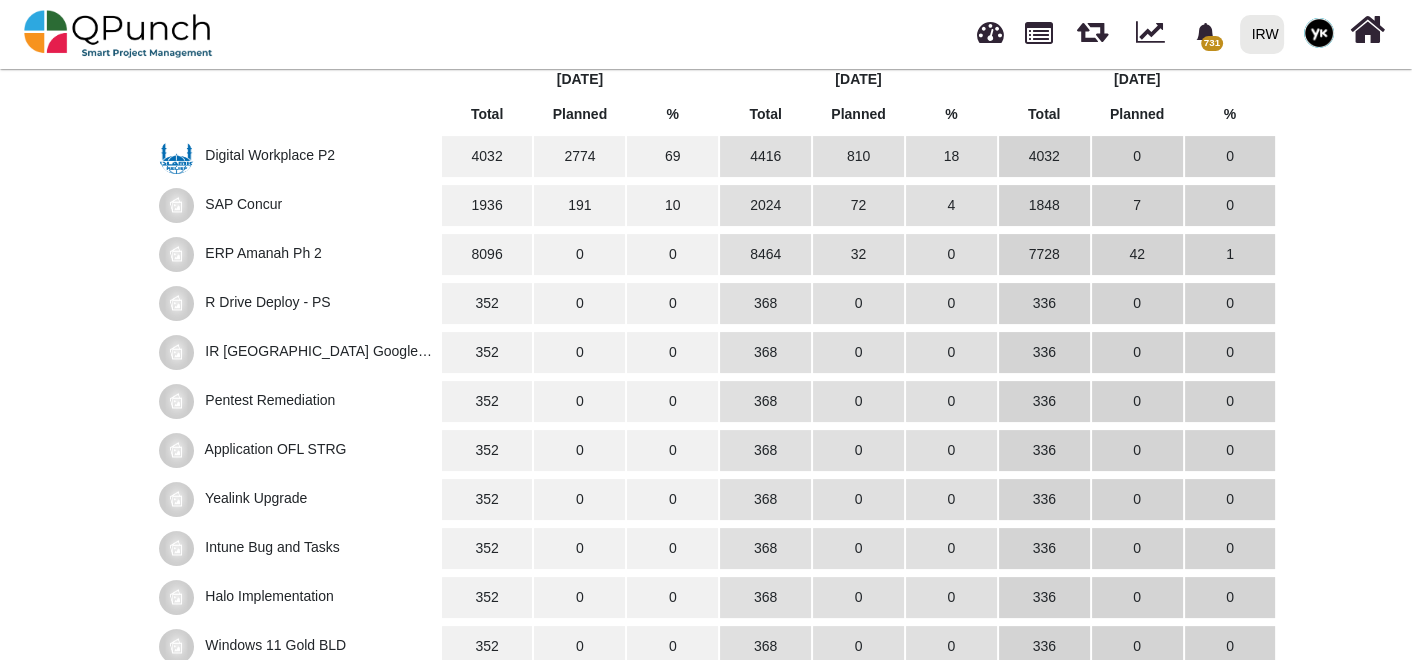 click on "SAP Concur" at bounding box center (243, 204) 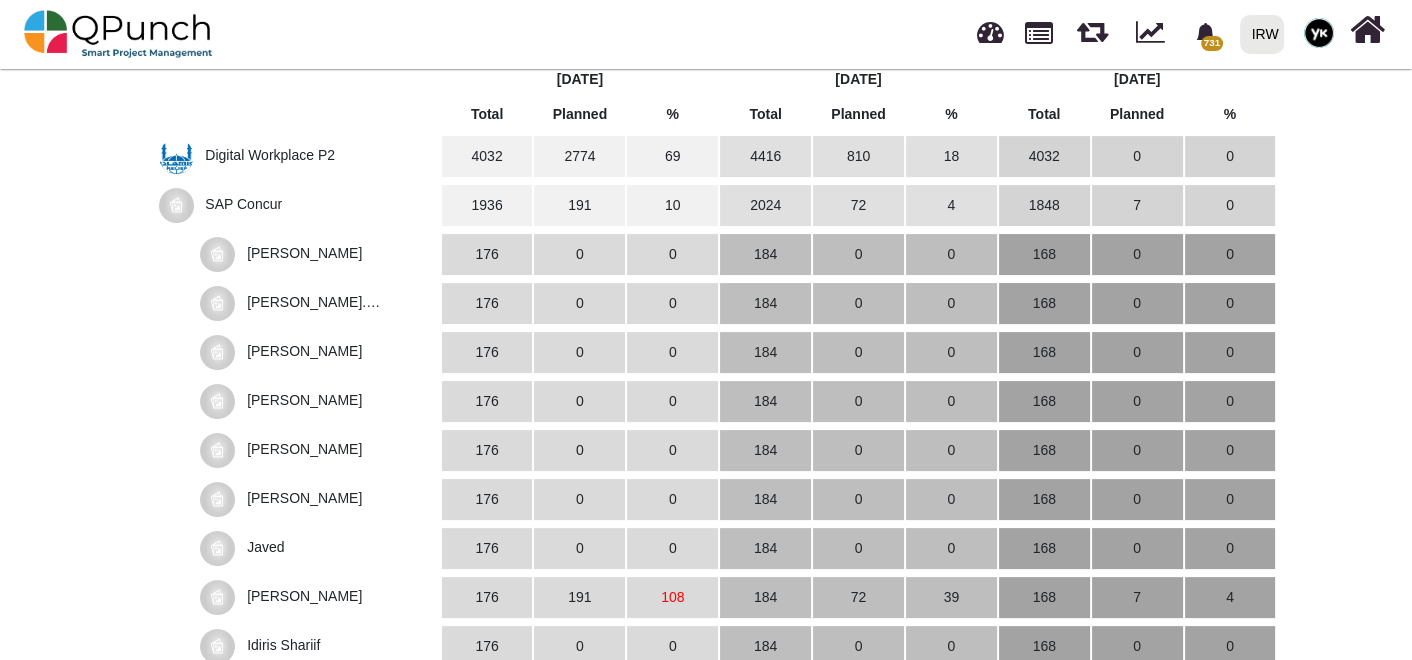 click on "SAP Concur" at bounding box center (243, 204) 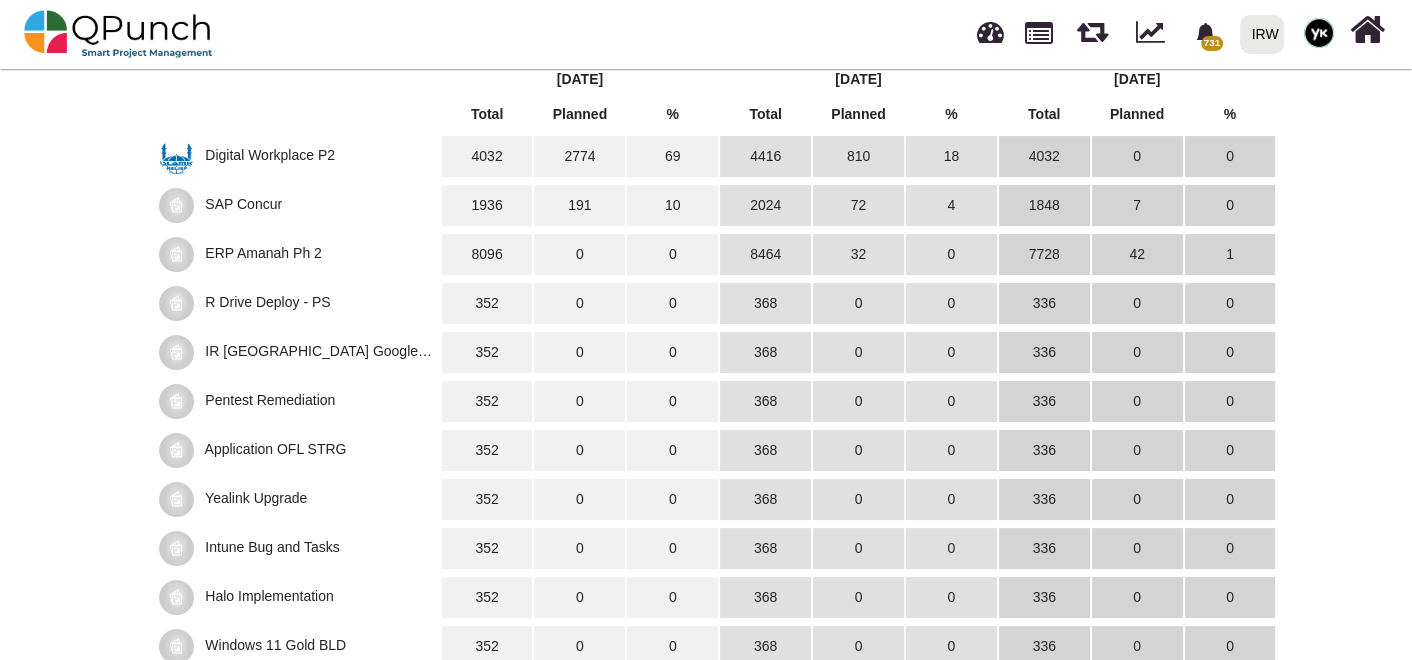 click on "R Drive Deploy - PS" at bounding box center (267, 302) 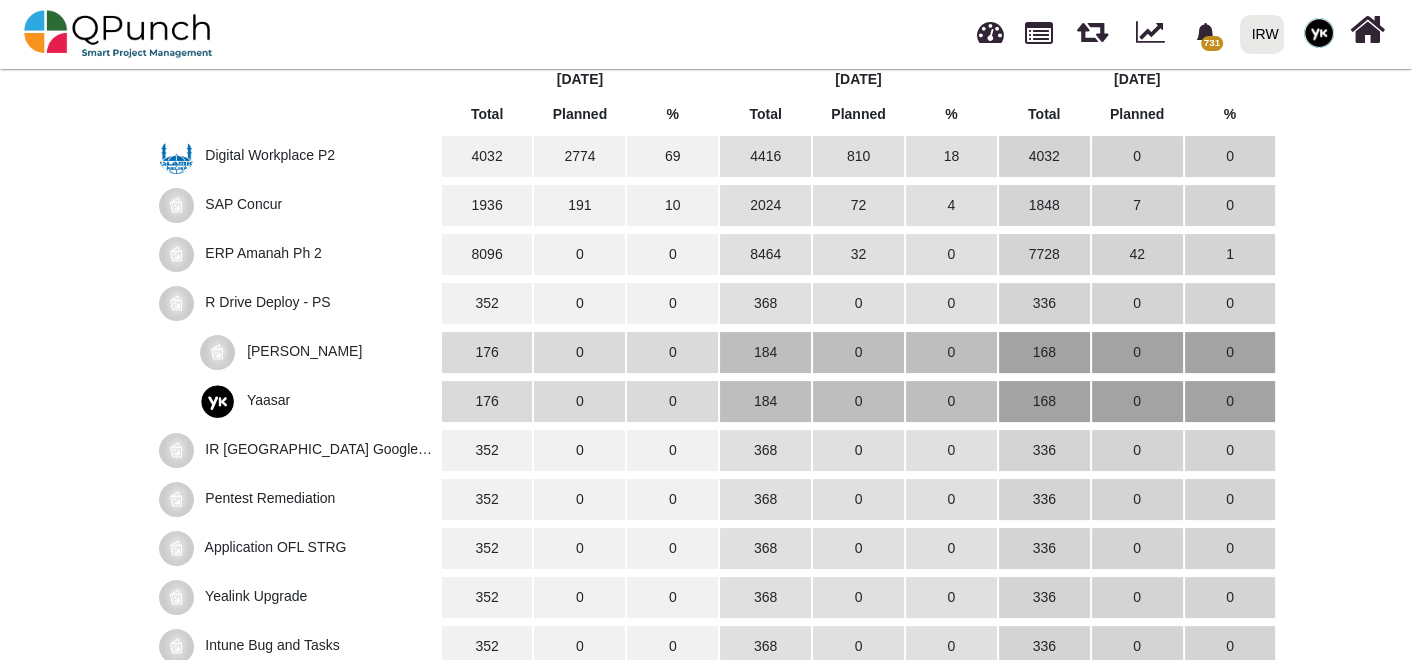 click on "IR [GEOGRAPHIC_DATA] Google WSI" at bounding box center [295, 463] 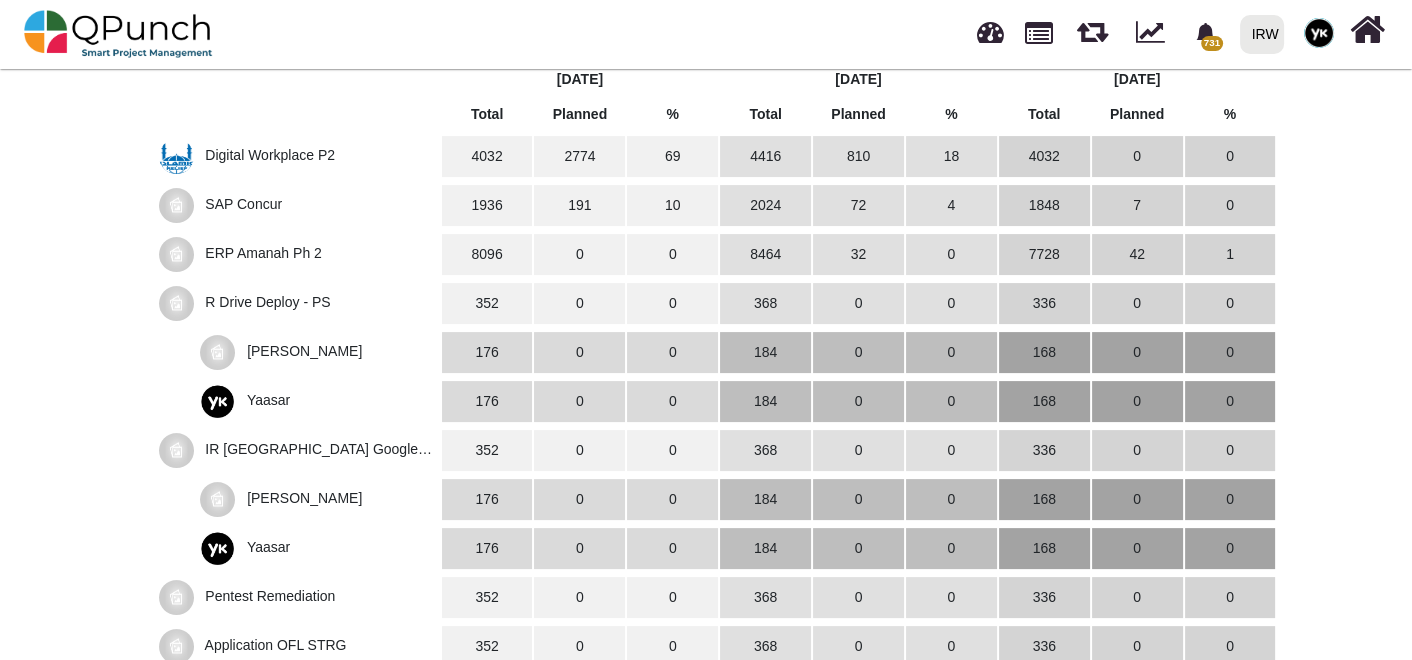 click on "Pentest Remediation" at bounding box center (270, 596) 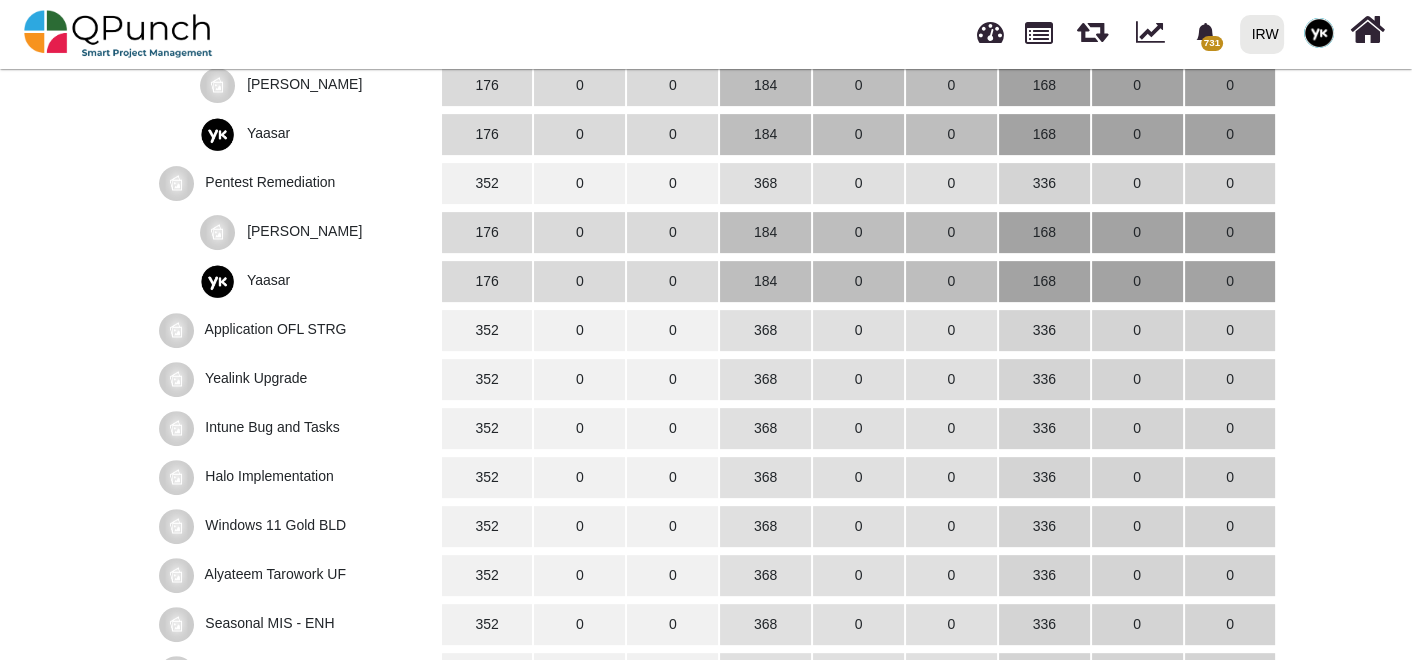 scroll, scrollTop: 1000, scrollLeft: 0, axis: vertical 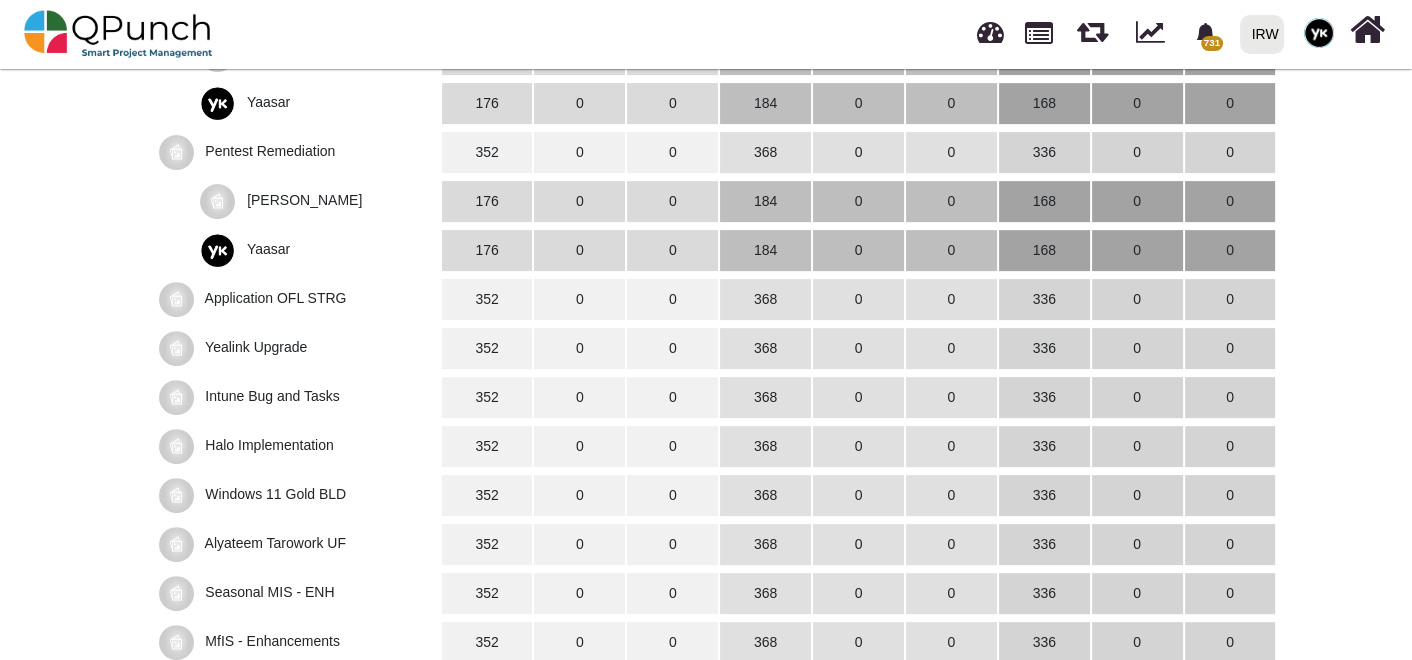 click on "Application OFL STRG" at bounding box center (276, 298) 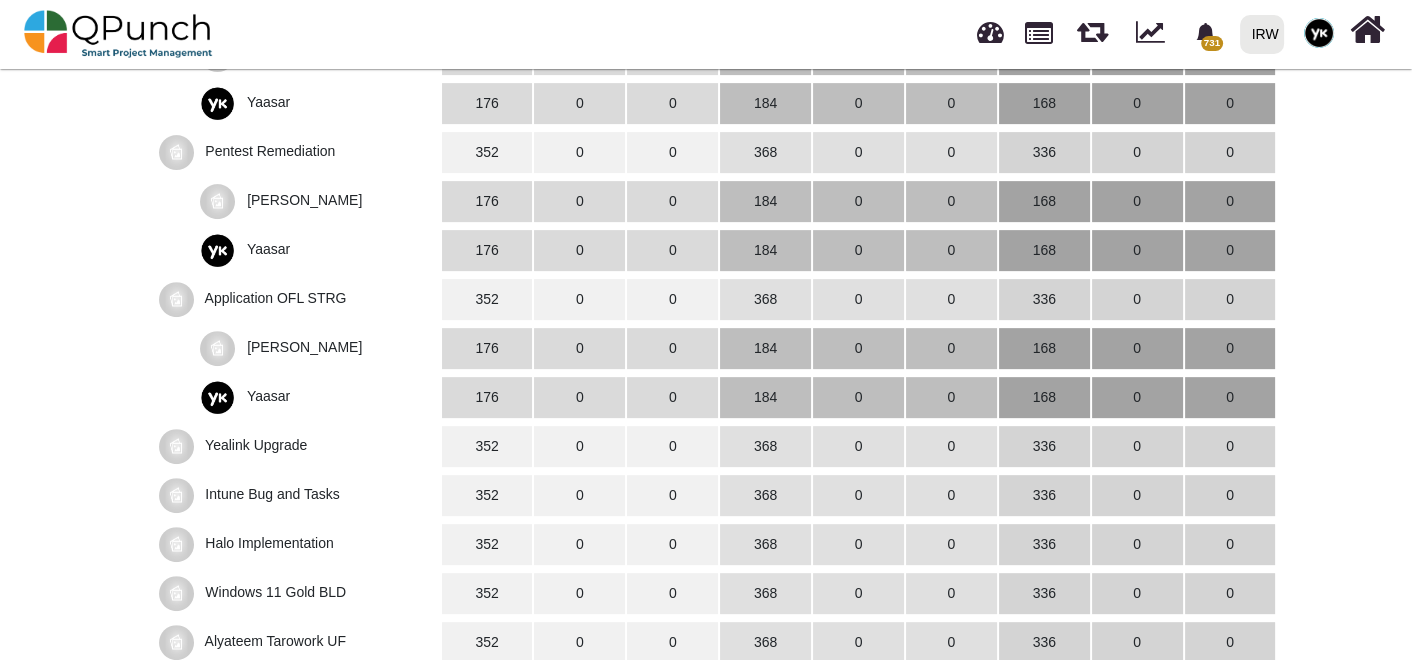click on "Yealink Upgrade" at bounding box center [256, 445] 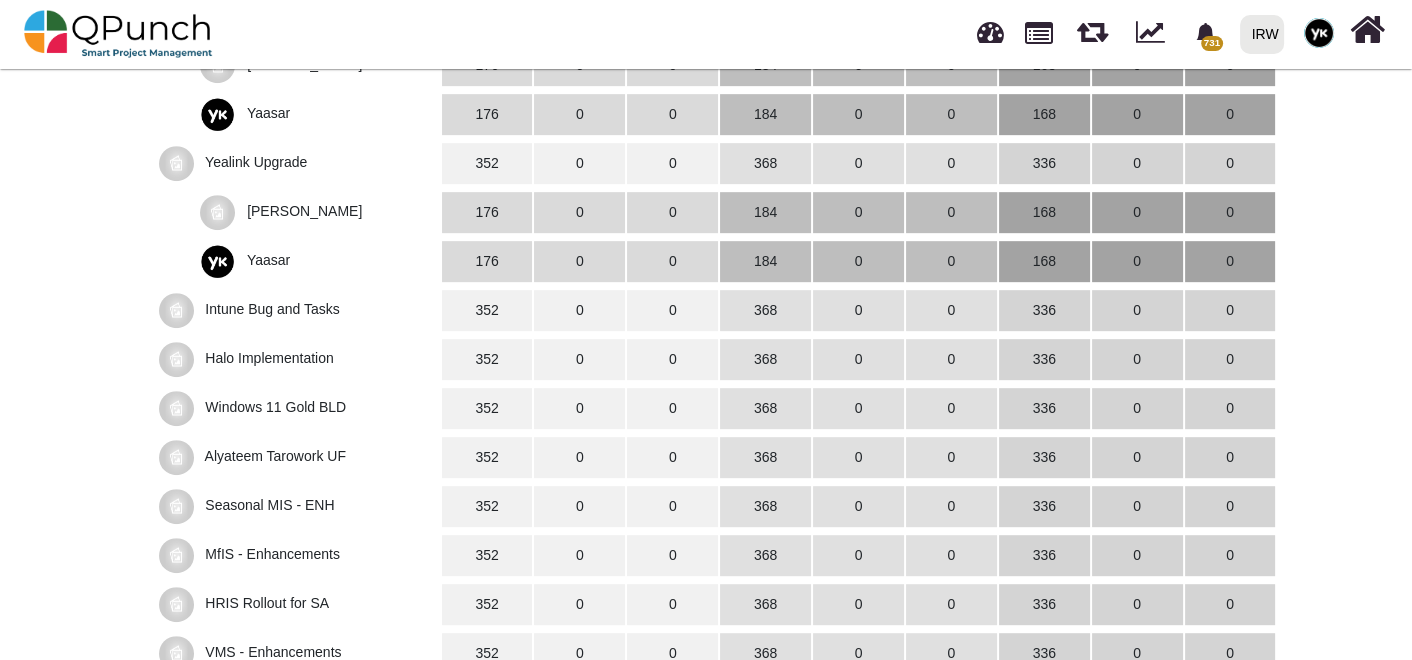 scroll, scrollTop: 1333, scrollLeft: 0, axis: vertical 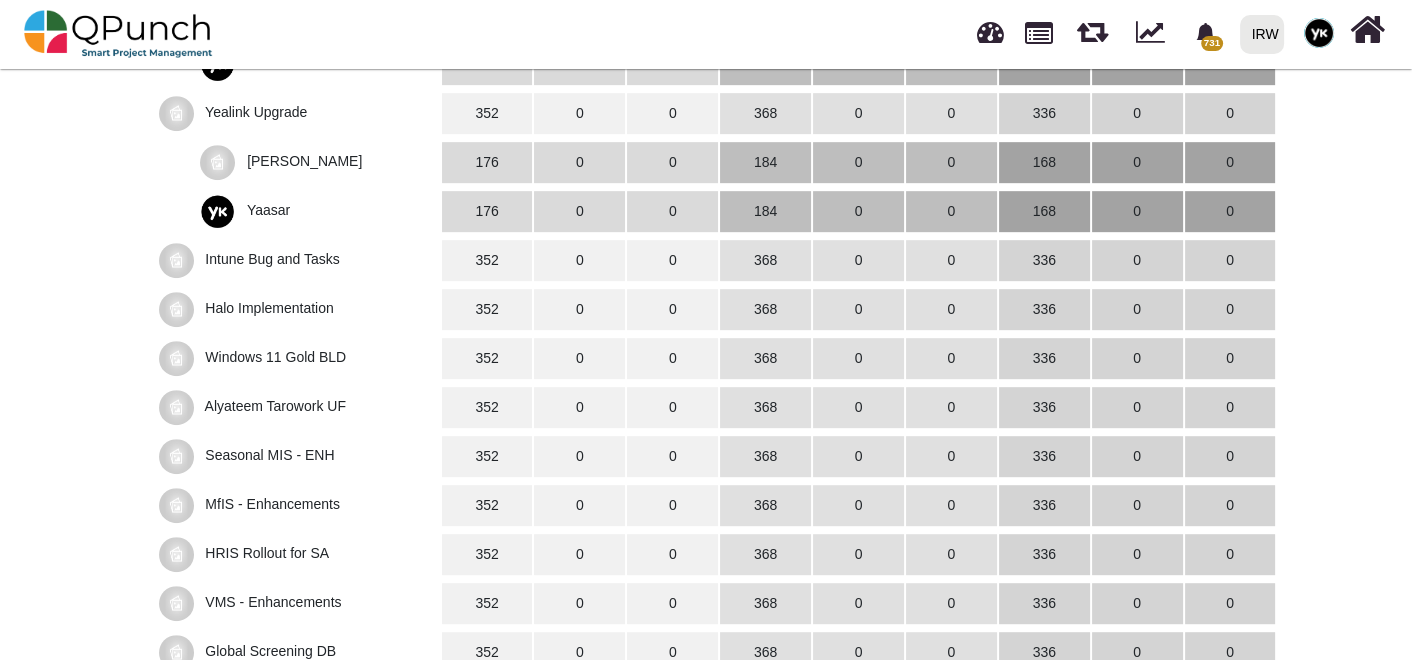 click on "Intune Bug and Tasks" at bounding box center (272, 259) 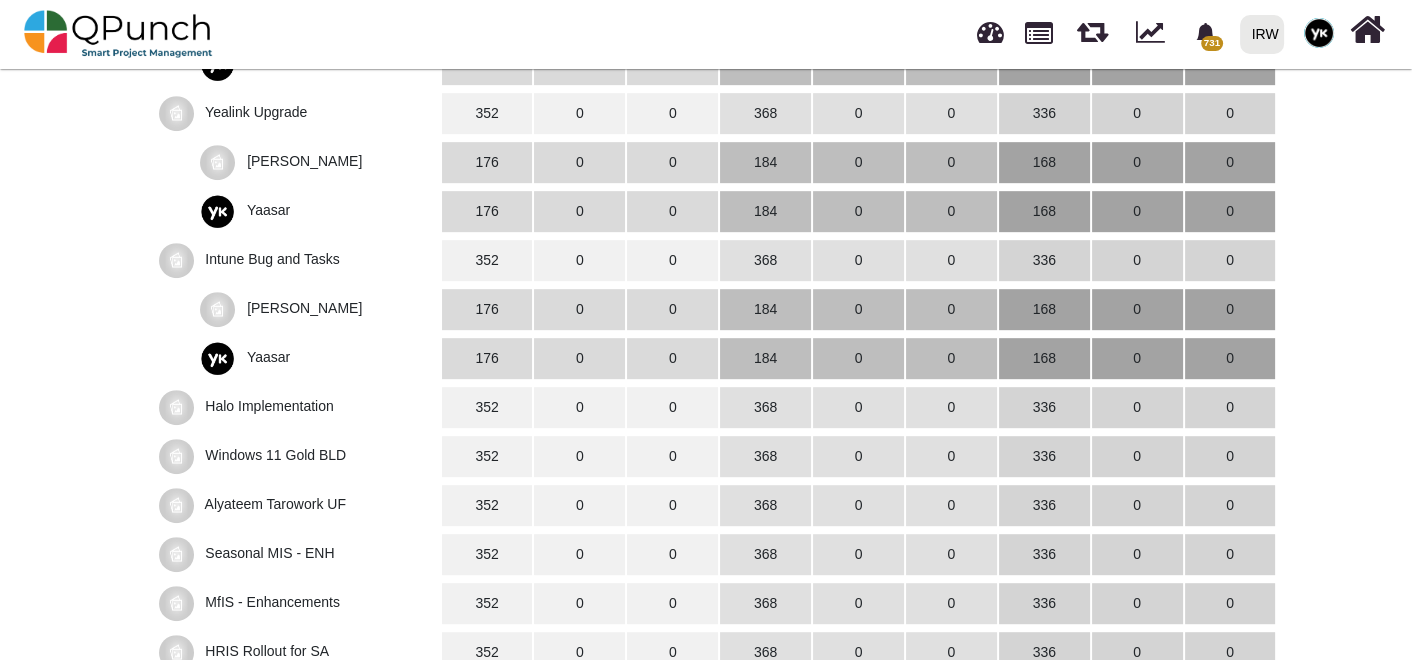 click on "Halo Implementation" at bounding box center (269, 406) 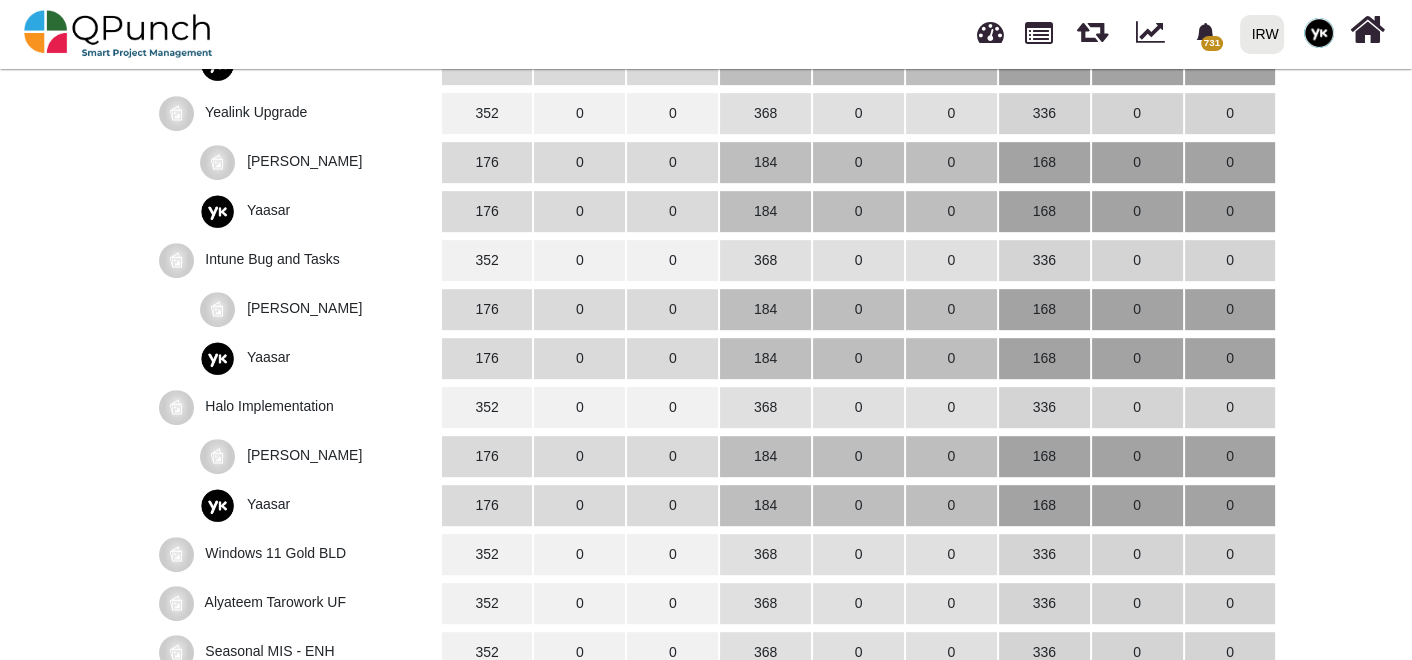 click on "Windows 11 Gold BLD" at bounding box center (275, 553) 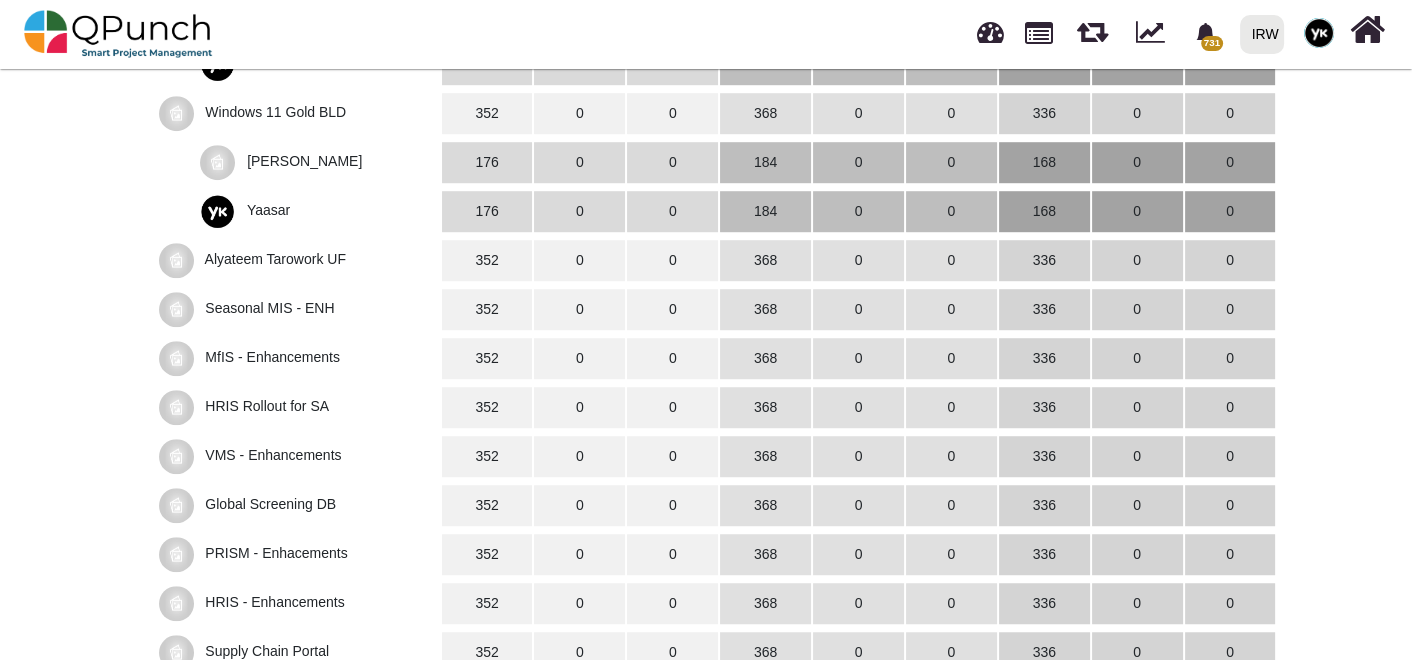 scroll, scrollTop: 1777, scrollLeft: 0, axis: vertical 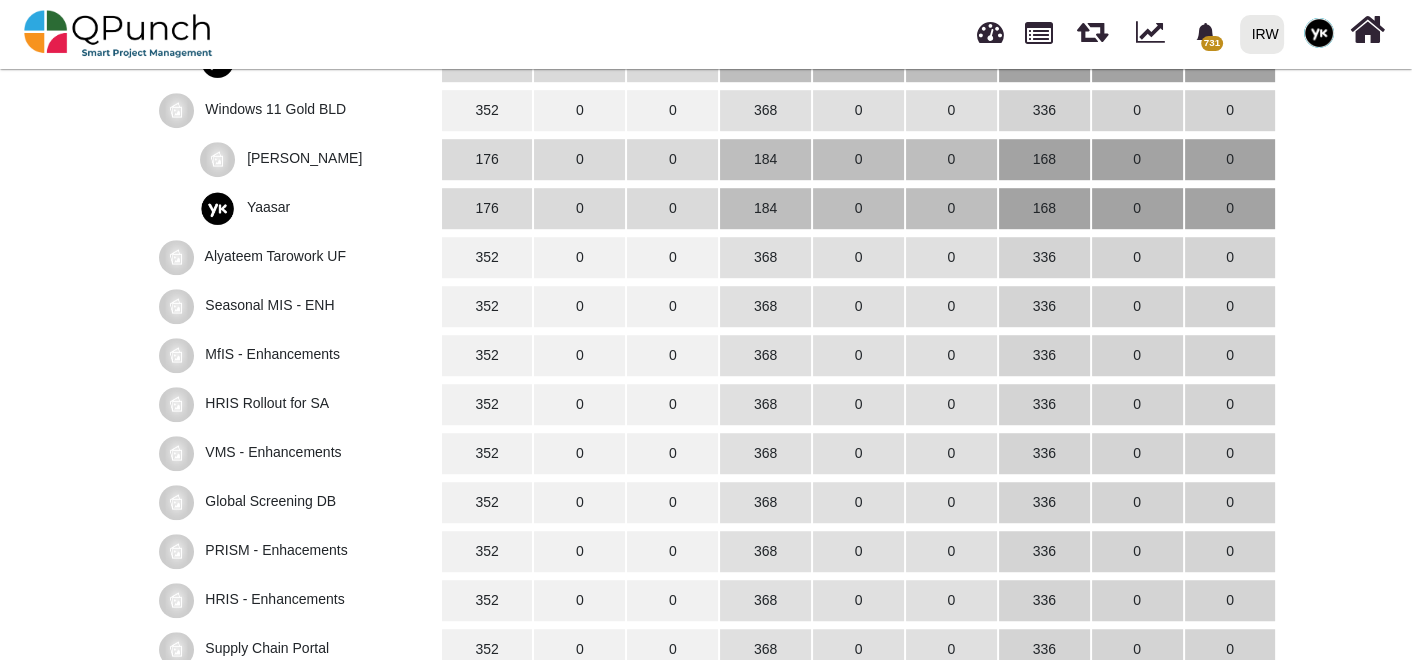 click on "Alyateem Tarowork UF" at bounding box center [275, 256] 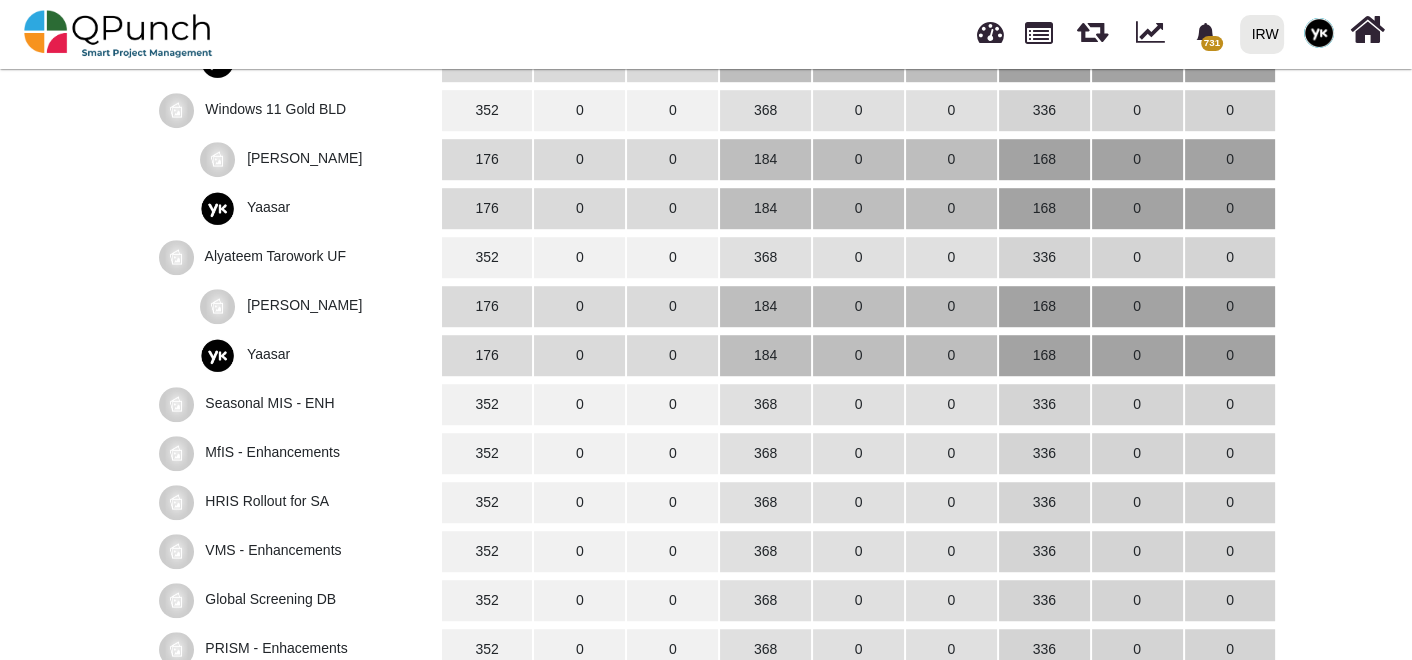click on "Seasonal MIS - ENH" at bounding box center [269, 403] 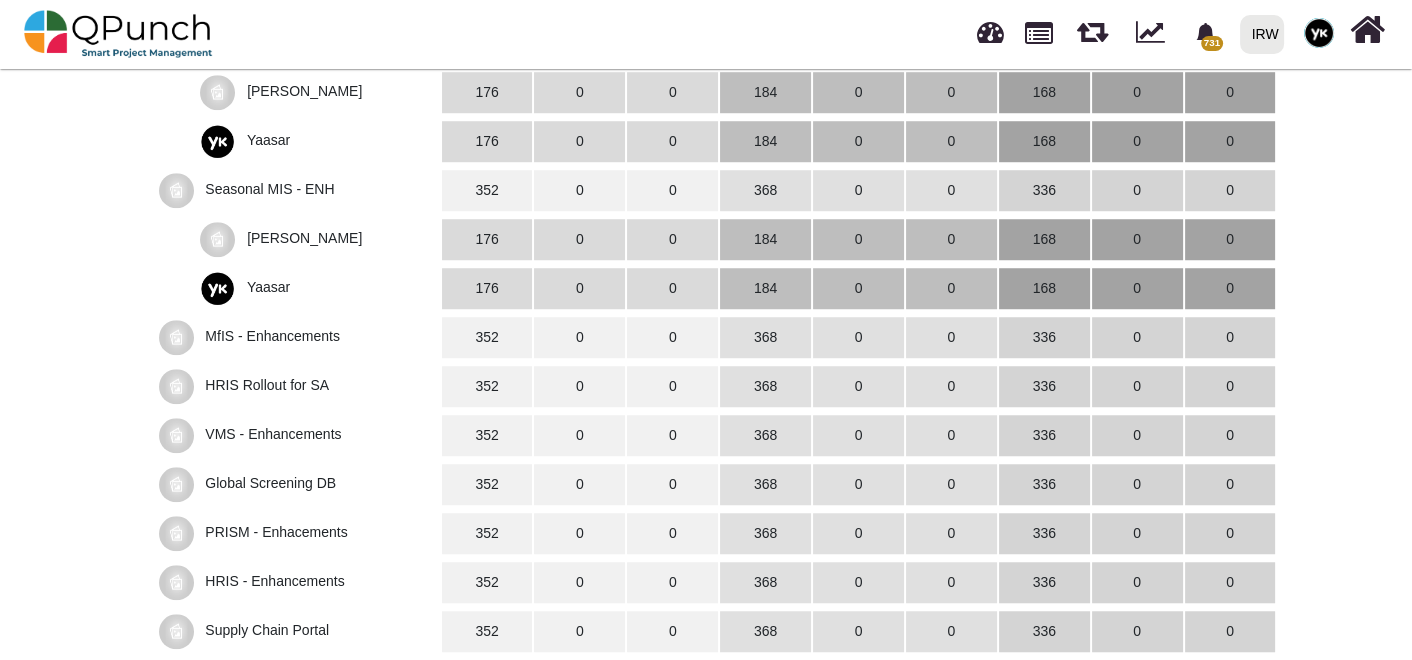 scroll, scrollTop: 2000, scrollLeft: 0, axis: vertical 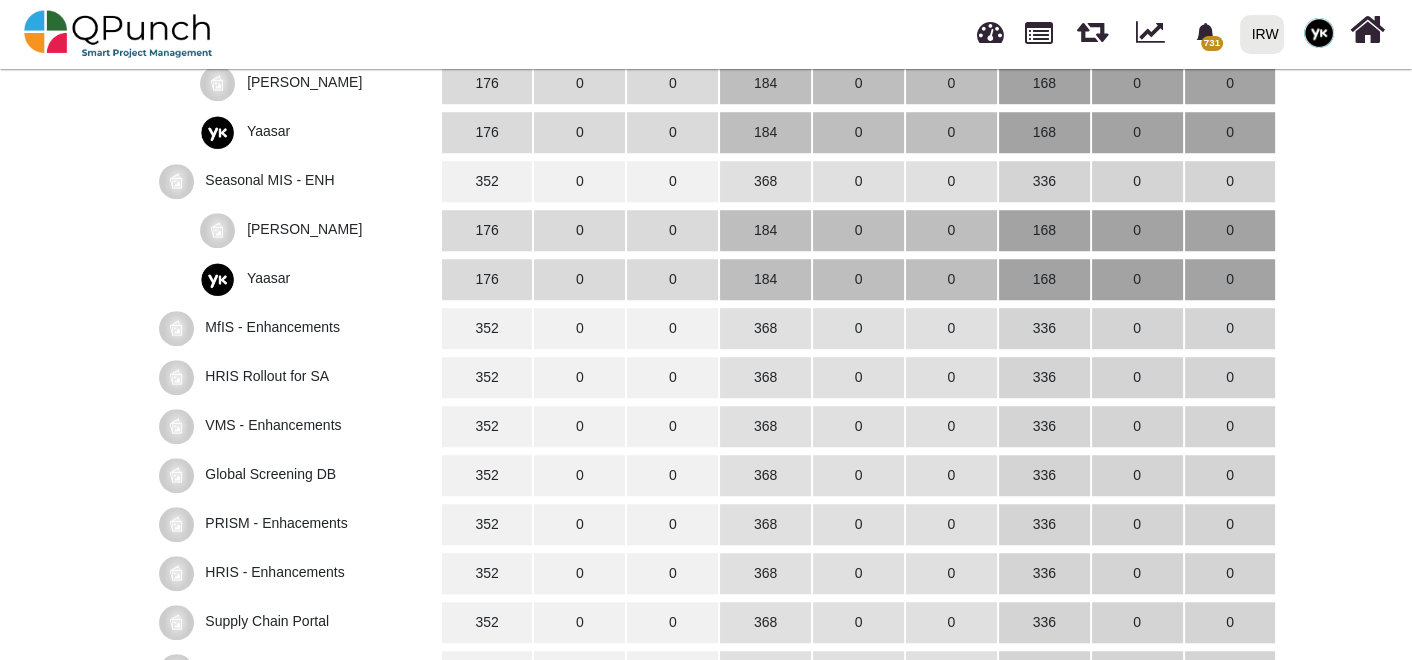 click on "MfIS - Enhancements" at bounding box center (298, 328) 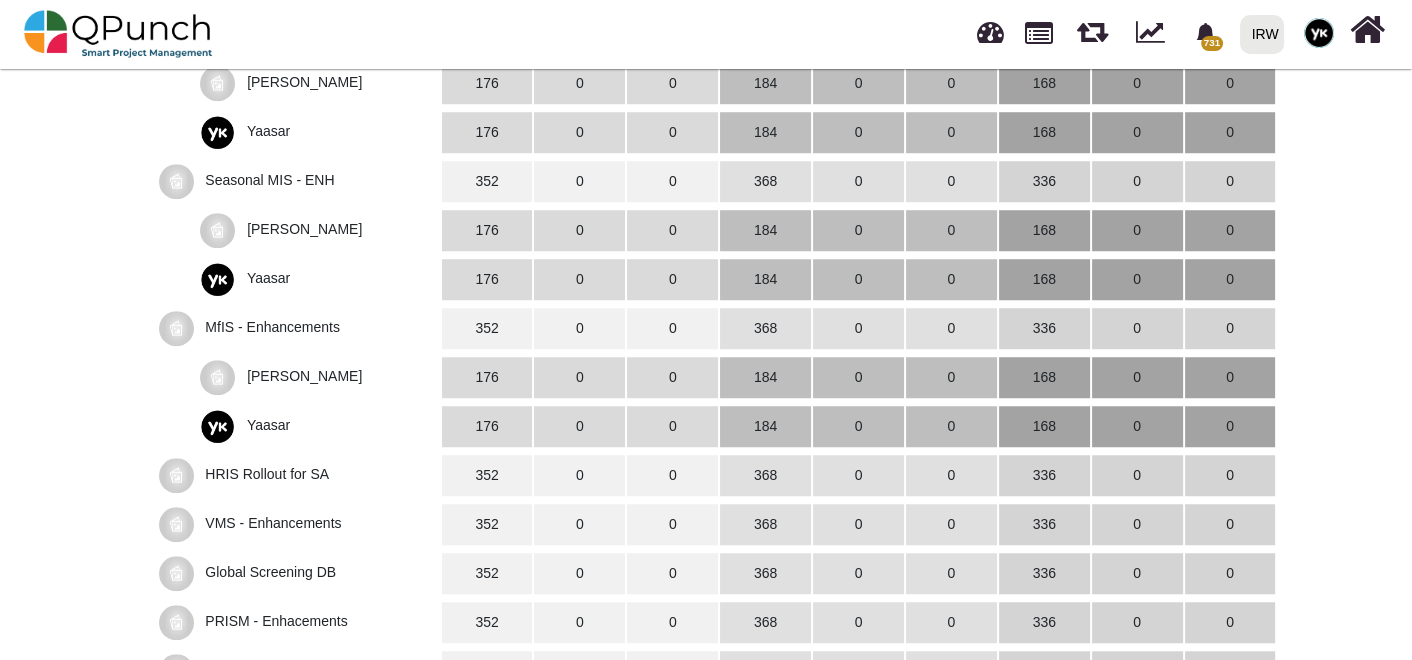 click on "HRIS Rollout for SA" at bounding box center [267, 474] 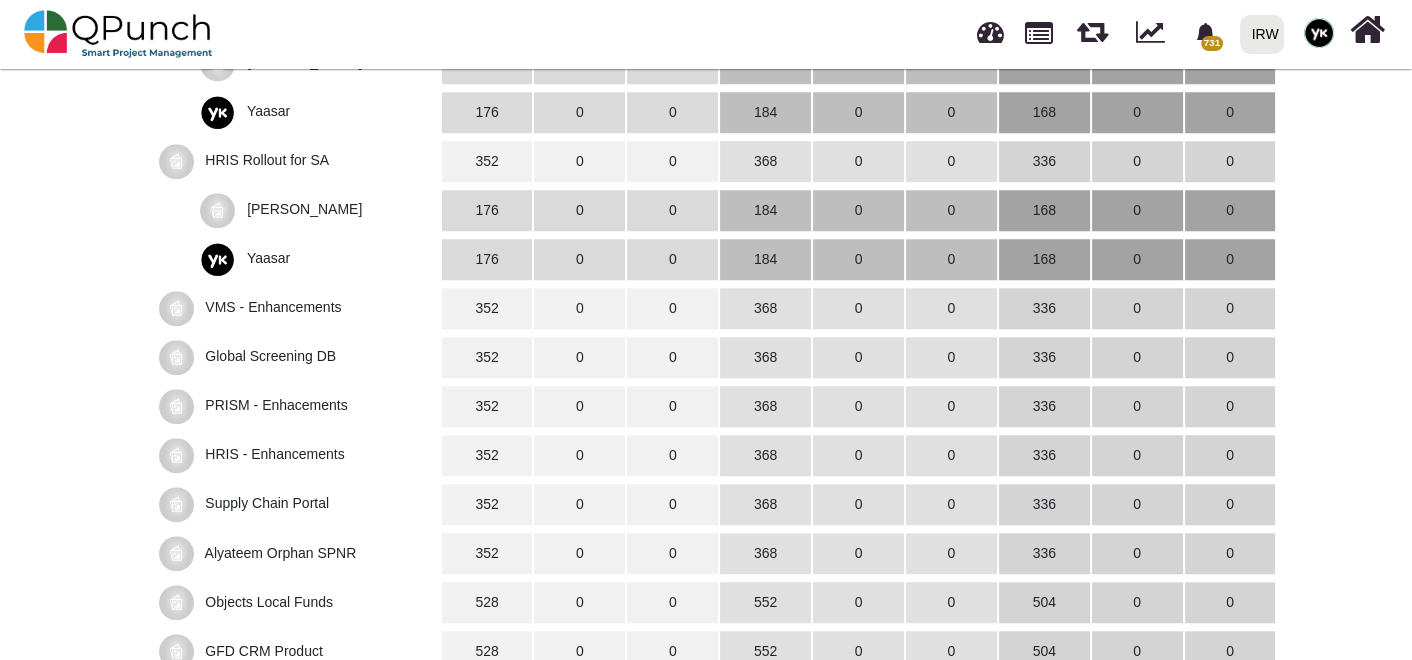 scroll, scrollTop: 2333, scrollLeft: 0, axis: vertical 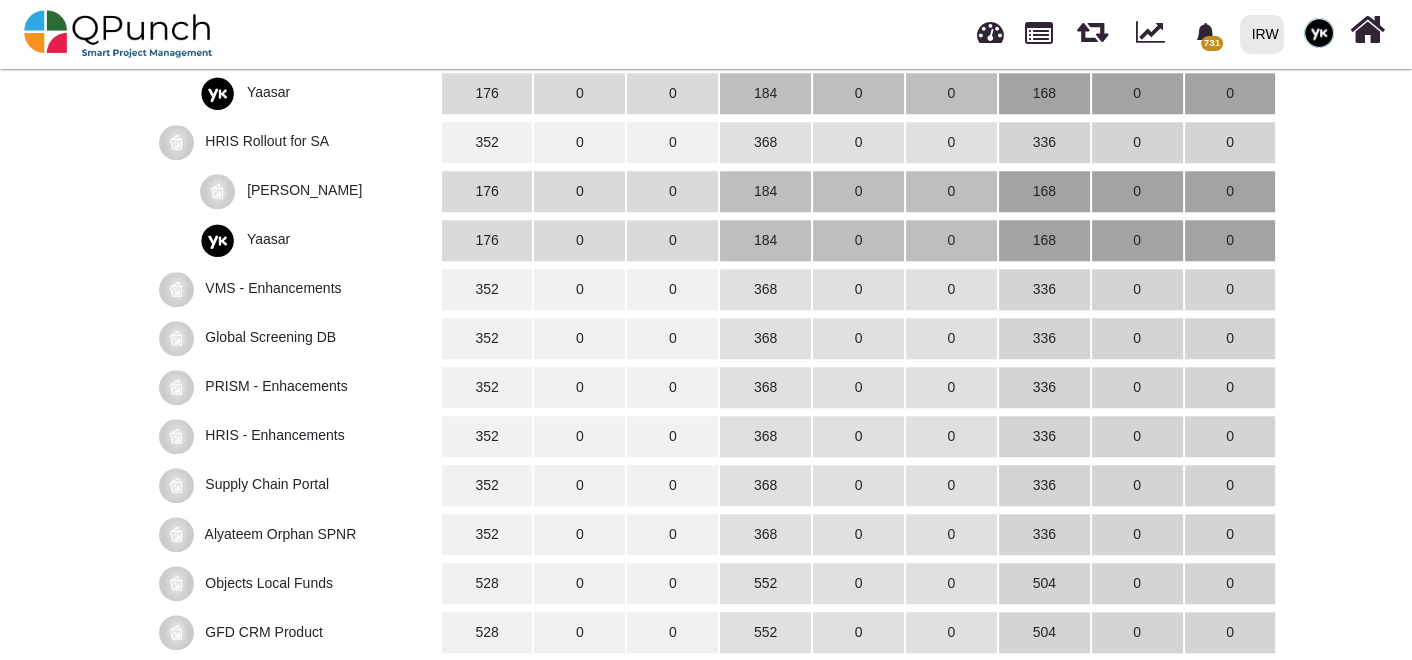 click on "VMS - Enhancements" at bounding box center (273, 288) 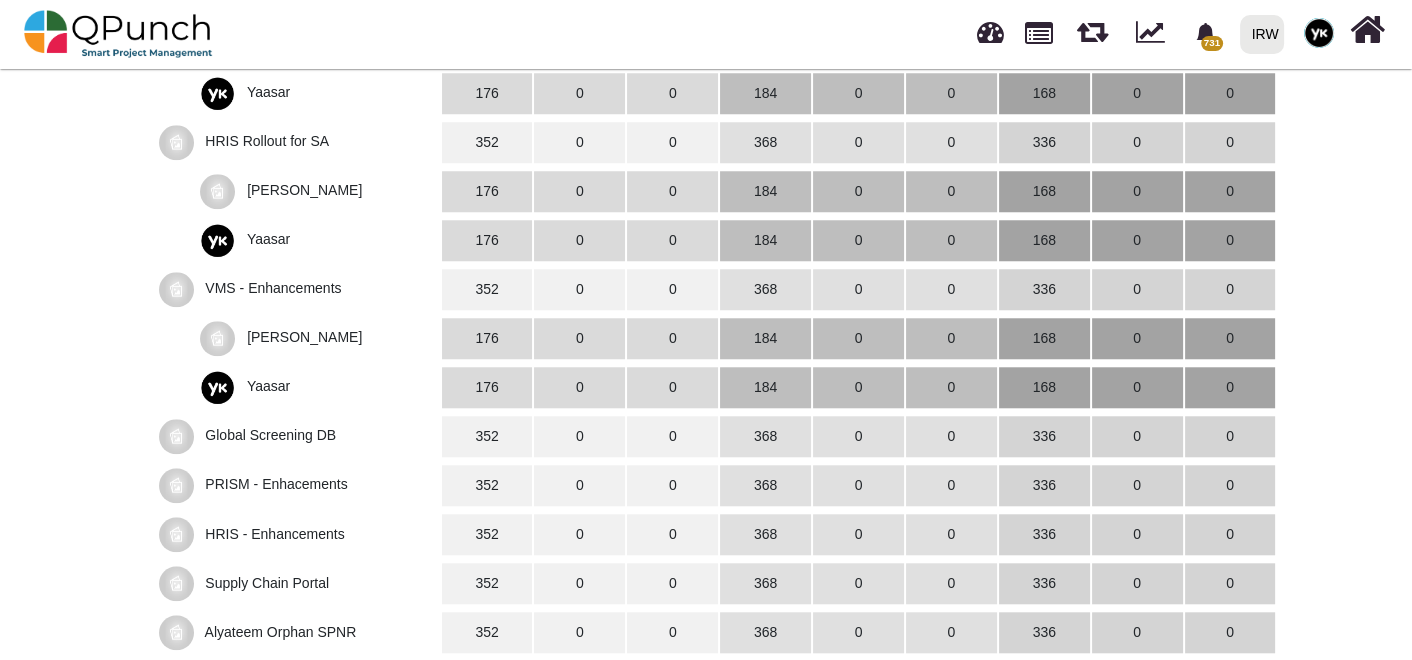 click on "Global Screening DB" at bounding box center (298, 436) 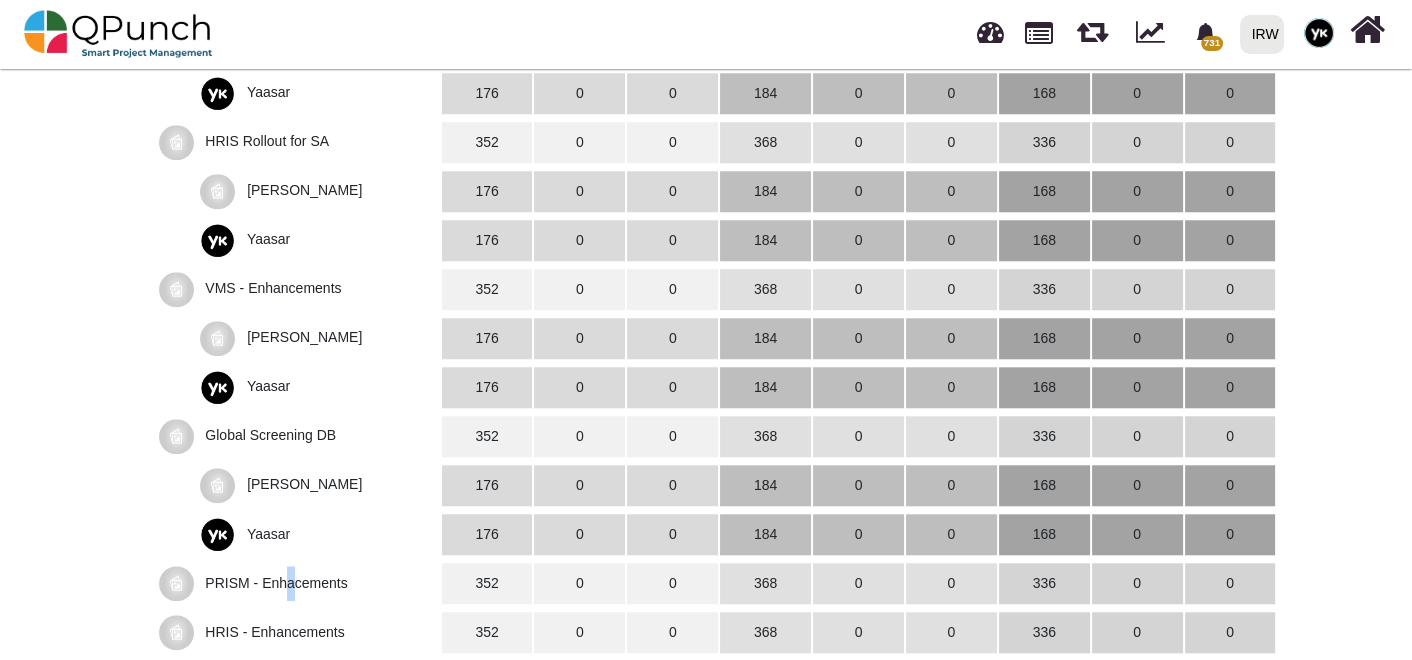 click on "PRISM - Enhacements" at bounding box center (276, 582) 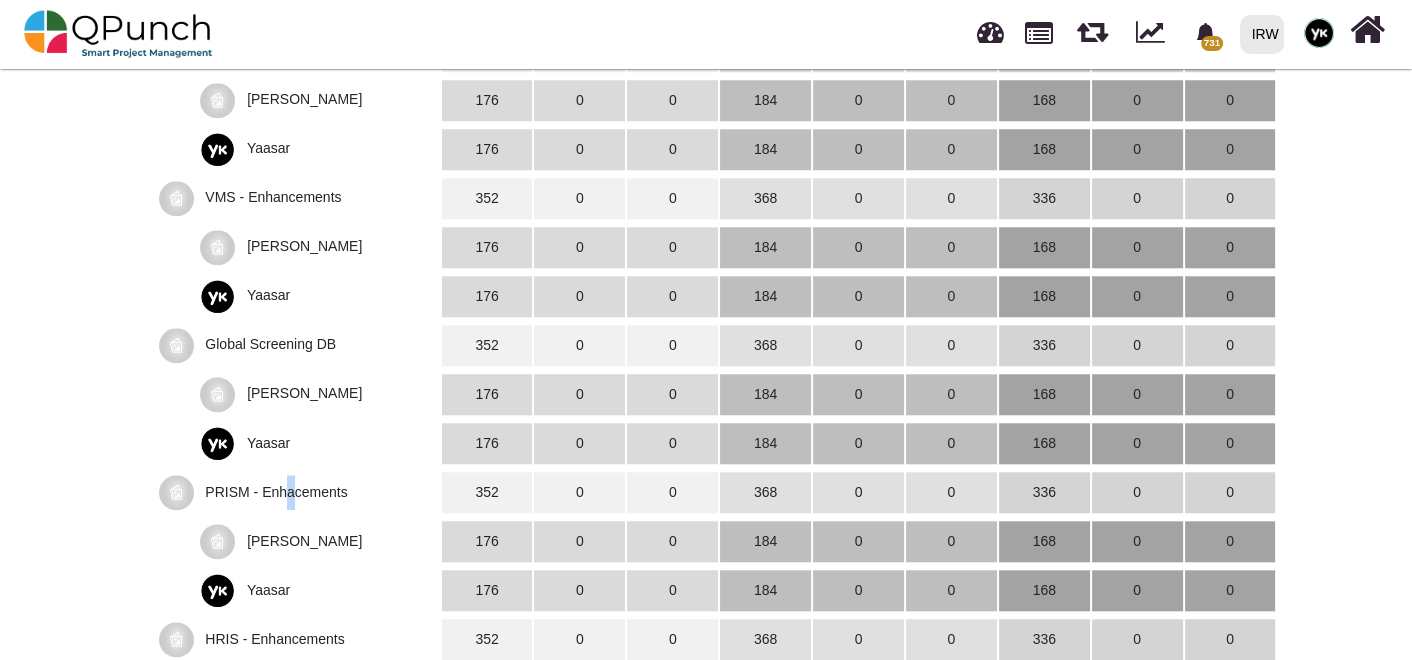 scroll, scrollTop: 2666, scrollLeft: 0, axis: vertical 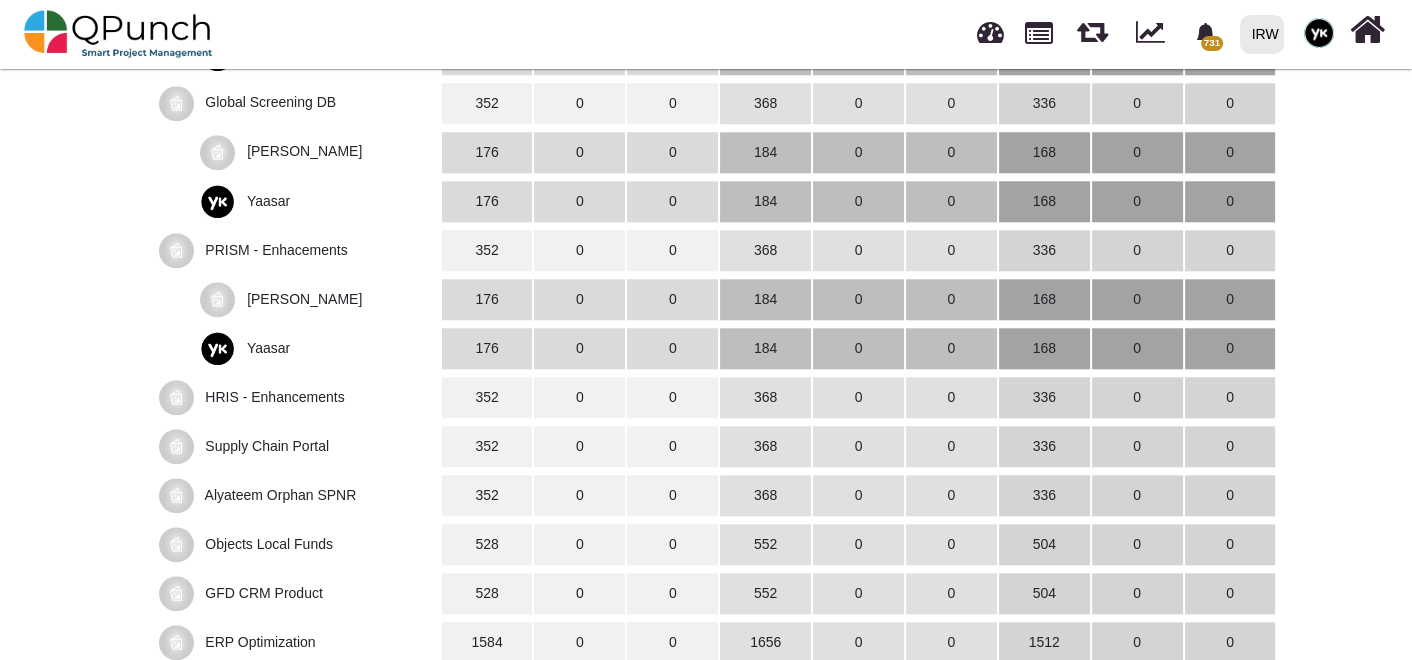 click on "HRIS  - Enhancements" at bounding box center (274, 396) 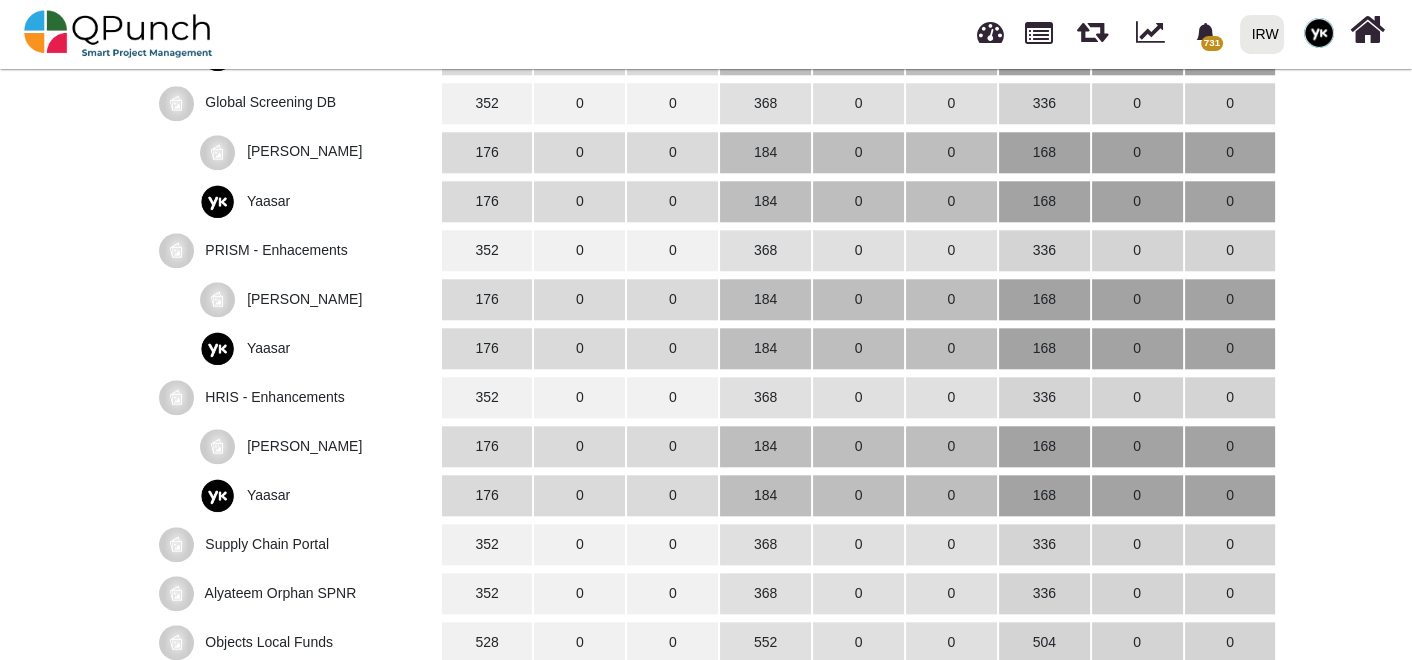 click on "Supply Chain Portal" at bounding box center [267, 543] 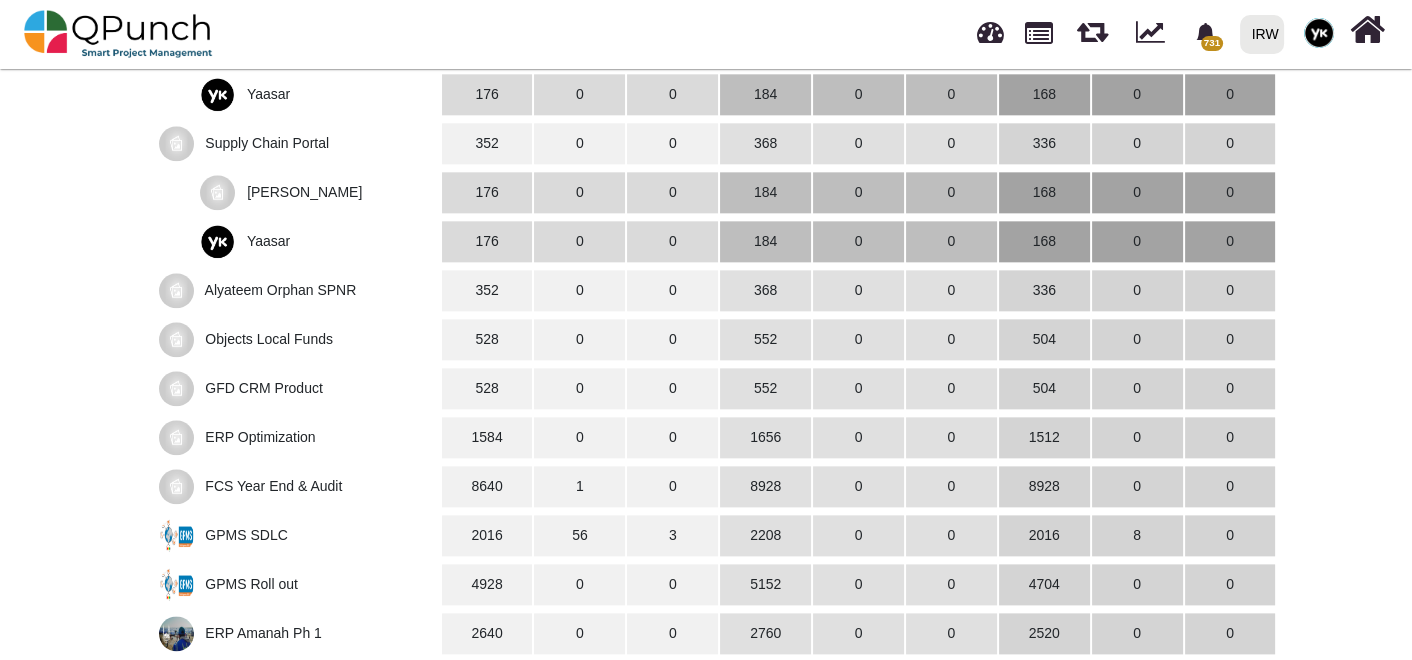 scroll, scrollTop: 3091, scrollLeft: 0, axis: vertical 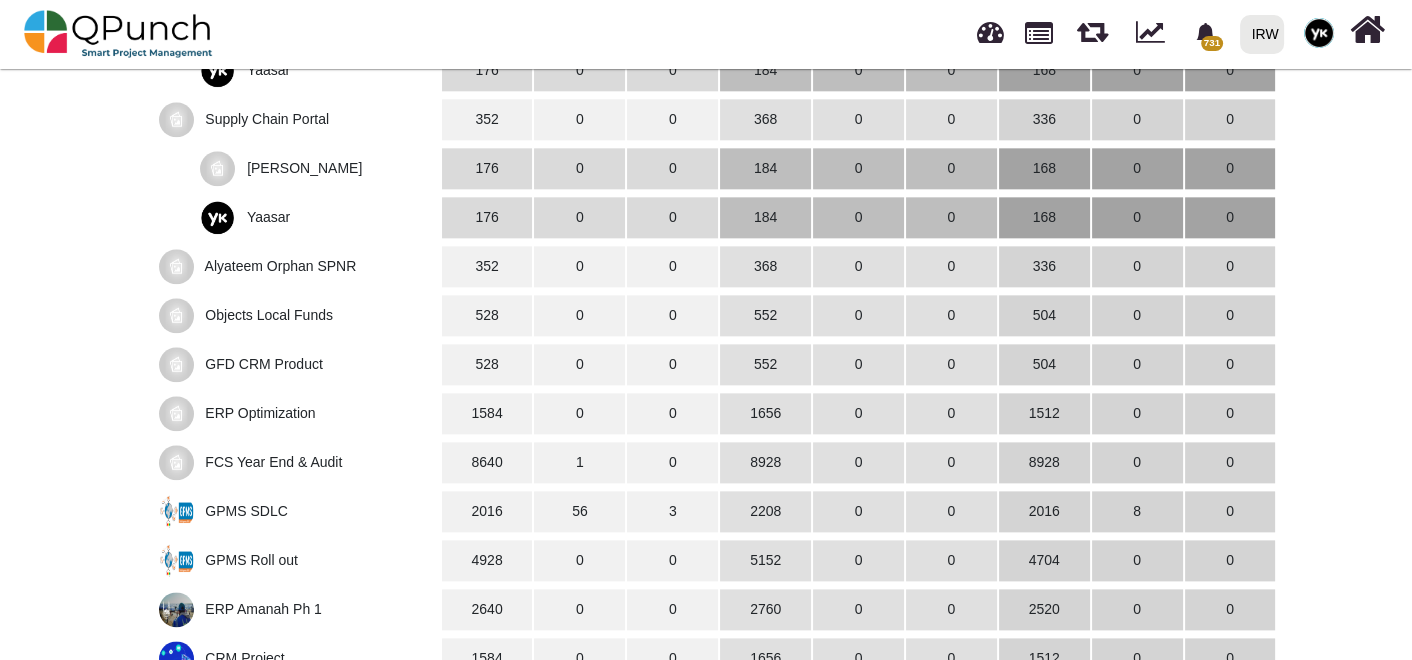 click on "Alyateem Orphan SPNR" at bounding box center (281, 265) 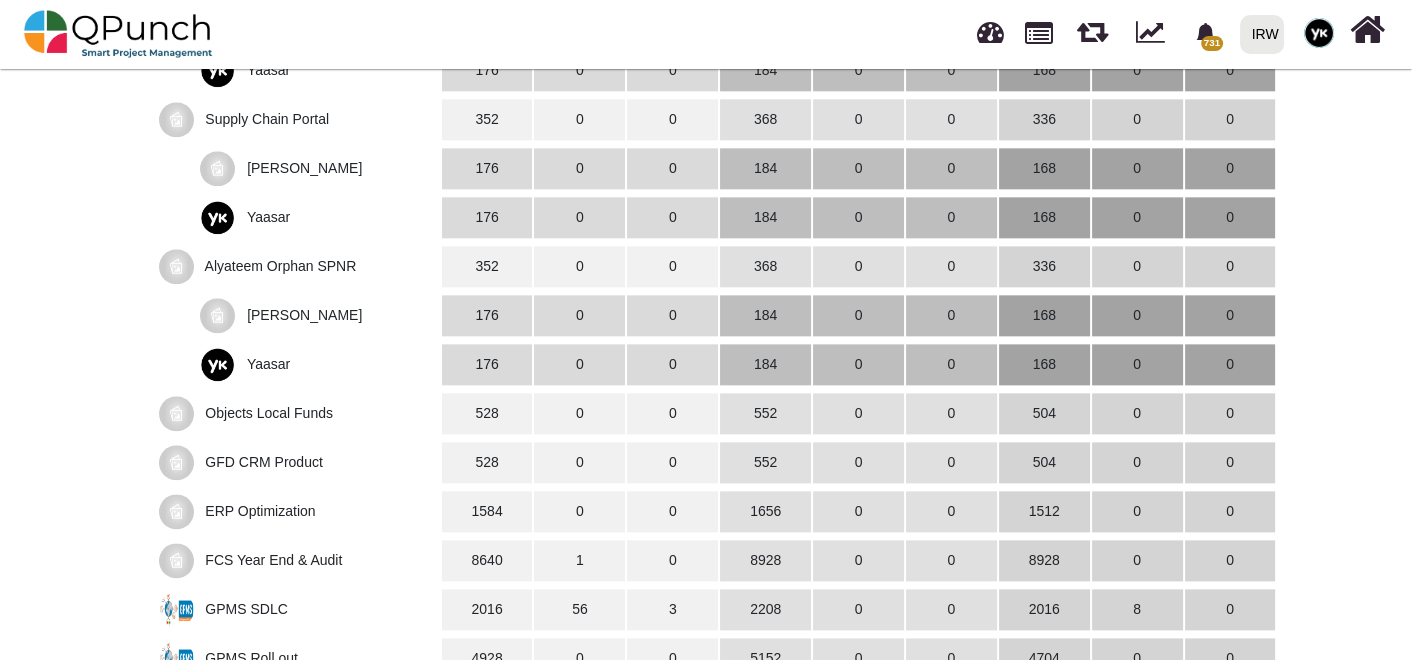 click on "Objects Local Funds" at bounding box center [298, 413] 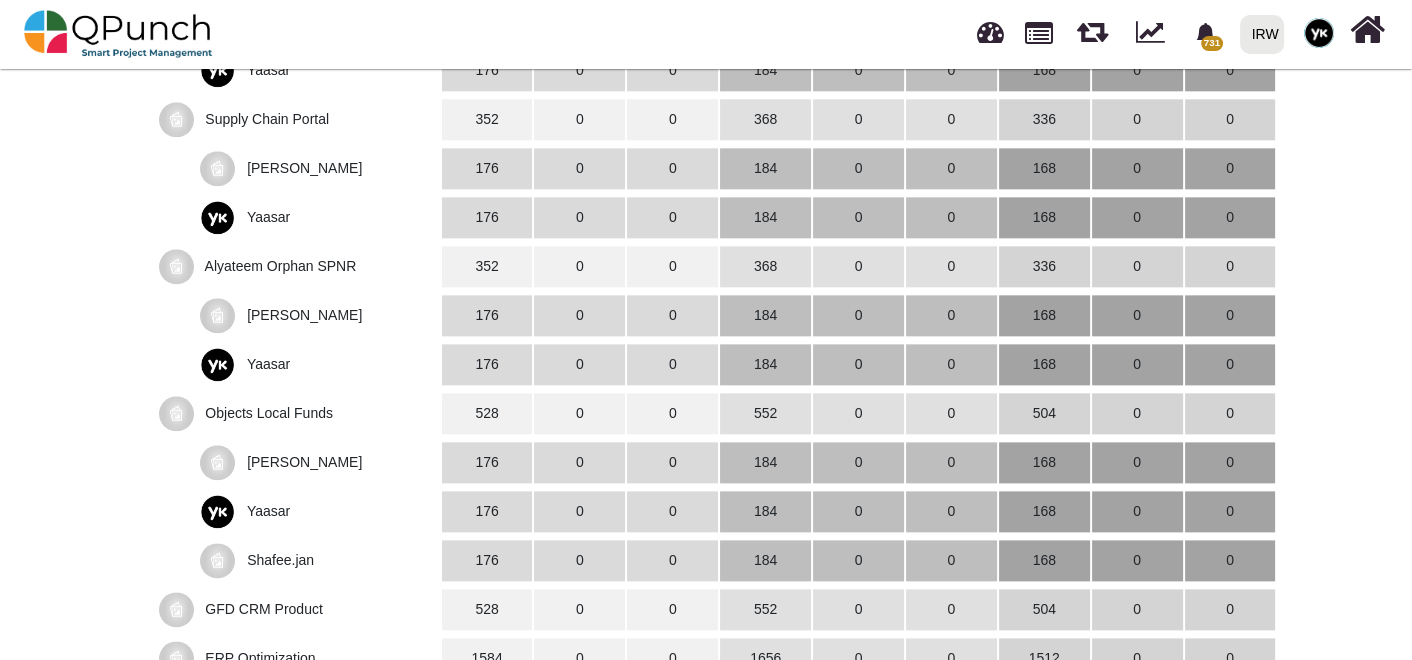 click on "GFD CRM Product" at bounding box center (263, 608) 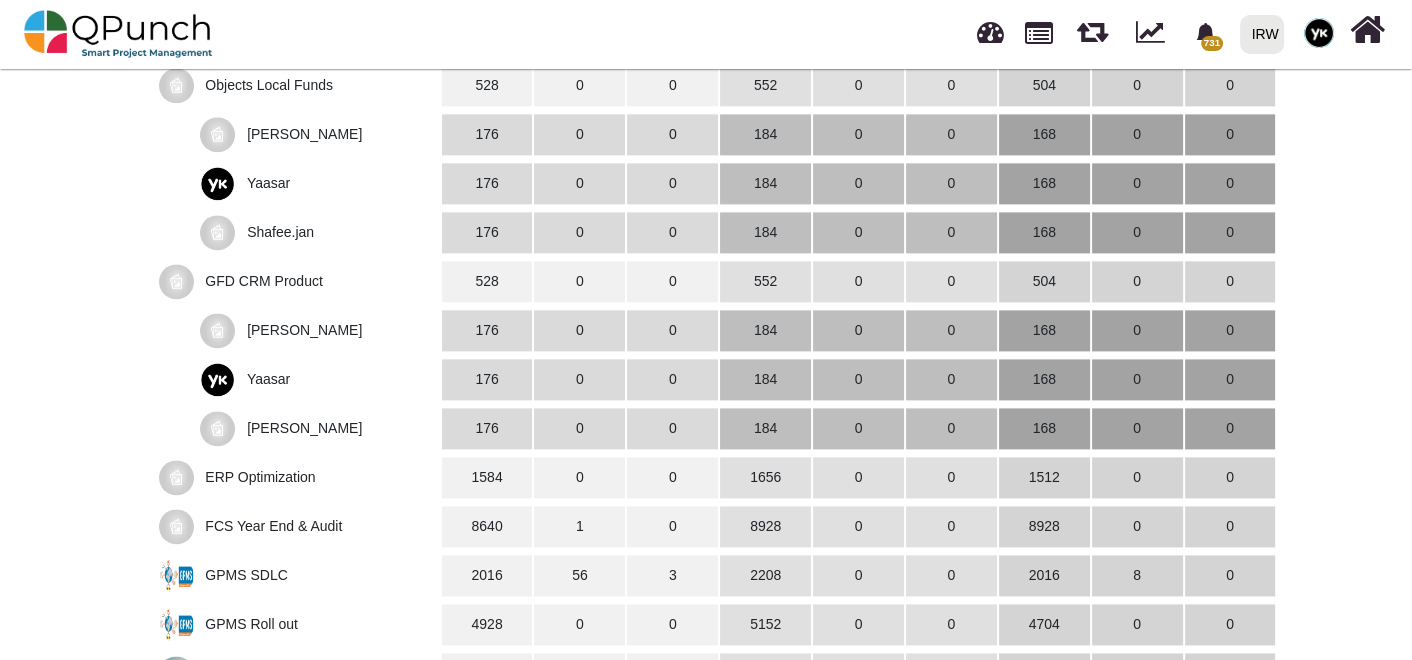 scroll, scrollTop: 3424, scrollLeft: 0, axis: vertical 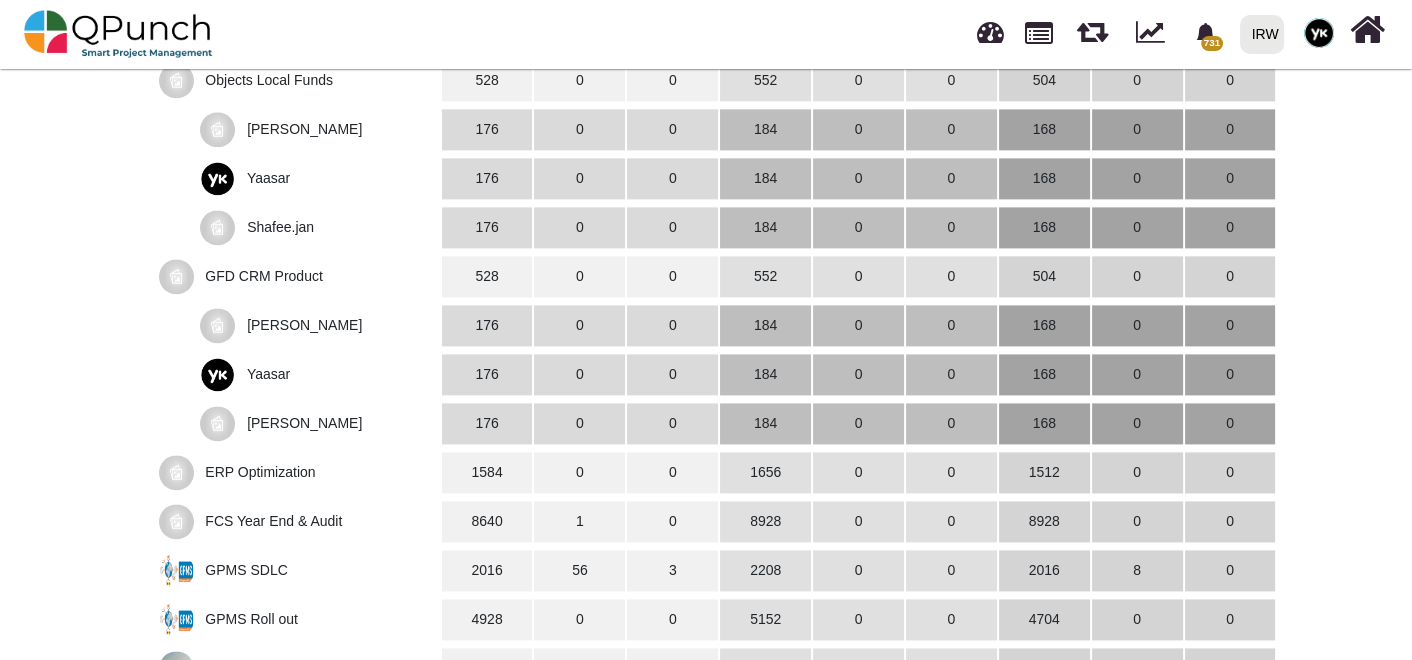 click on "ERP Optimization" at bounding box center [298, 472] 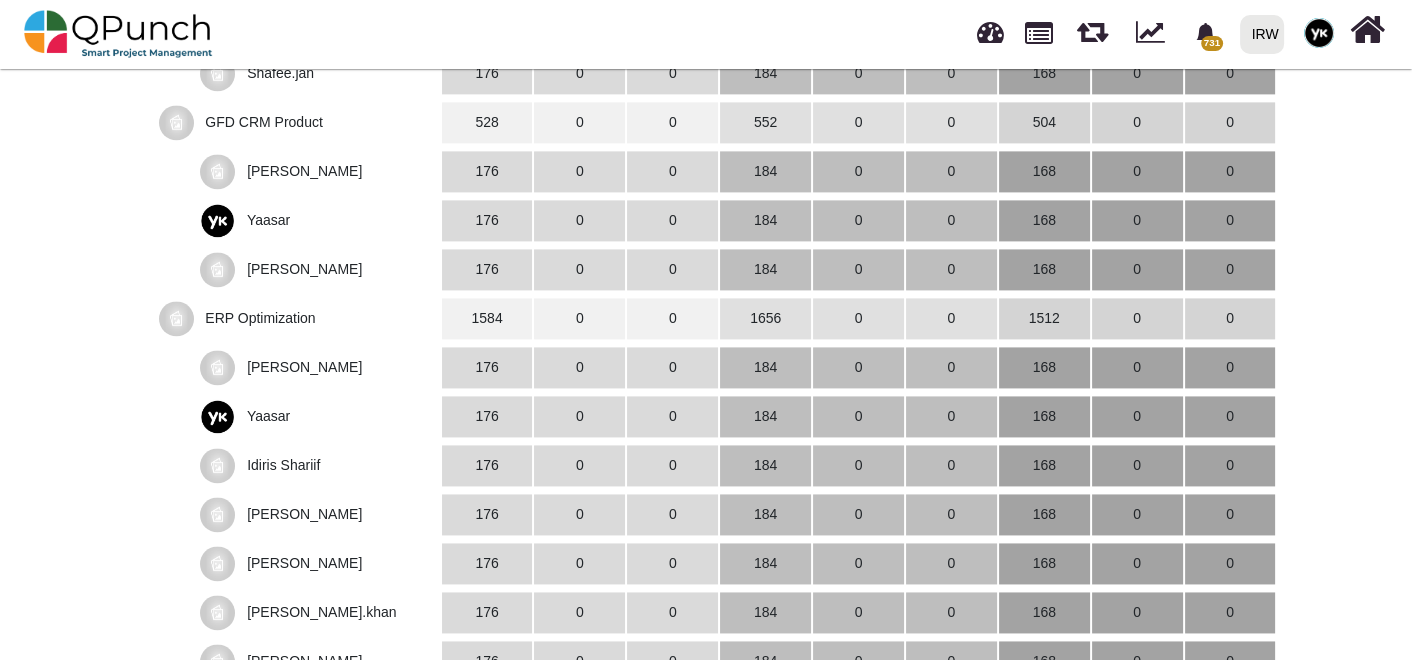 scroll, scrollTop: 3646, scrollLeft: 0, axis: vertical 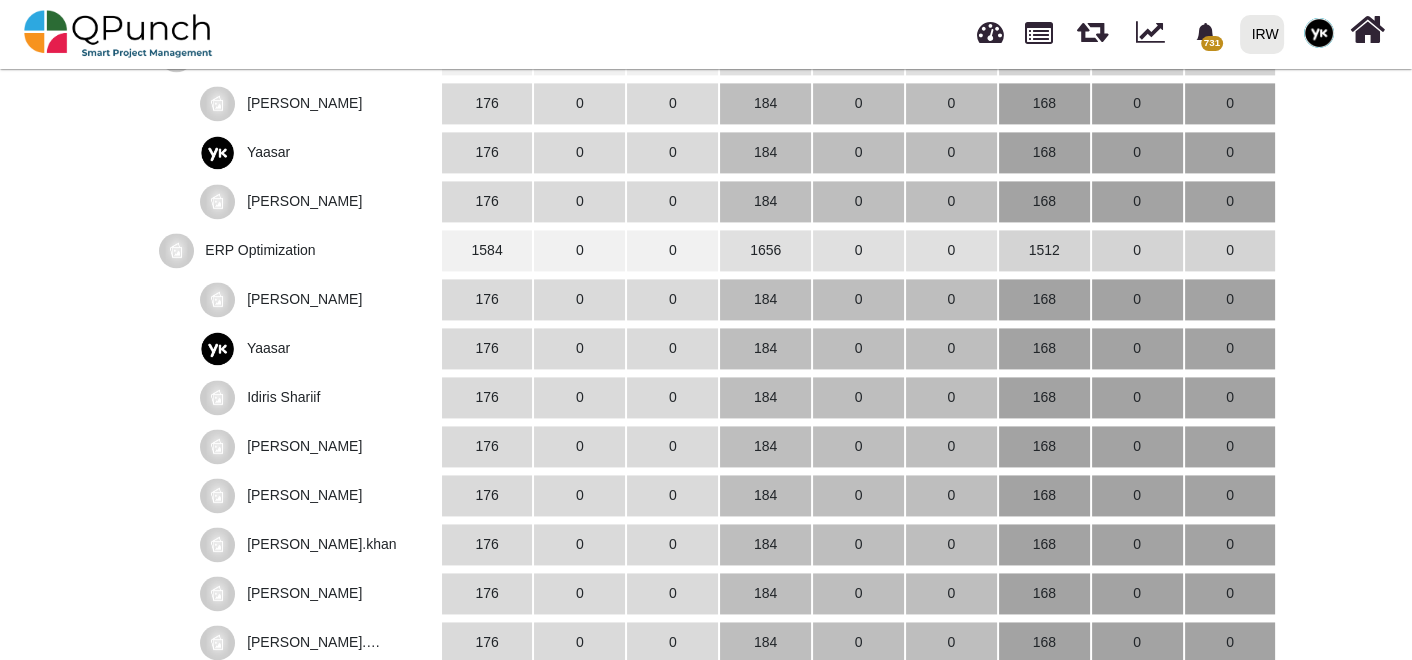 click on "ERP Optimization" at bounding box center (260, 249) 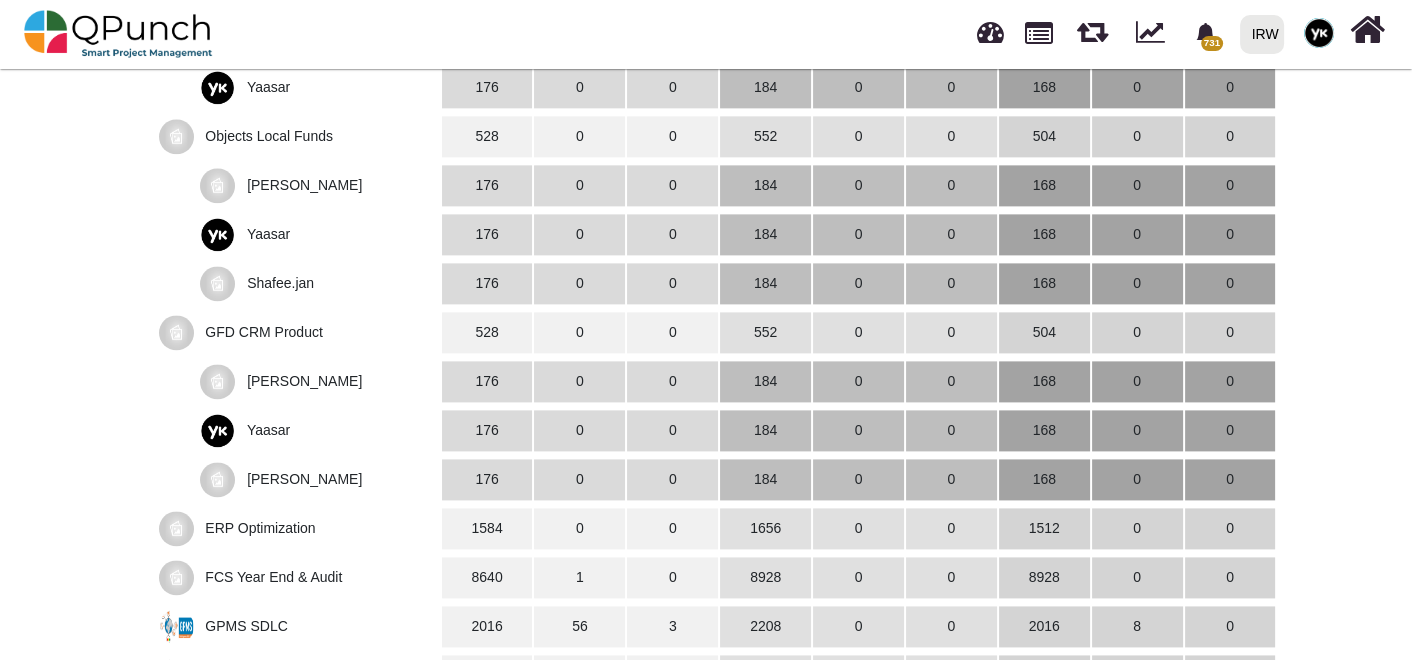 scroll, scrollTop: 3366, scrollLeft: 0, axis: vertical 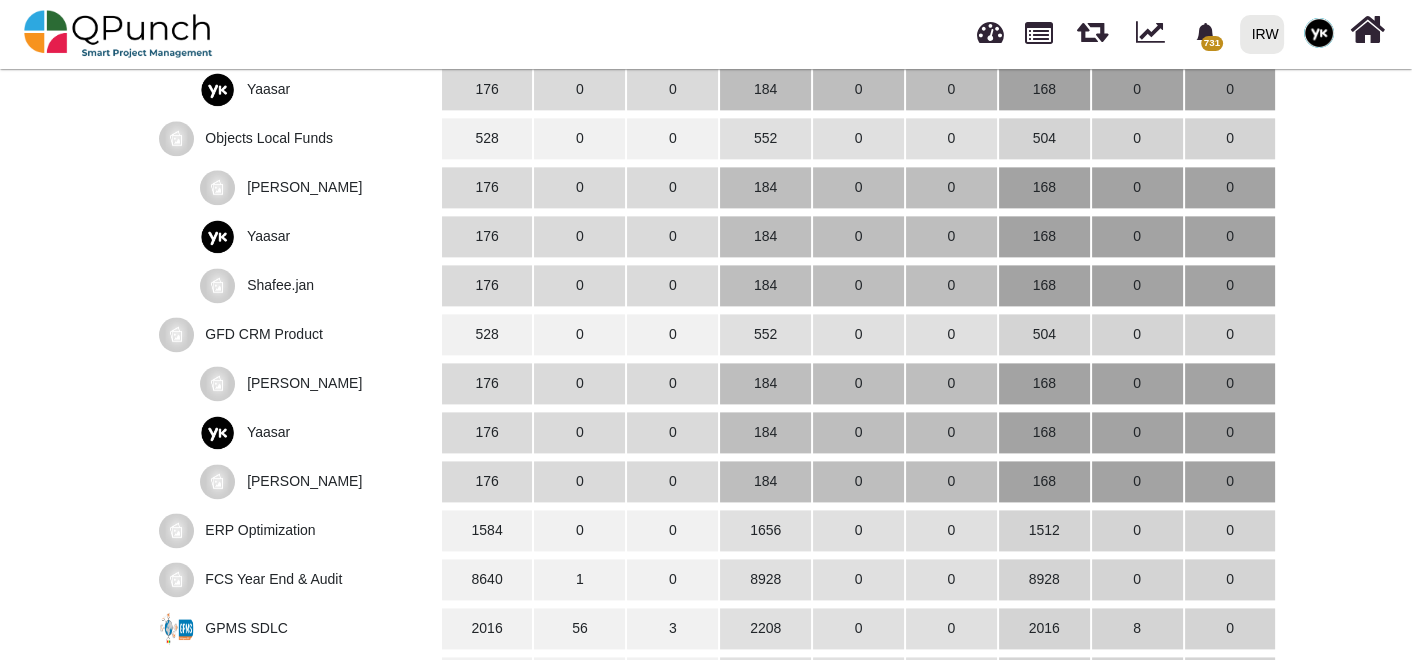 copy on "[PERSON_NAME]" 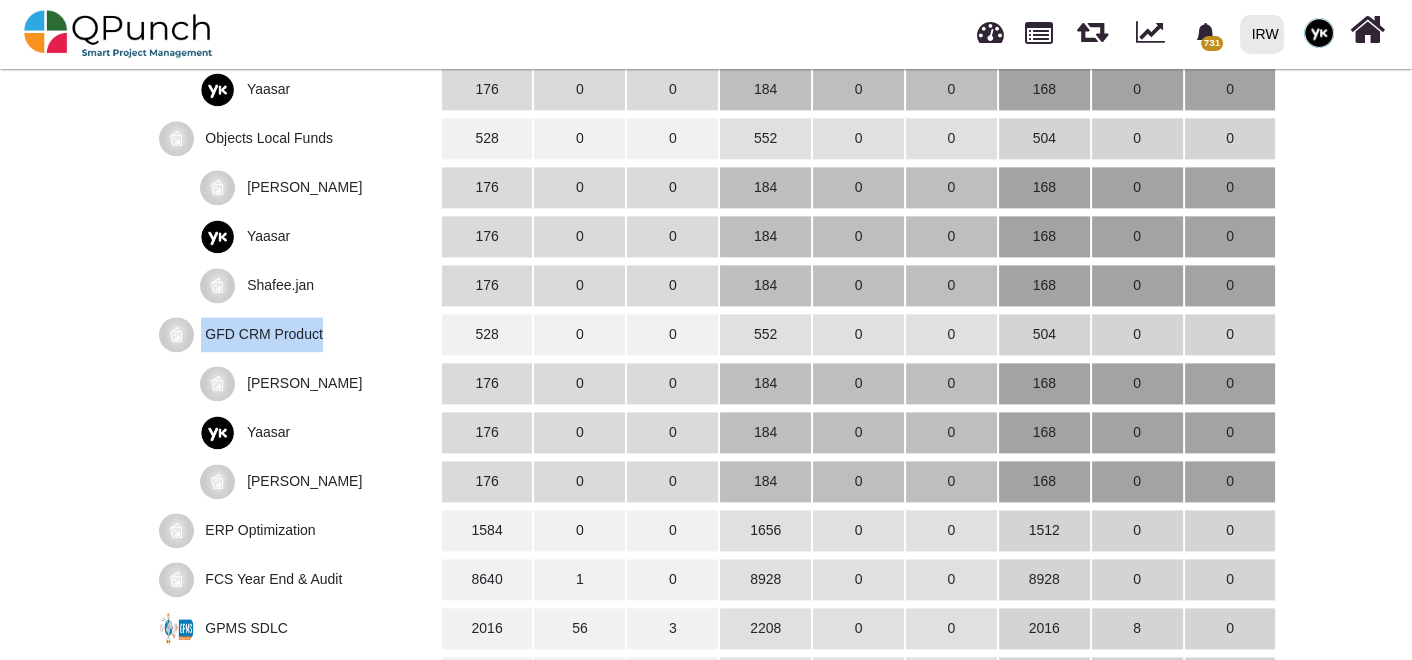 drag, startPoint x: 202, startPoint y: 284, endPoint x: 320, endPoint y: 310, distance: 120.83046 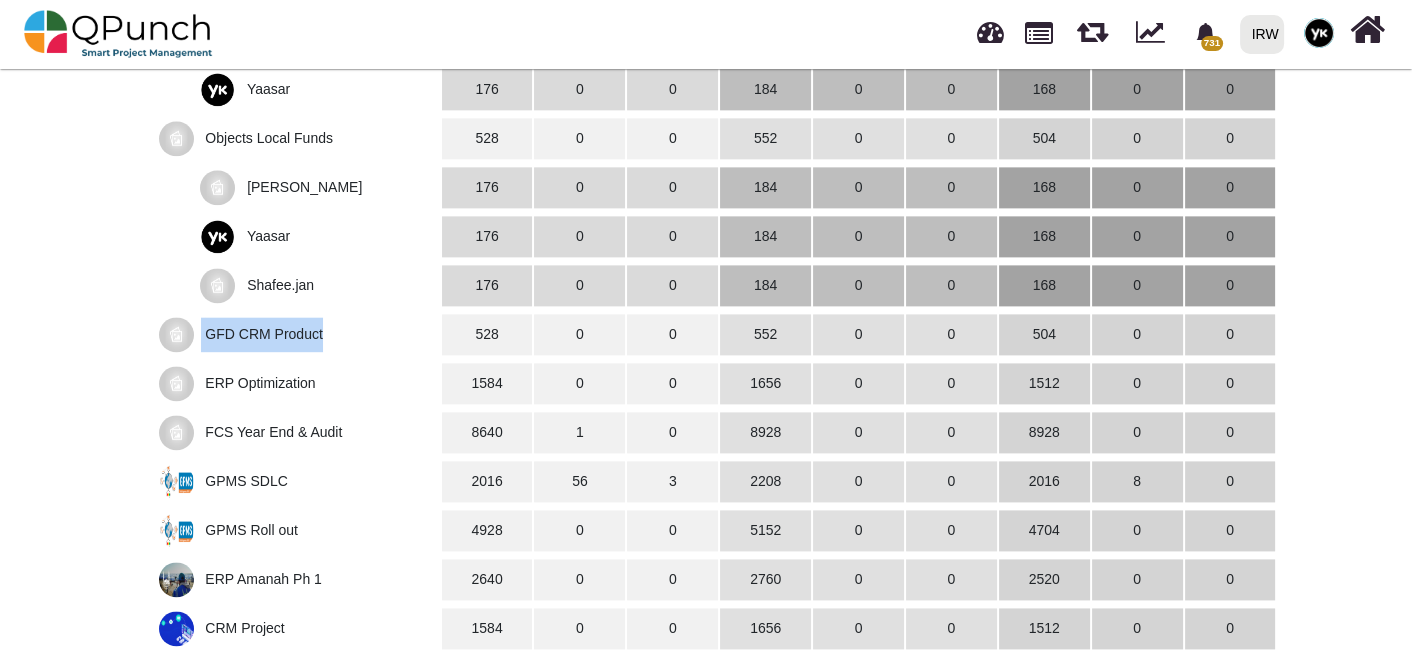 copy on "GFD CRM Product" 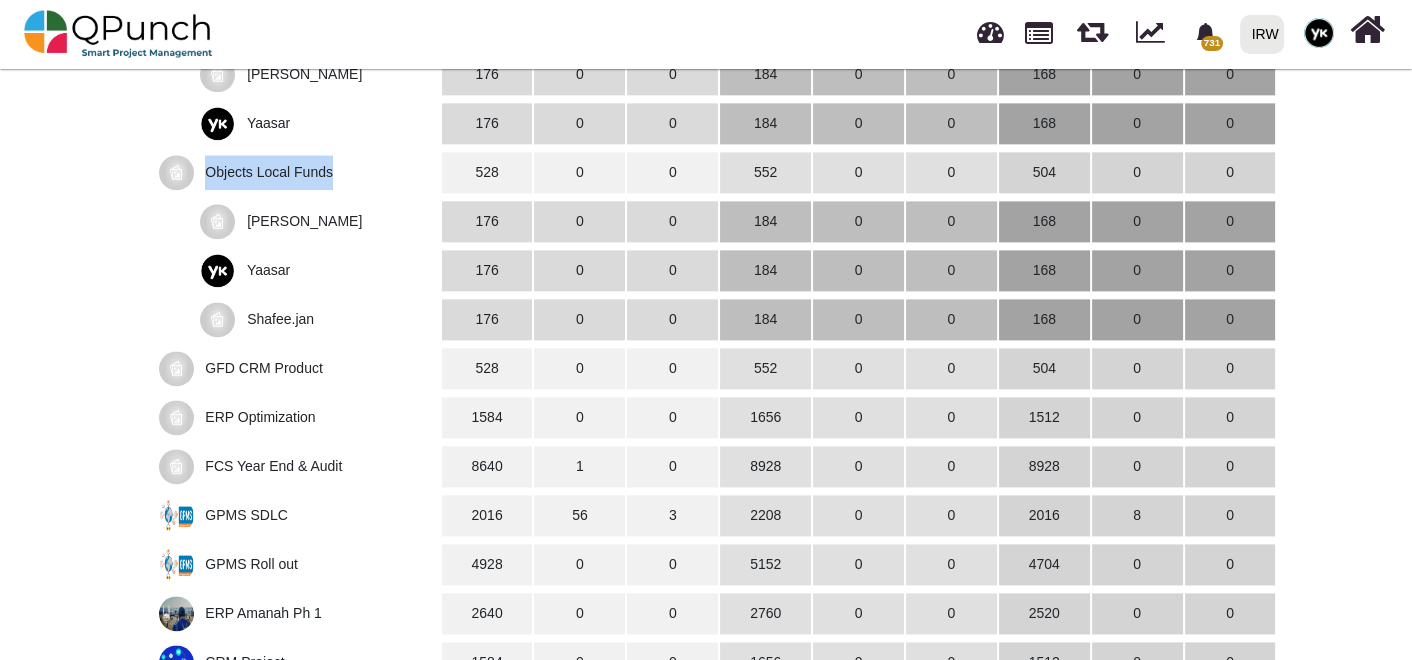 drag, startPoint x: 205, startPoint y: 127, endPoint x: 339, endPoint y: 121, distance: 134.13426 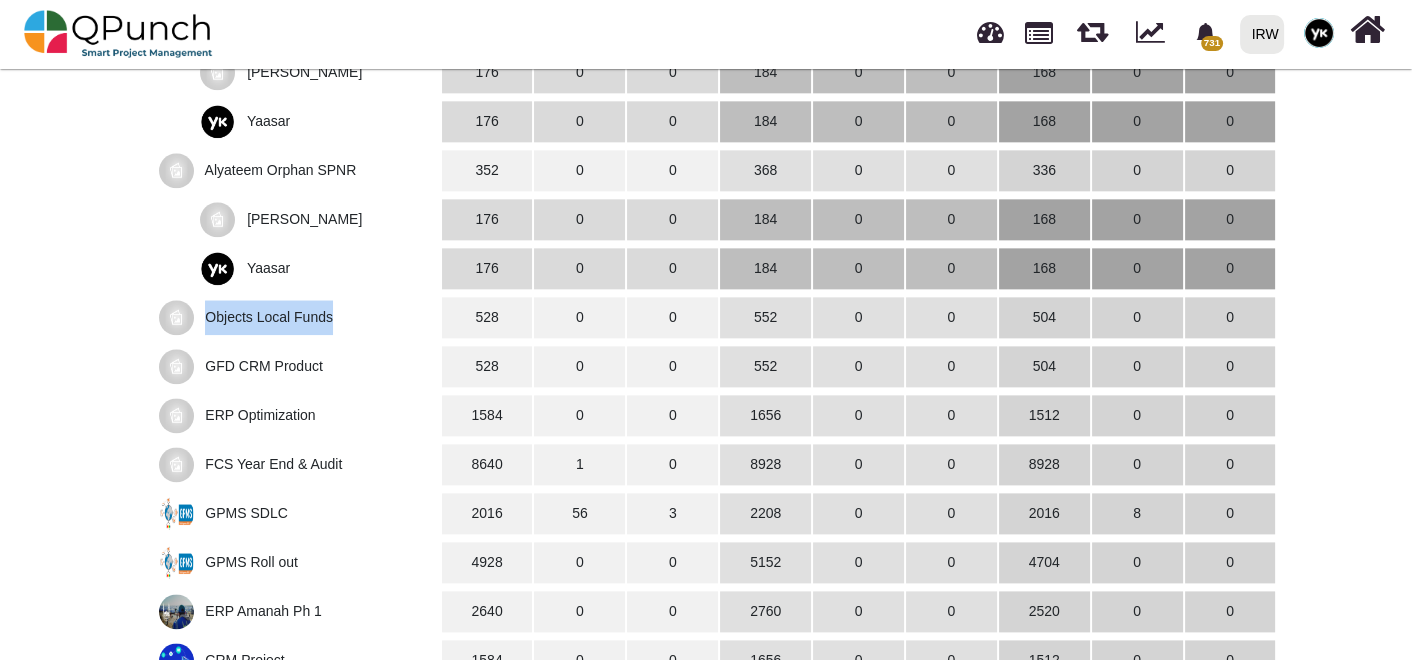 copy on "Objects Local Funds" 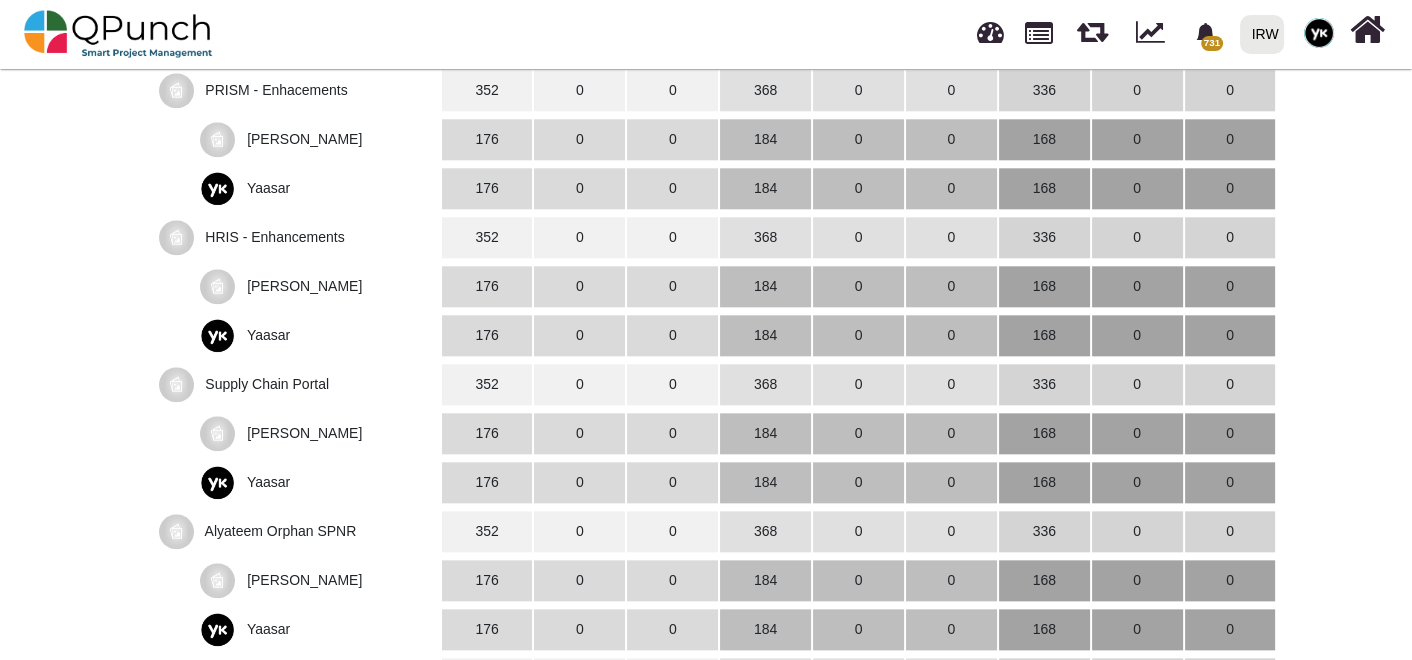 scroll, scrollTop: 2742, scrollLeft: 0, axis: vertical 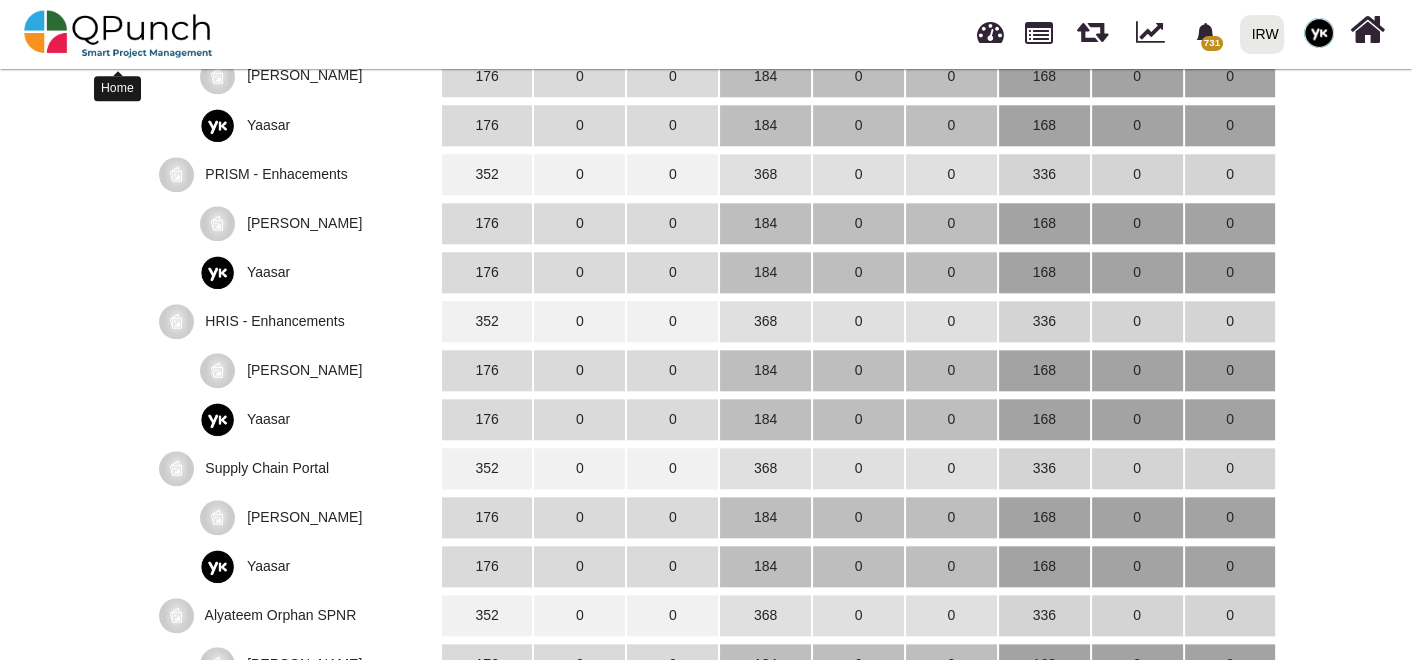 click at bounding box center (118, 34) 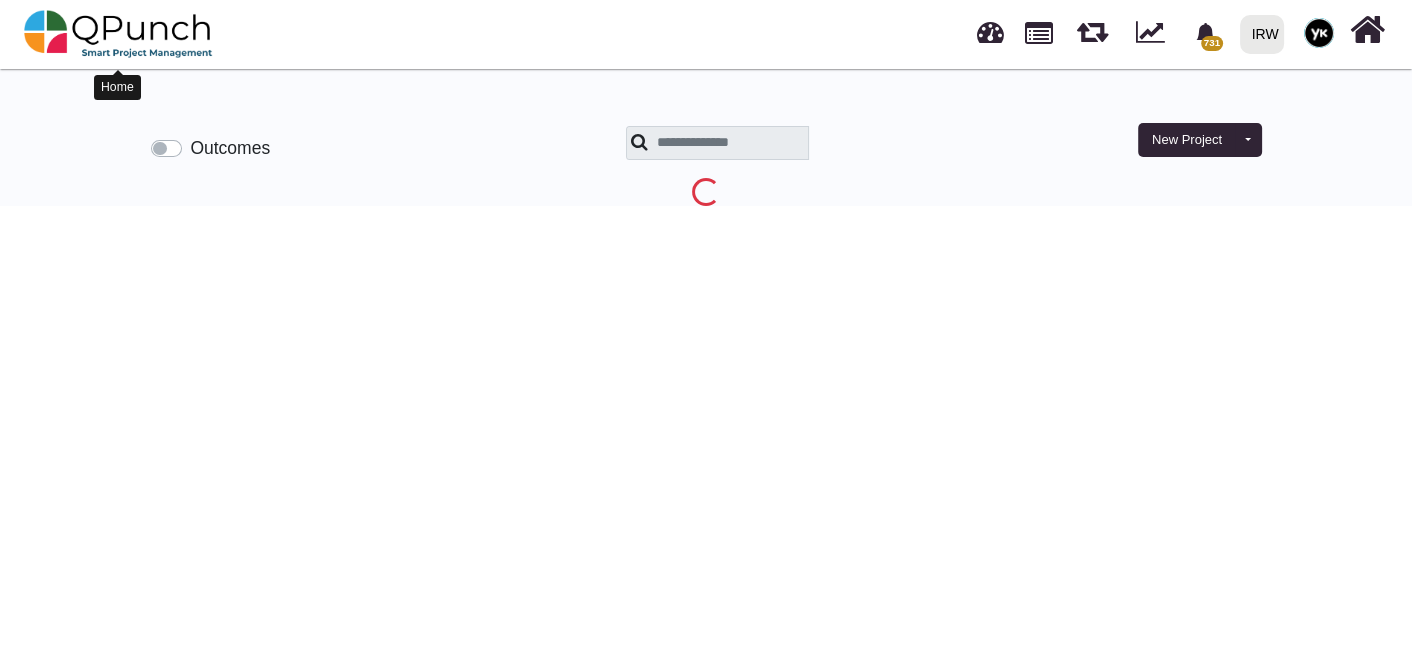 scroll, scrollTop: 0, scrollLeft: 0, axis: both 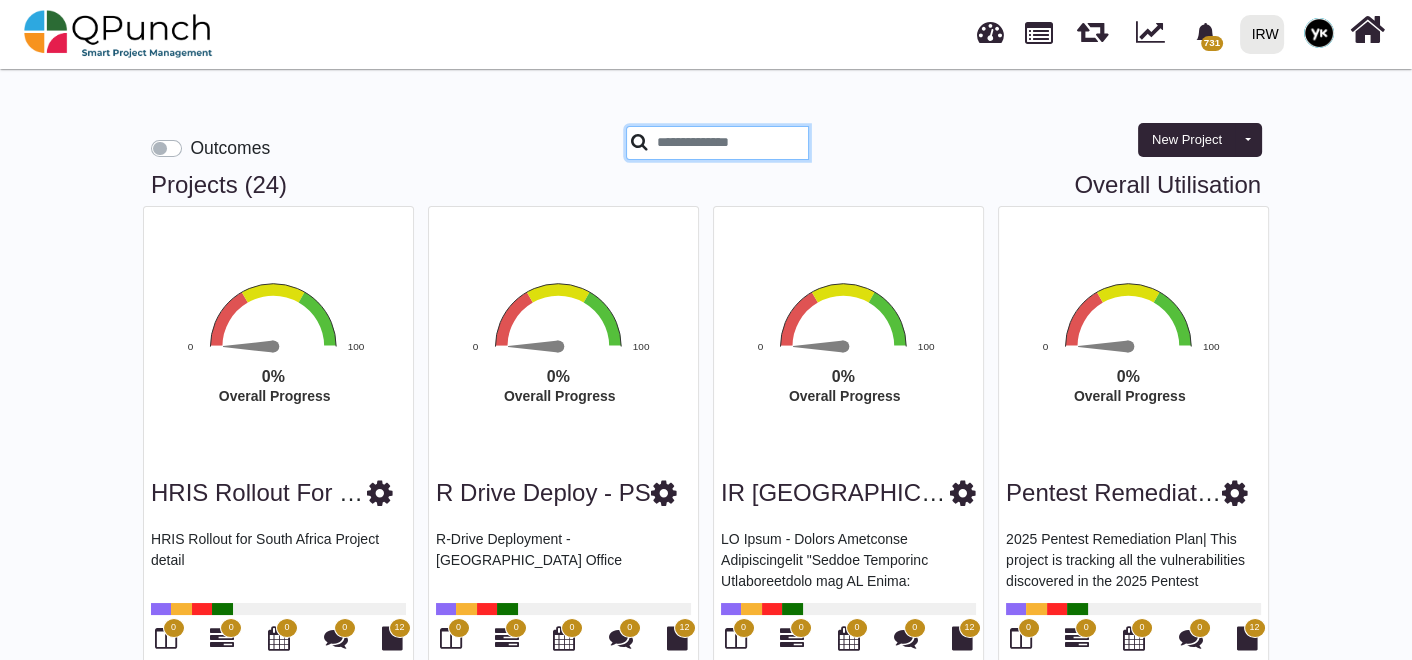 click at bounding box center (717, 143) 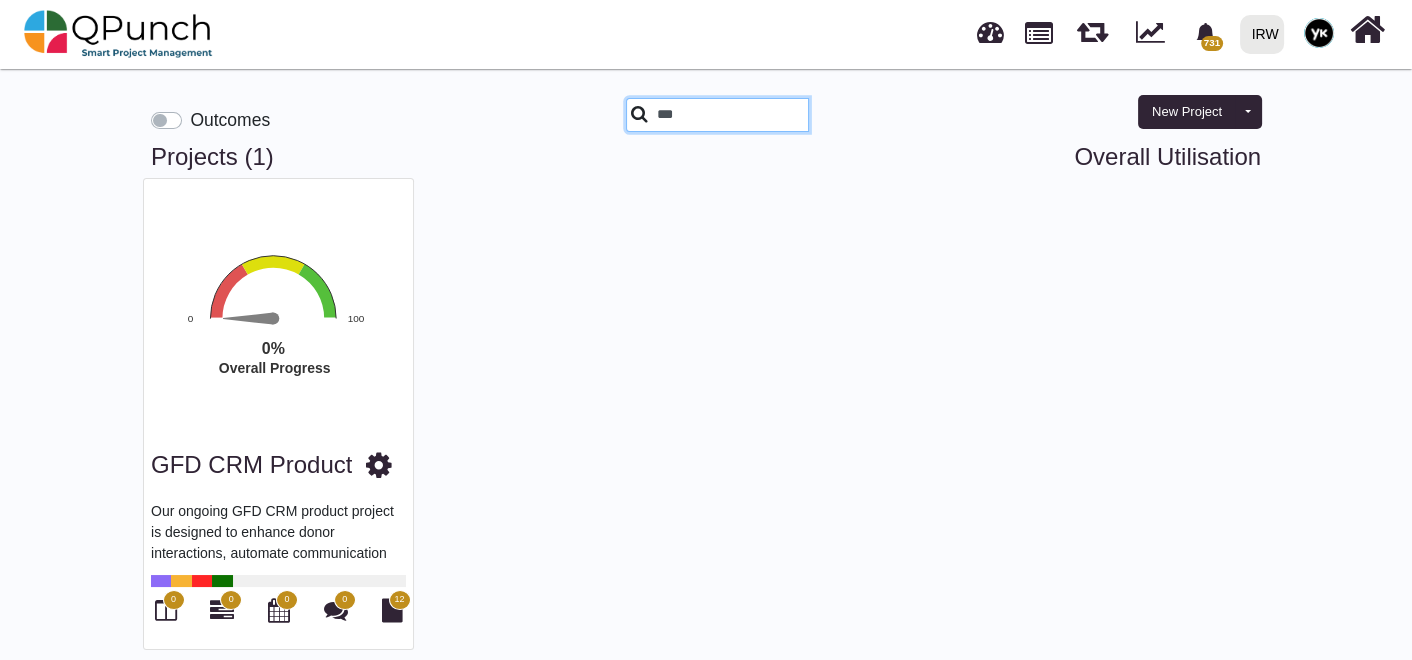 scroll, scrollTop: 51, scrollLeft: 0, axis: vertical 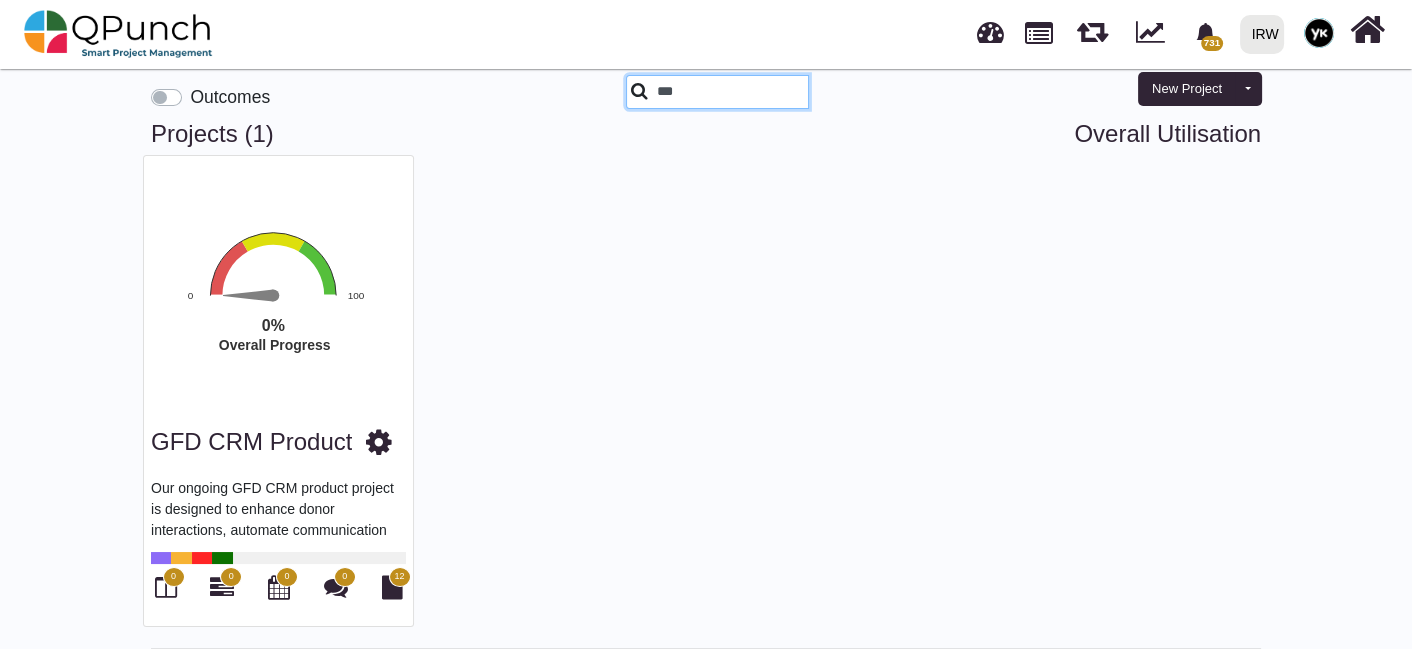 type on "***" 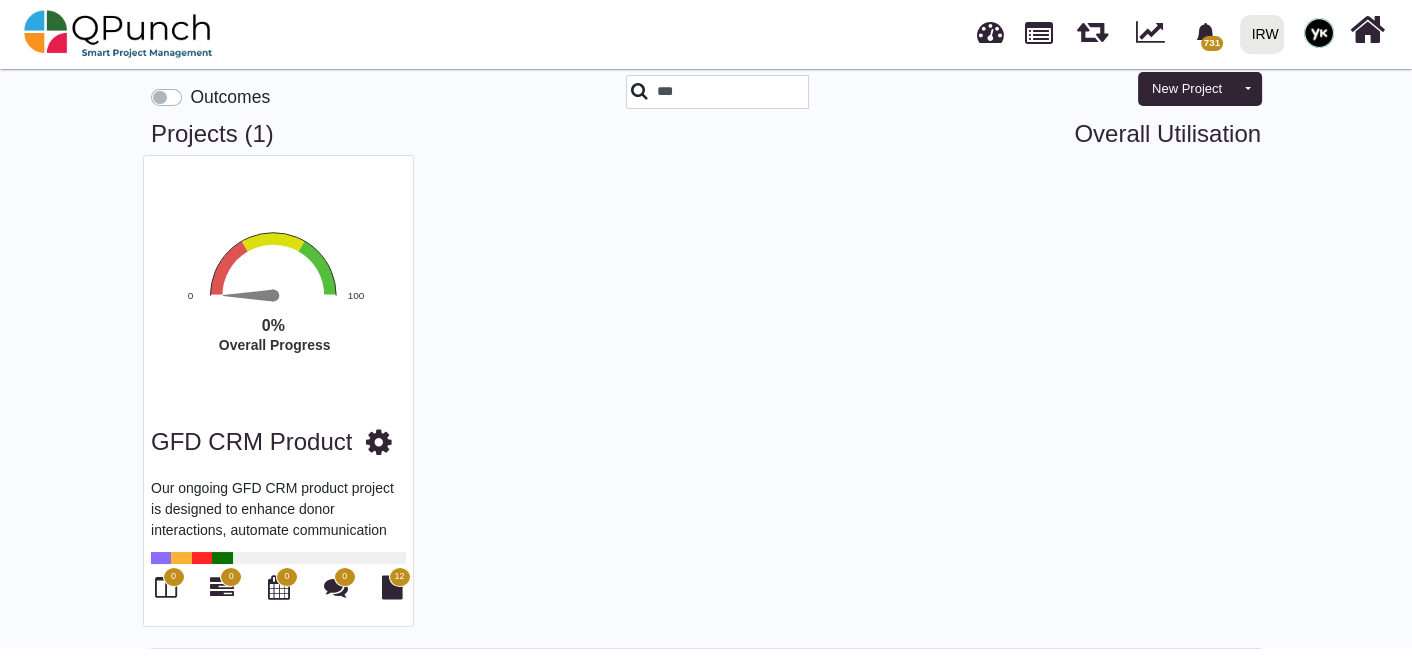 click on "0" at bounding box center (174, 577) 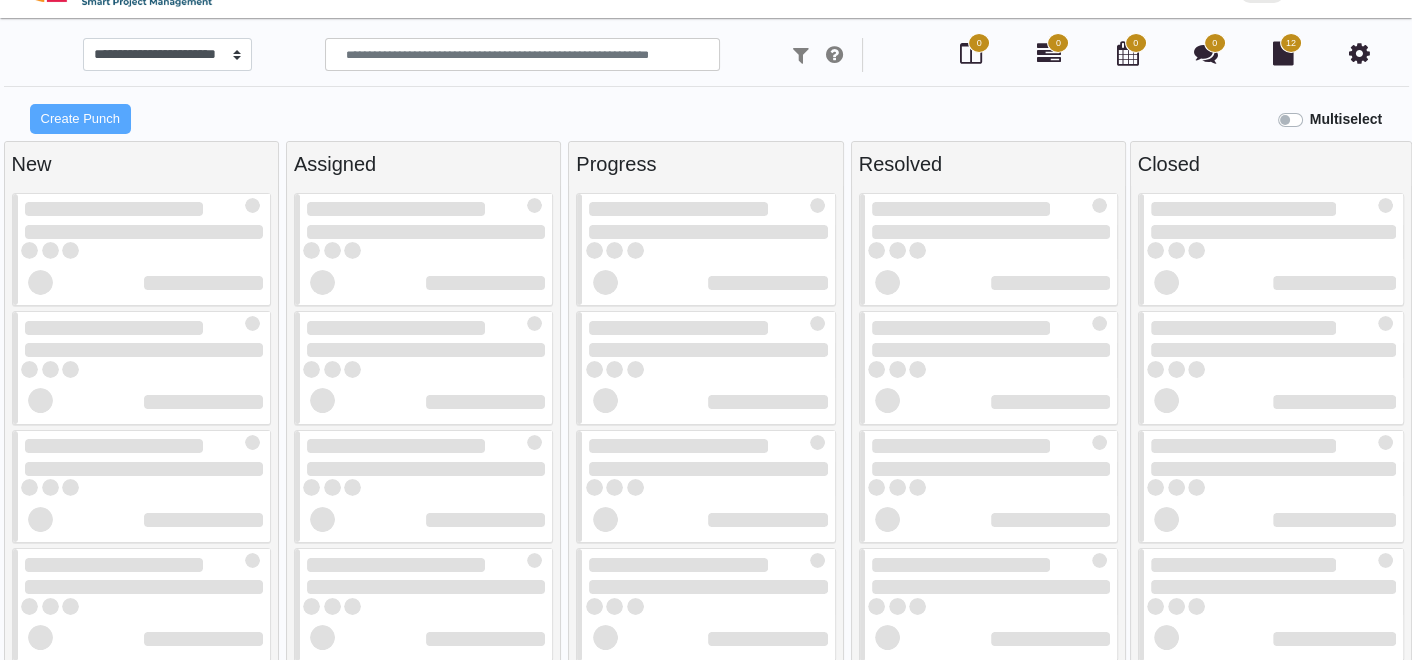 scroll, scrollTop: 0, scrollLeft: 0, axis: both 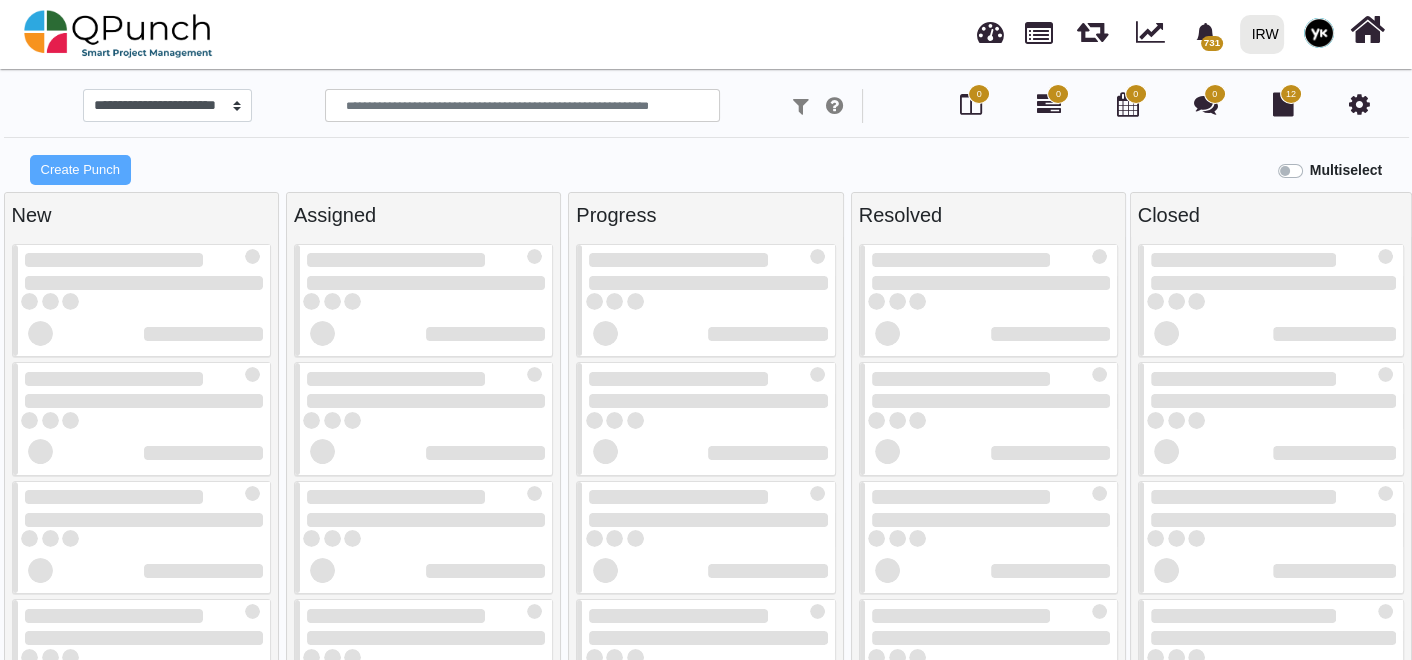 select 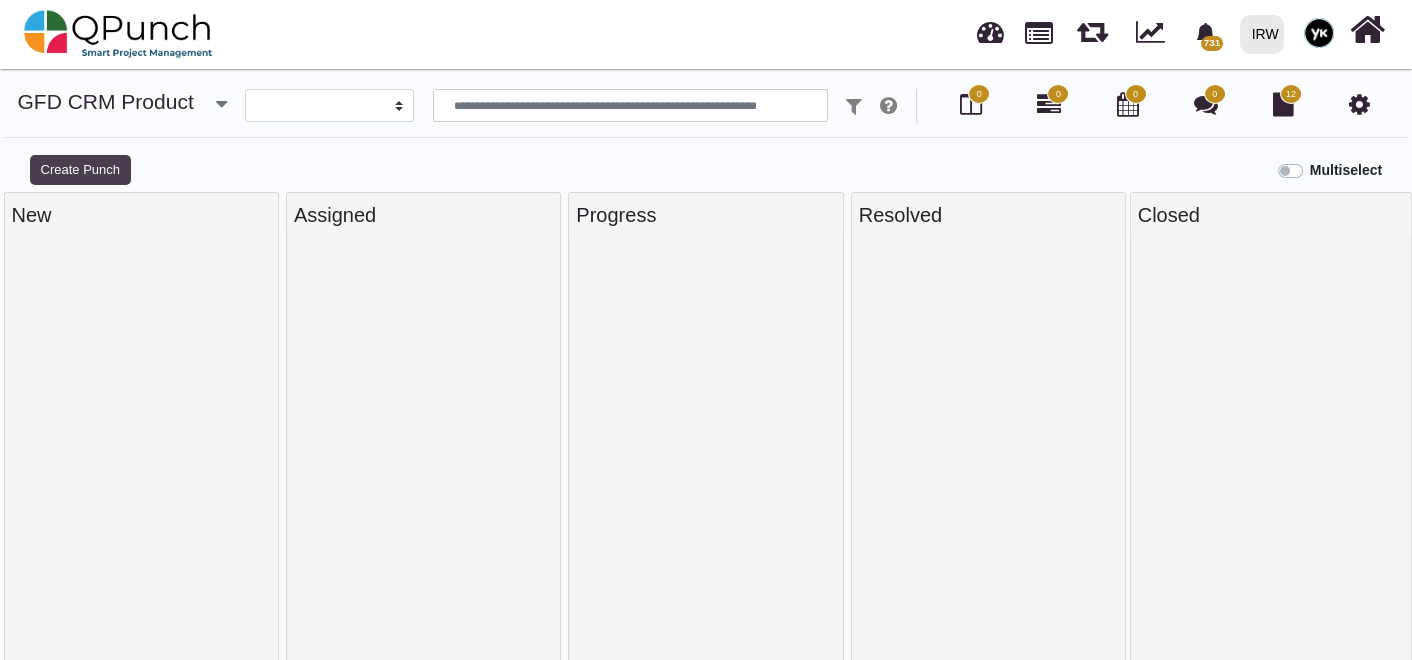 click on "Create Punch" at bounding box center [80, 170] 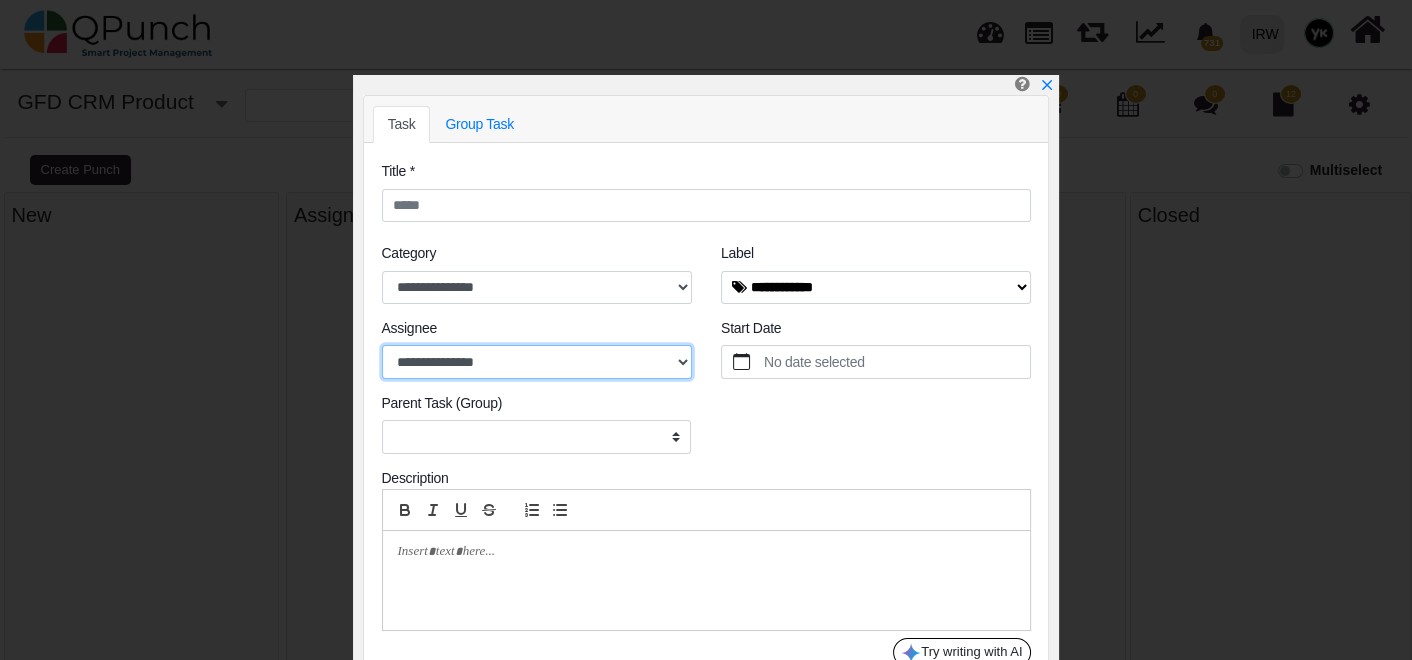 click on "**********" at bounding box center (537, 361) 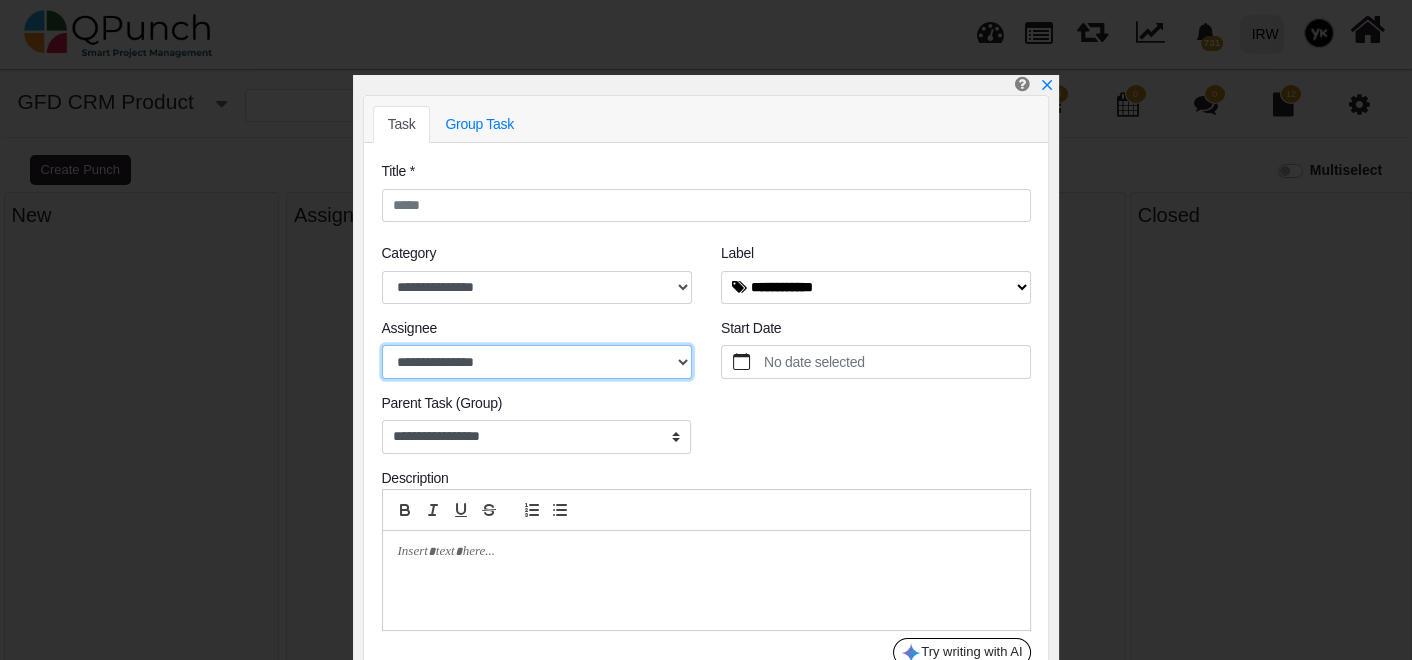 click on "**********" at bounding box center [537, 361] 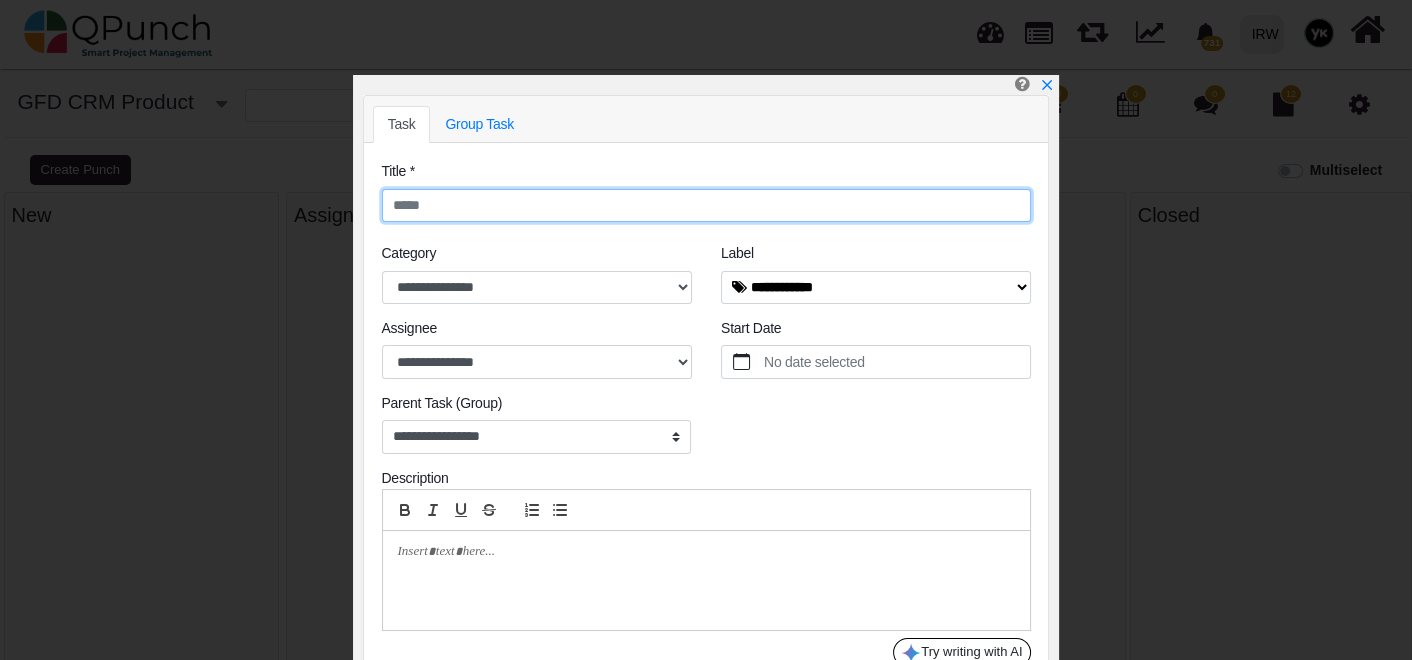 click at bounding box center (706, 206) 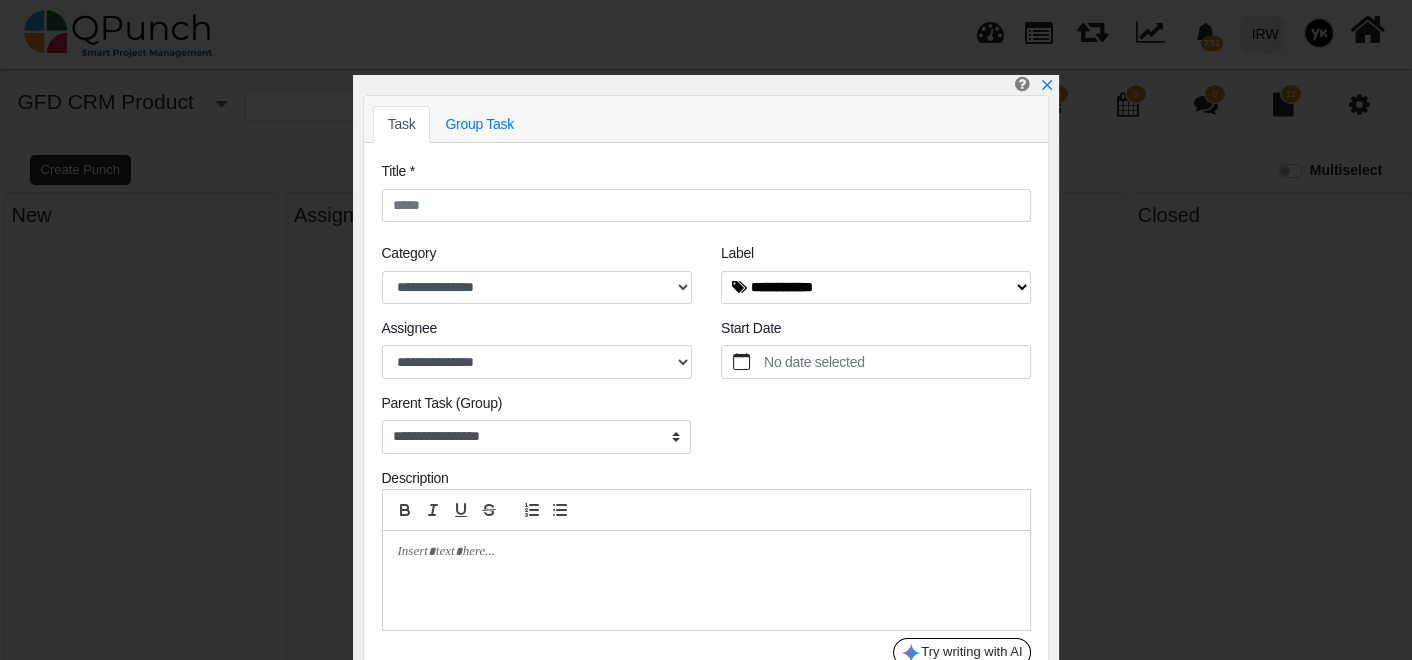 select on "****" 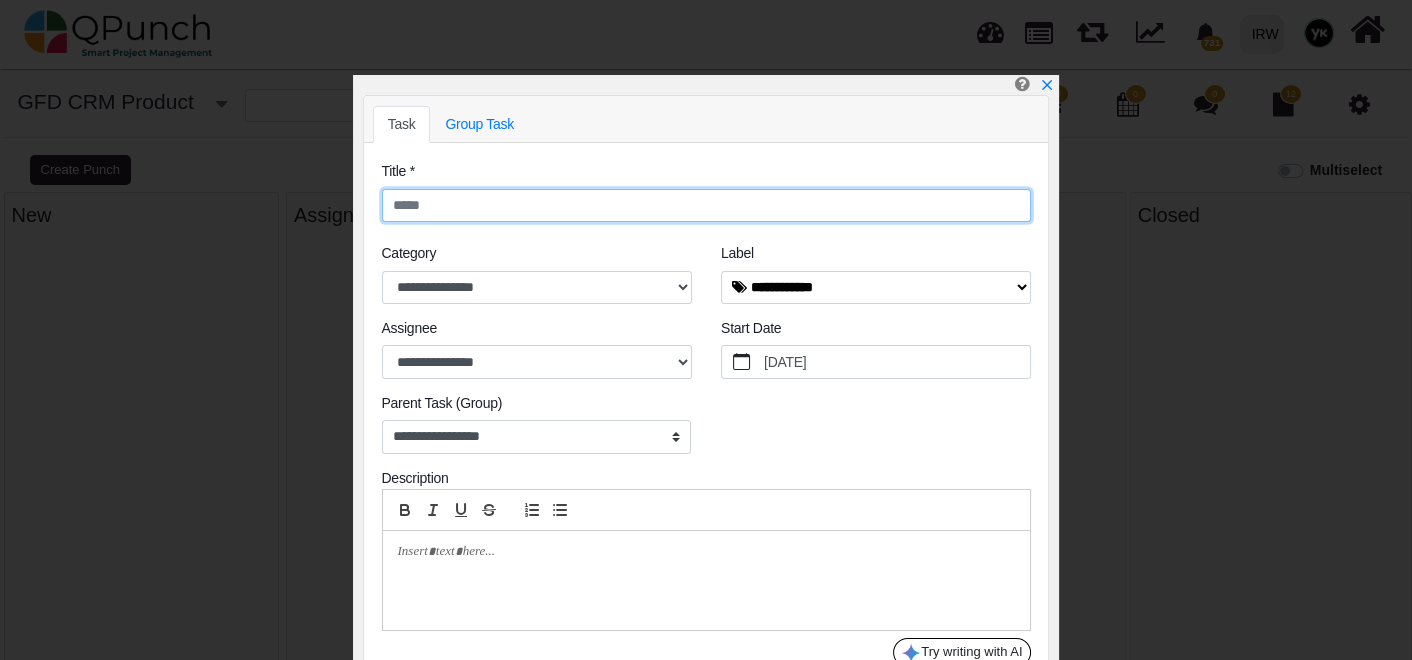 paste on "**********" 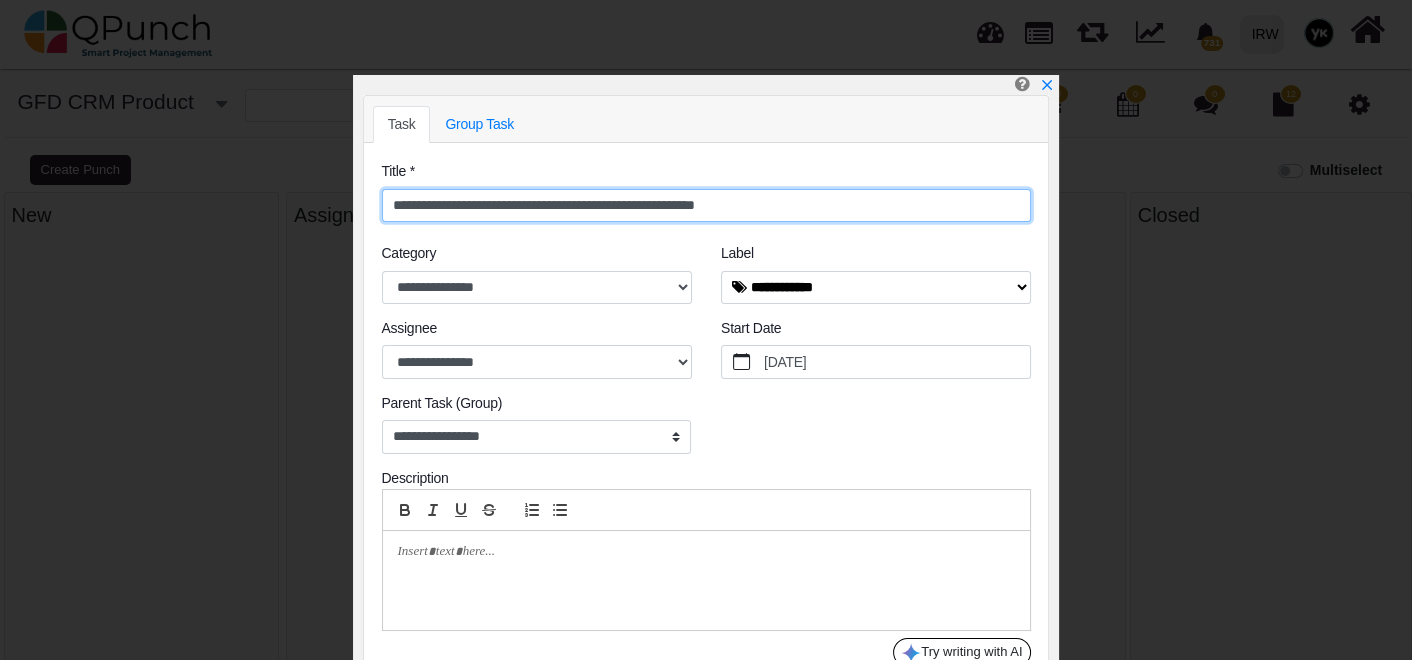 type on "**********" 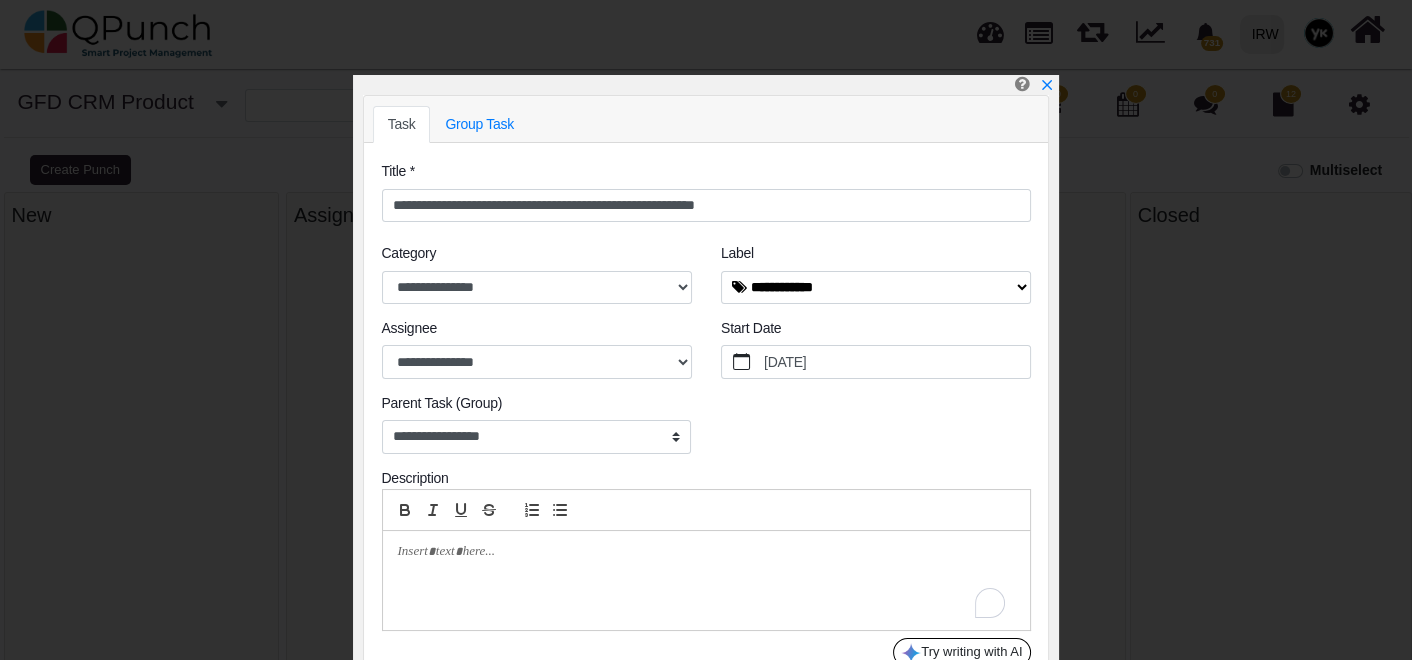 click at bounding box center (706, 580) 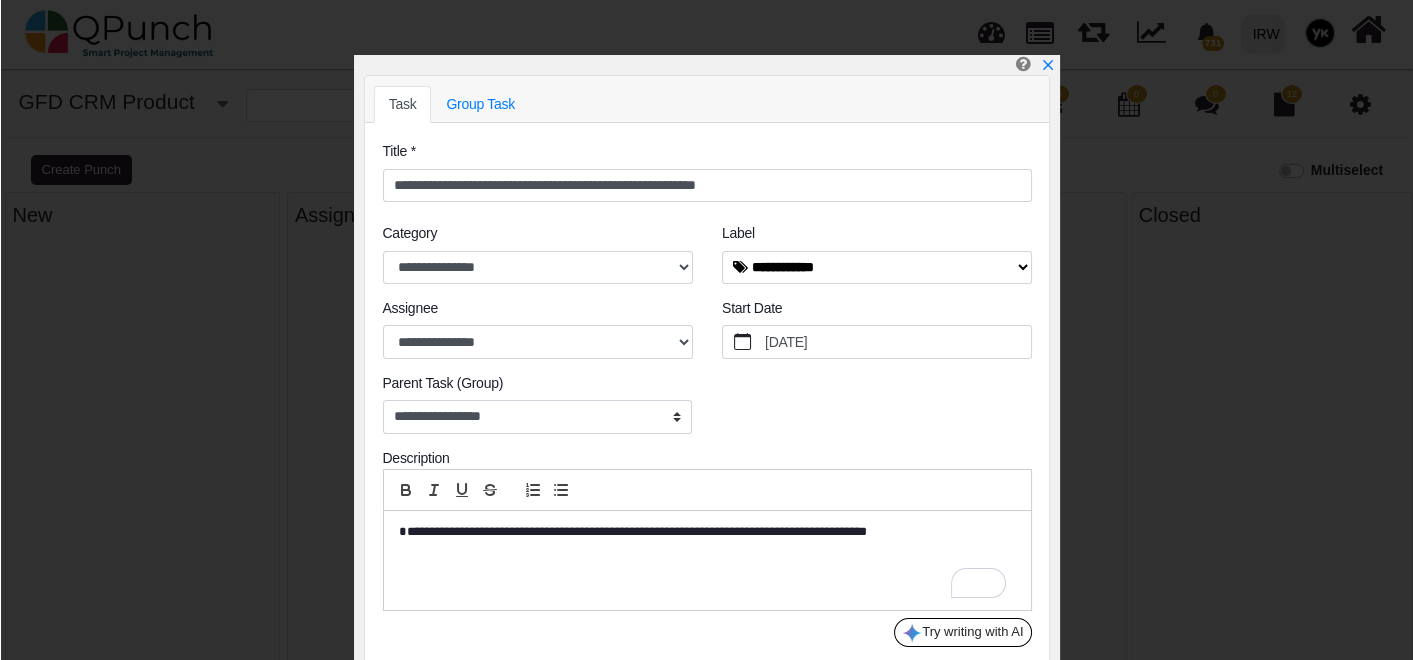 scroll, scrollTop: 76, scrollLeft: 0, axis: vertical 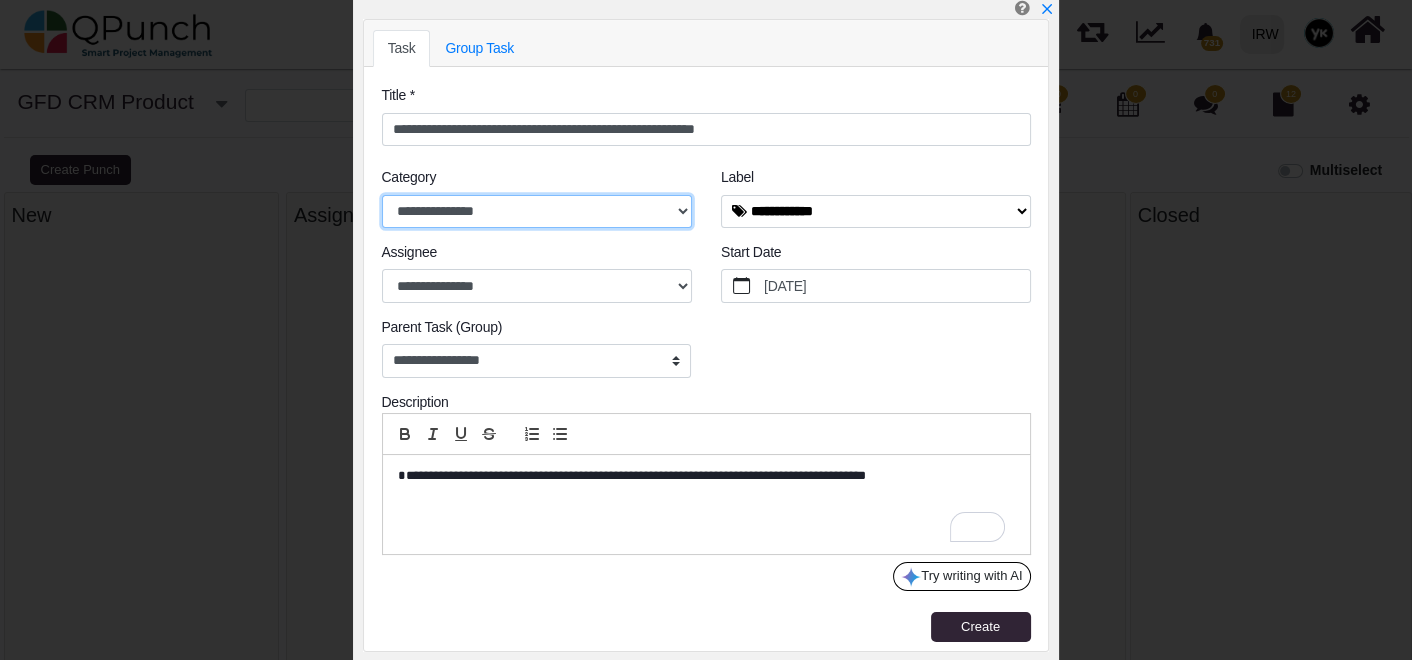 click on "**********" at bounding box center (537, 211) 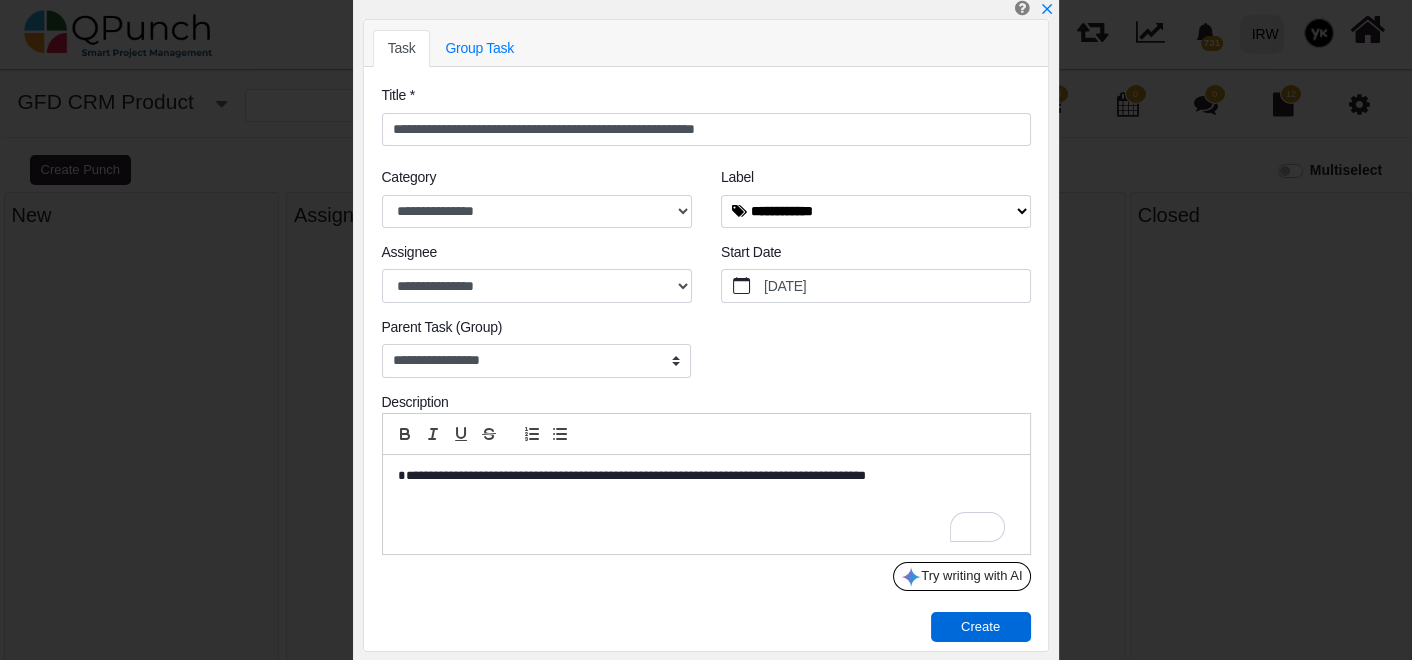 click on "Create" at bounding box center [981, 627] 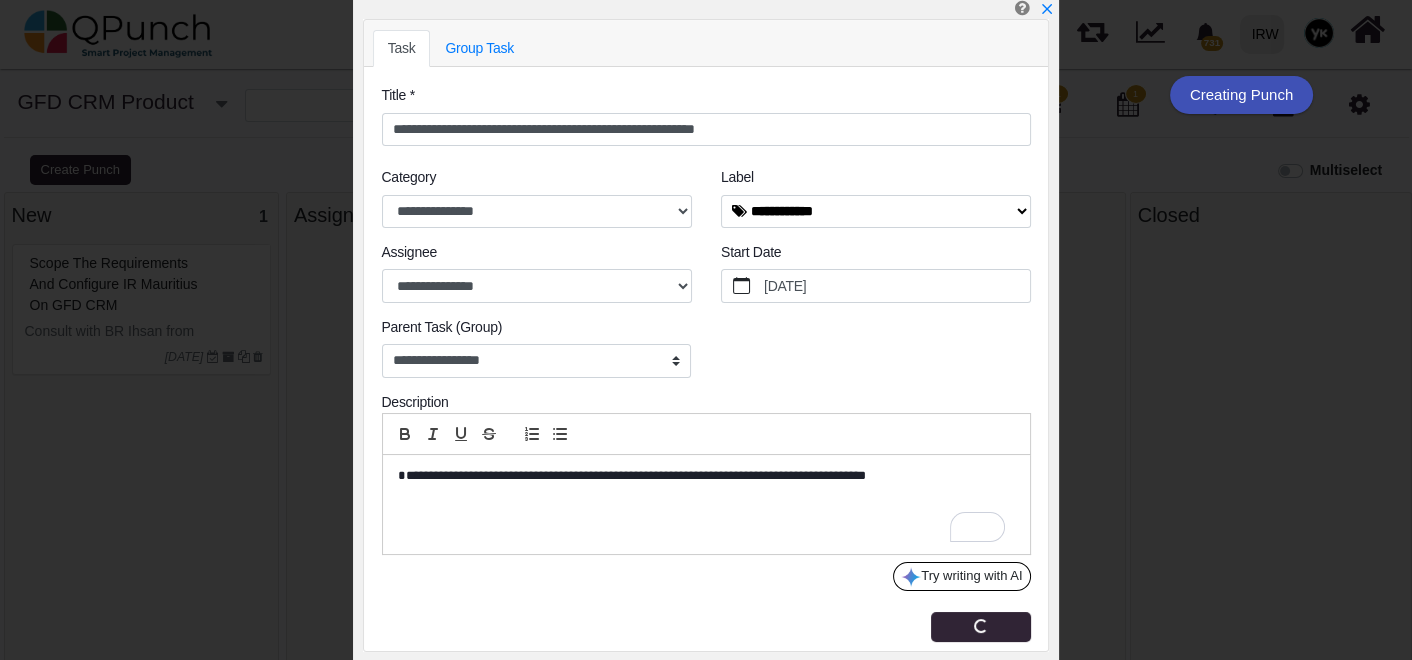 type 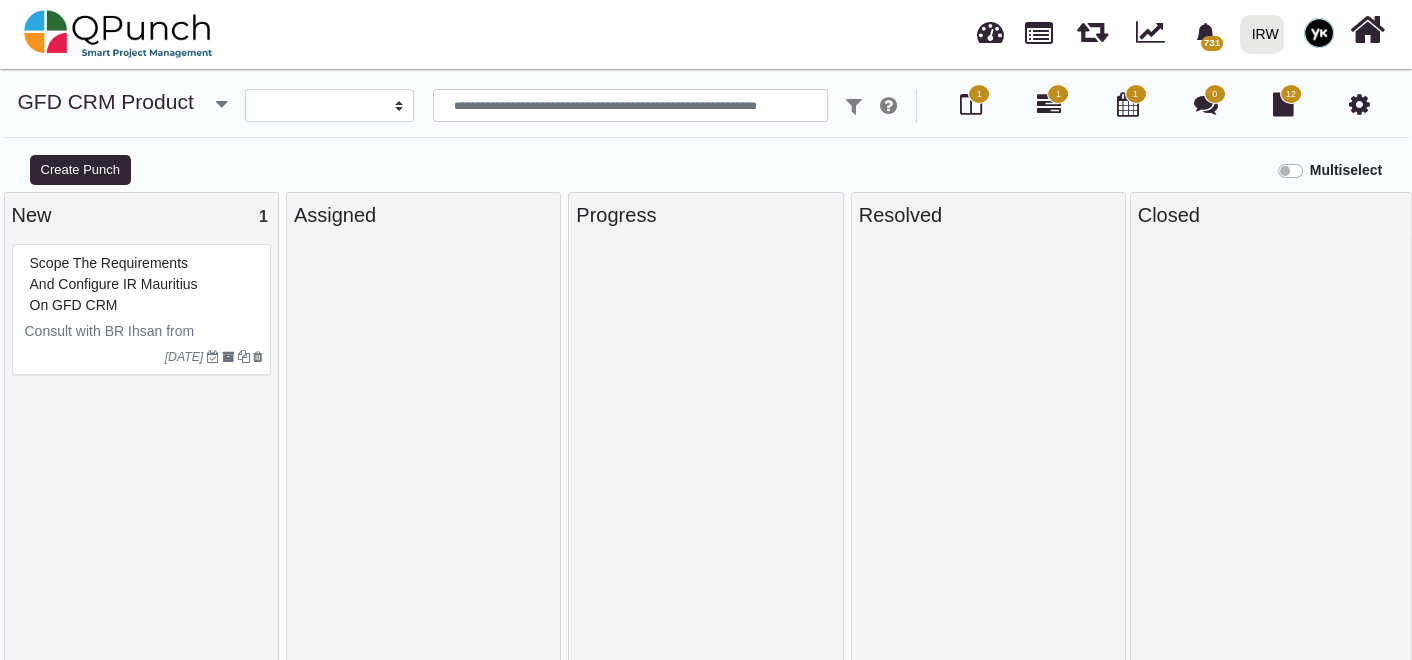 click on "scope the requirements and configure IR Mauritius on GFD CRM" at bounding box center [144, 284] 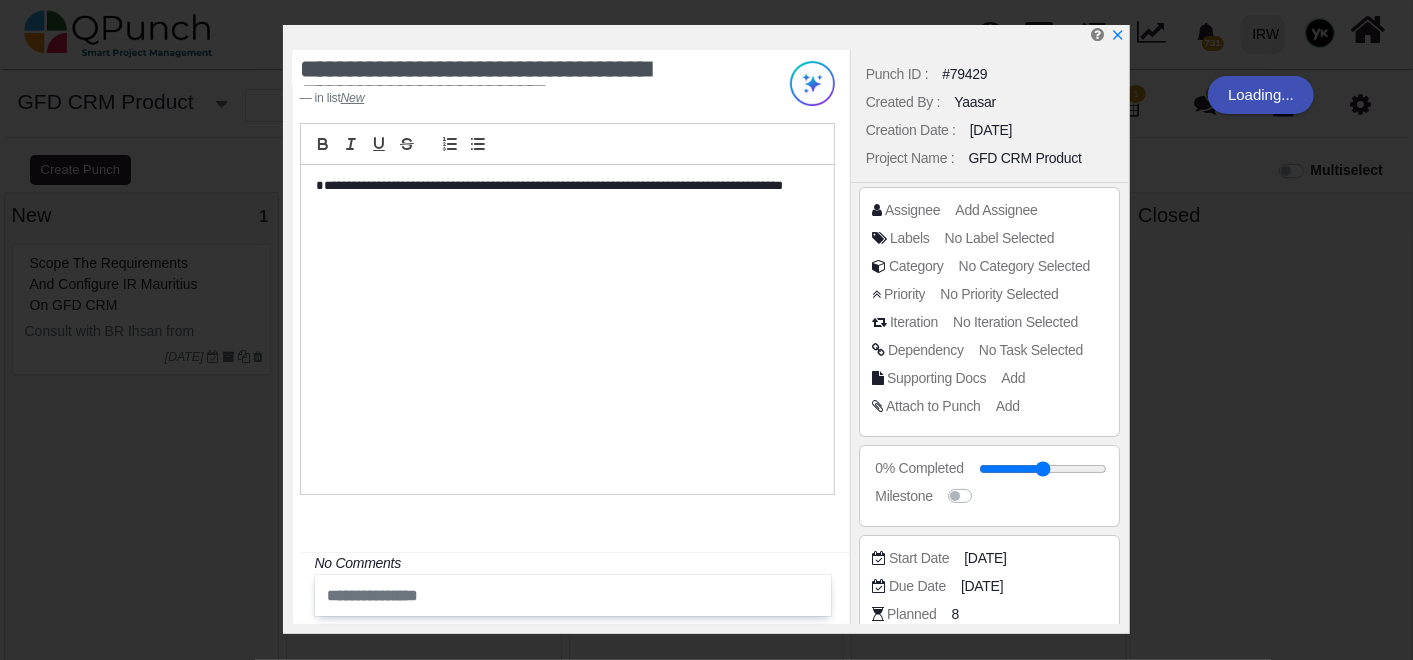 click on "Add Assignee" at bounding box center (996, 210) 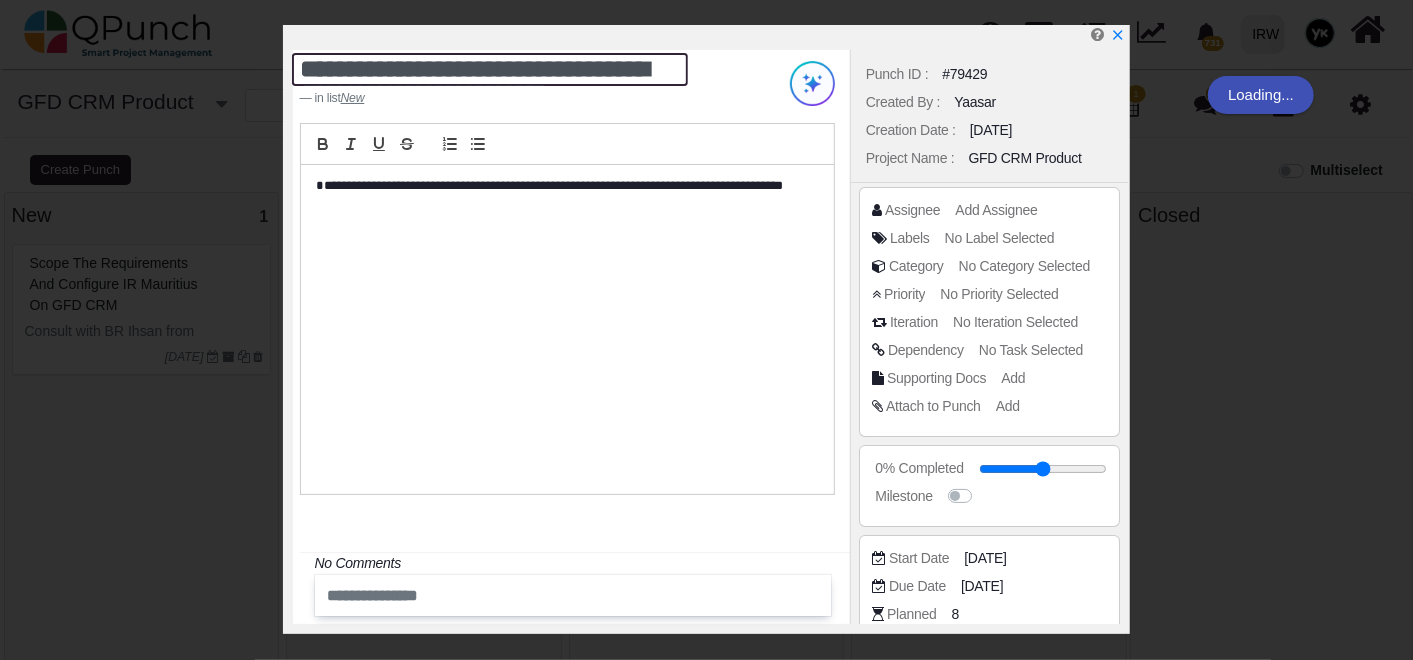 click on "**********" at bounding box center (490, 69) 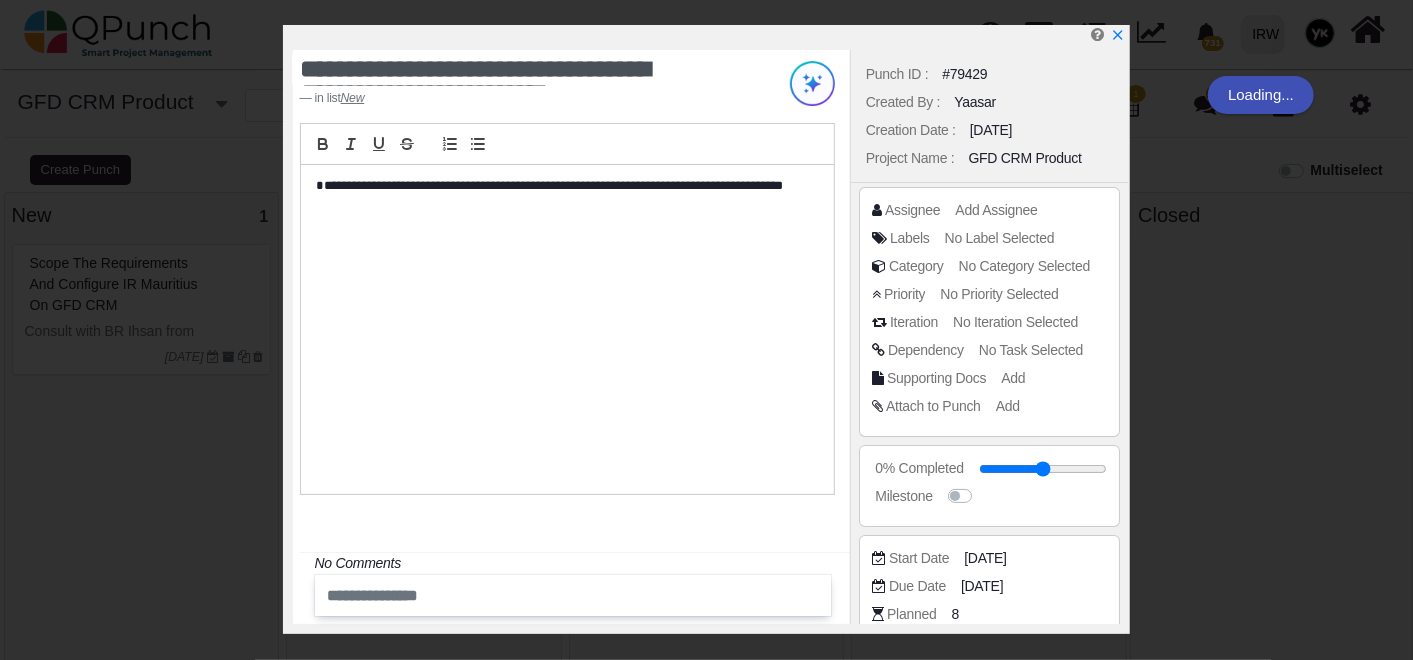 click on "**********" at bounding box center [567, 329] 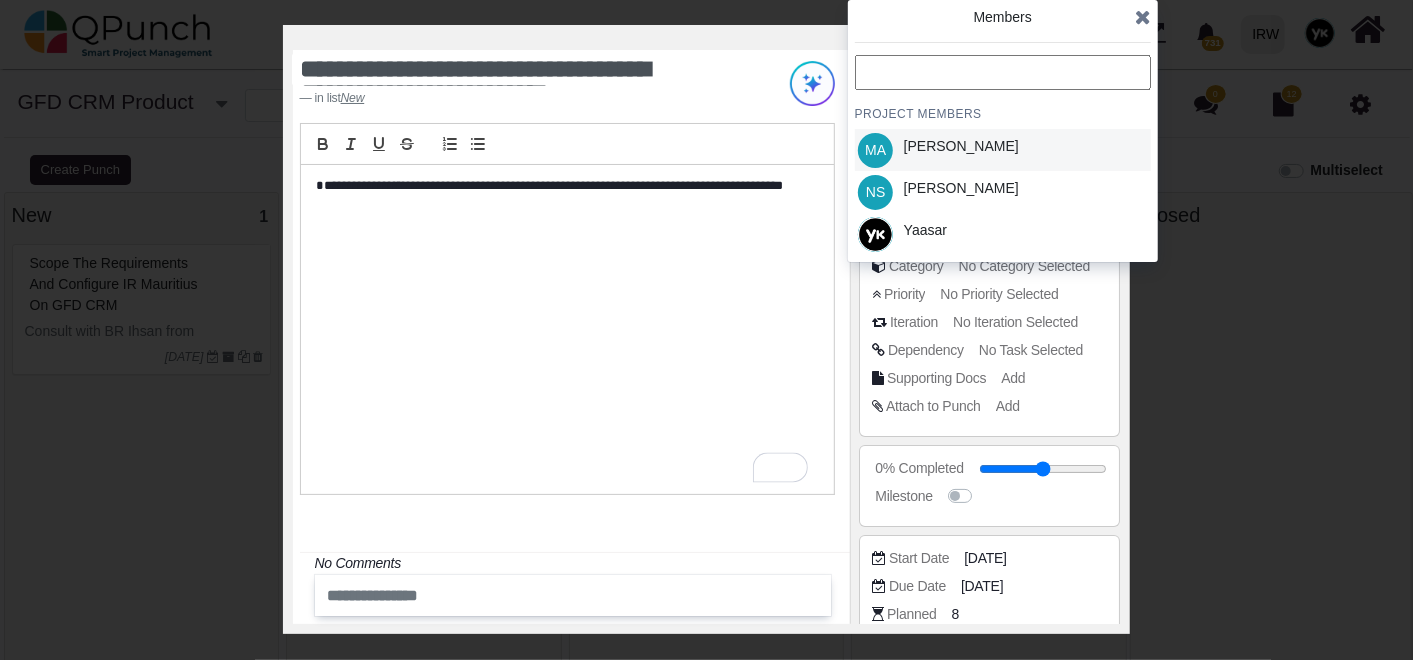 click on "[PERSON_NAME]" at bounding box center [961, 150] 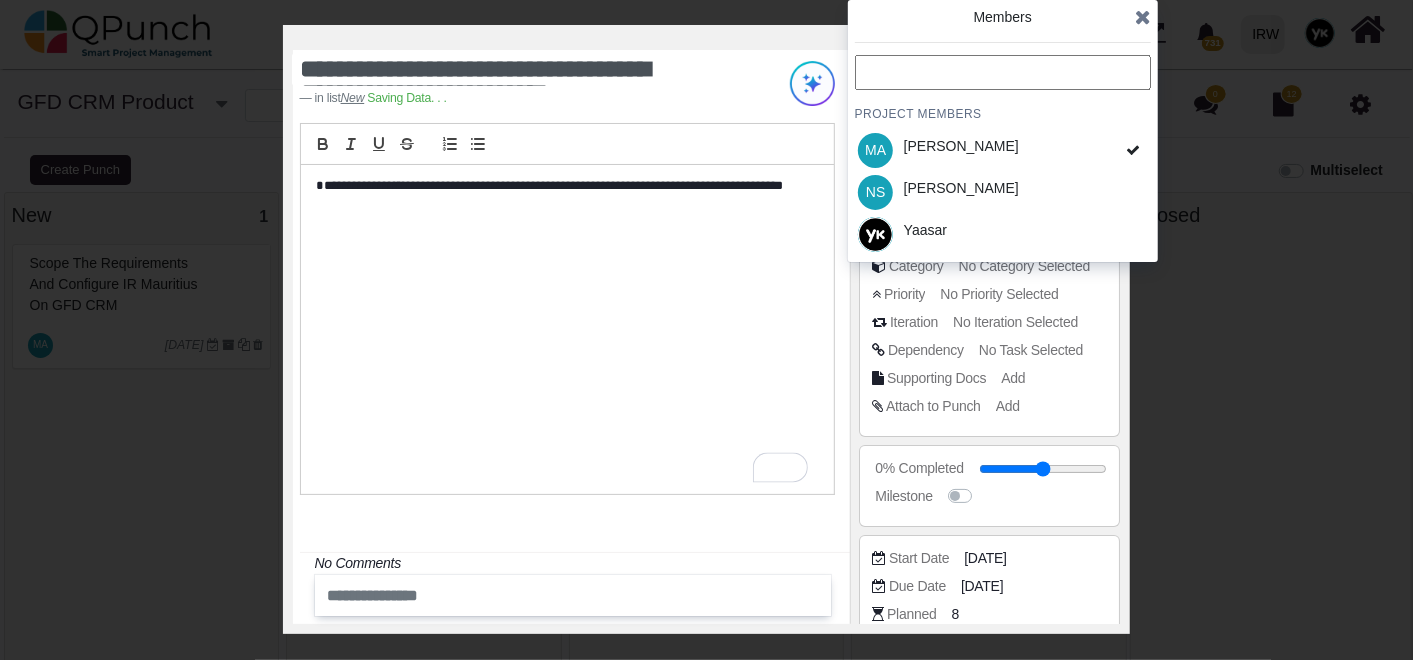 click at bounding box center (1143, 17) 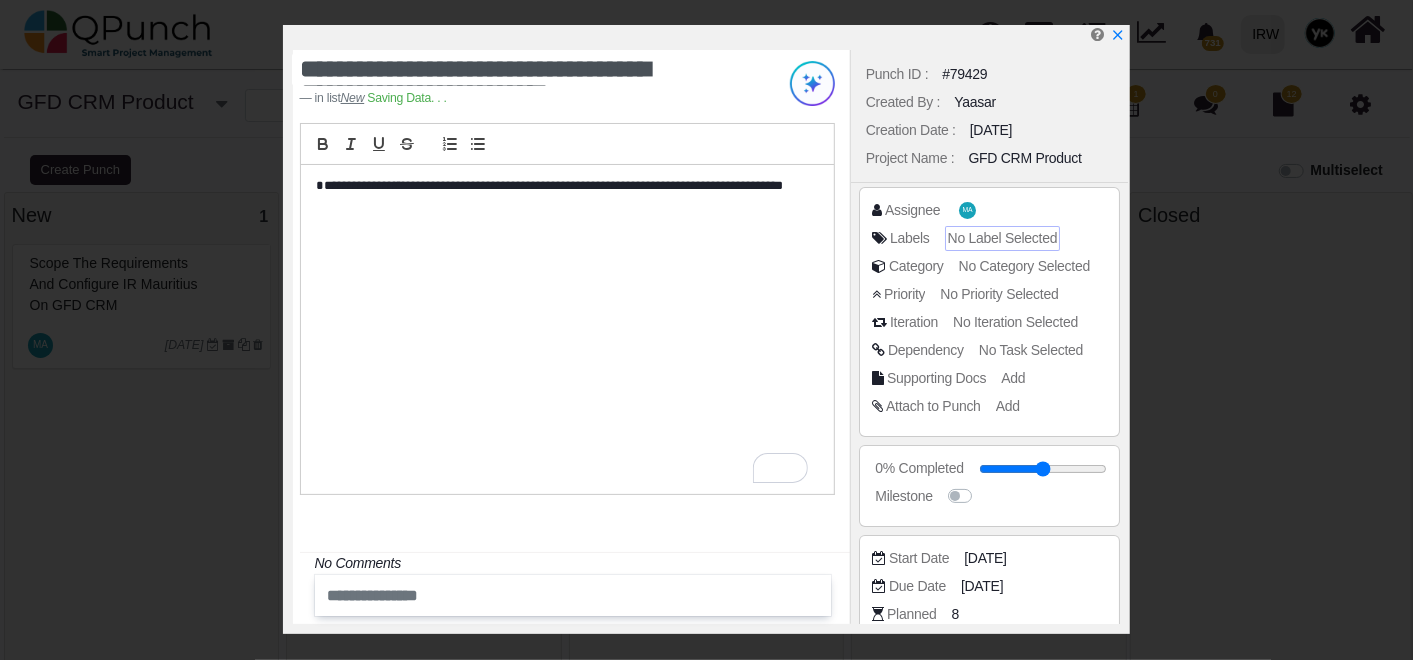 click on "No
Label
Selected" at bounding box center (1003, 238) 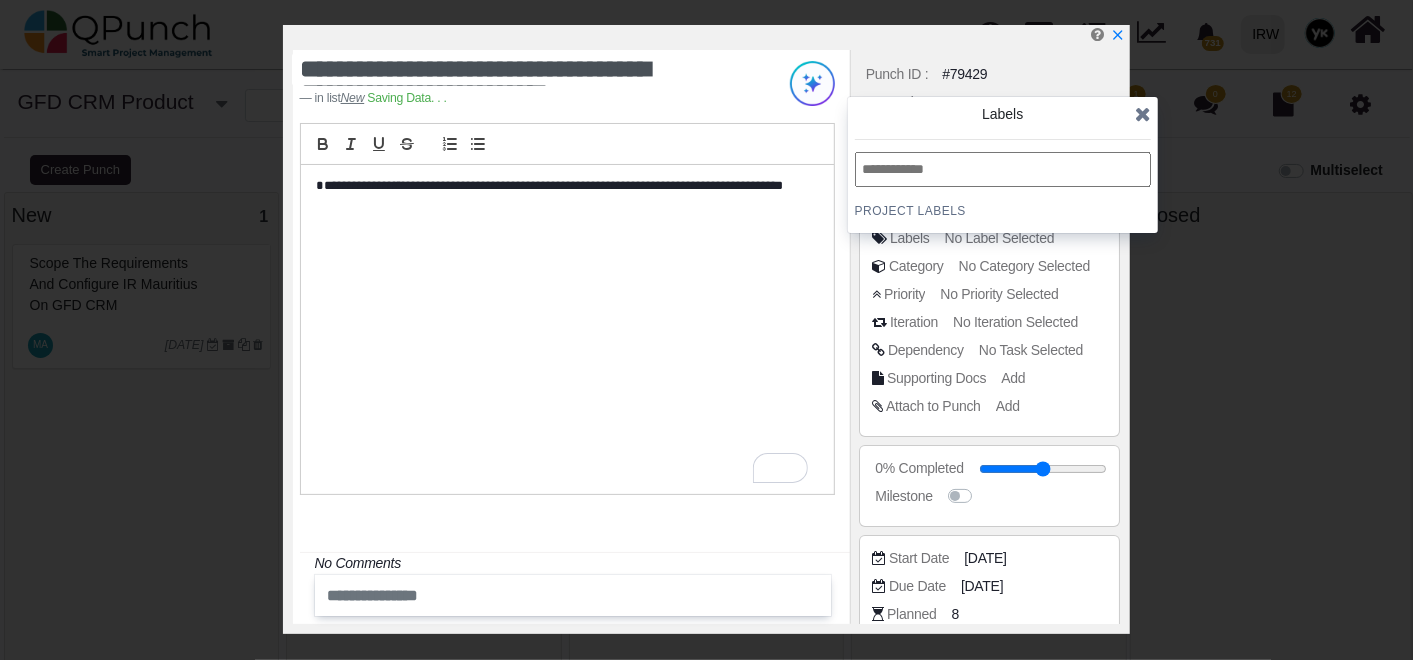 click at bounding box center (1003, 169) 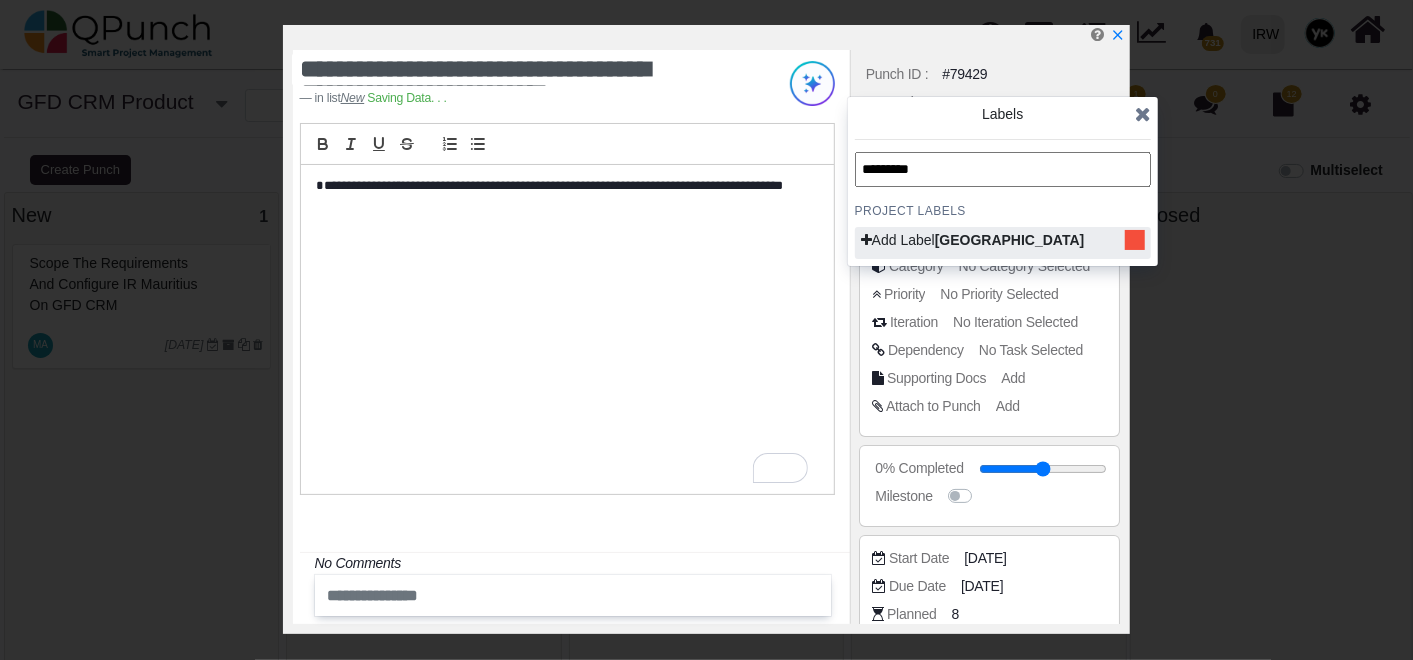 type on "*********" 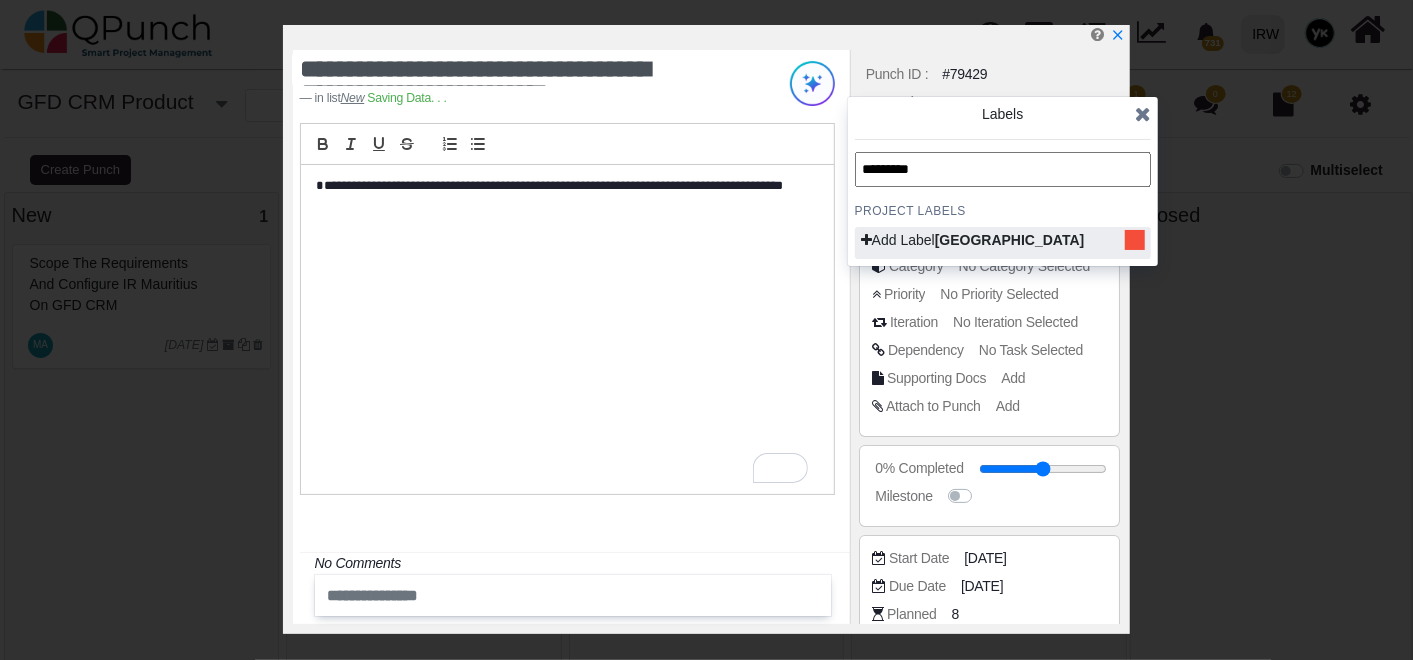 click at bounding box center (866, 240) 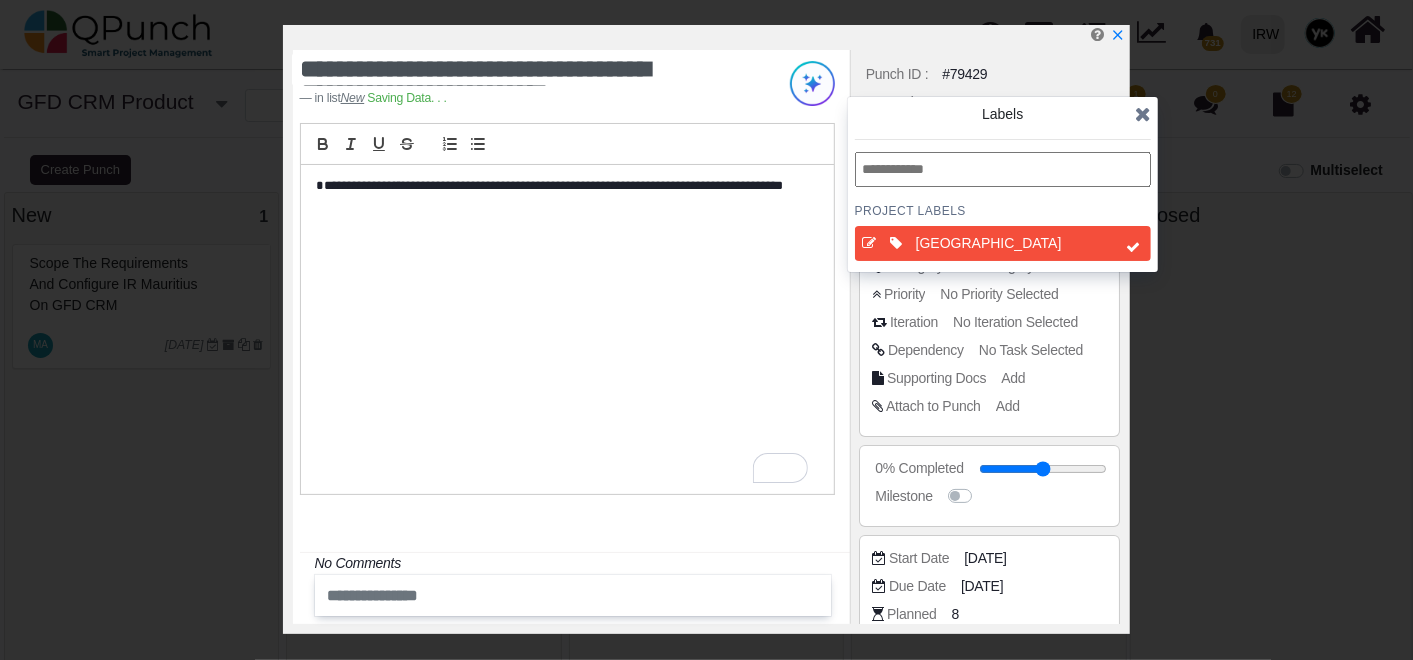 click at bounding box center [1143, 114] 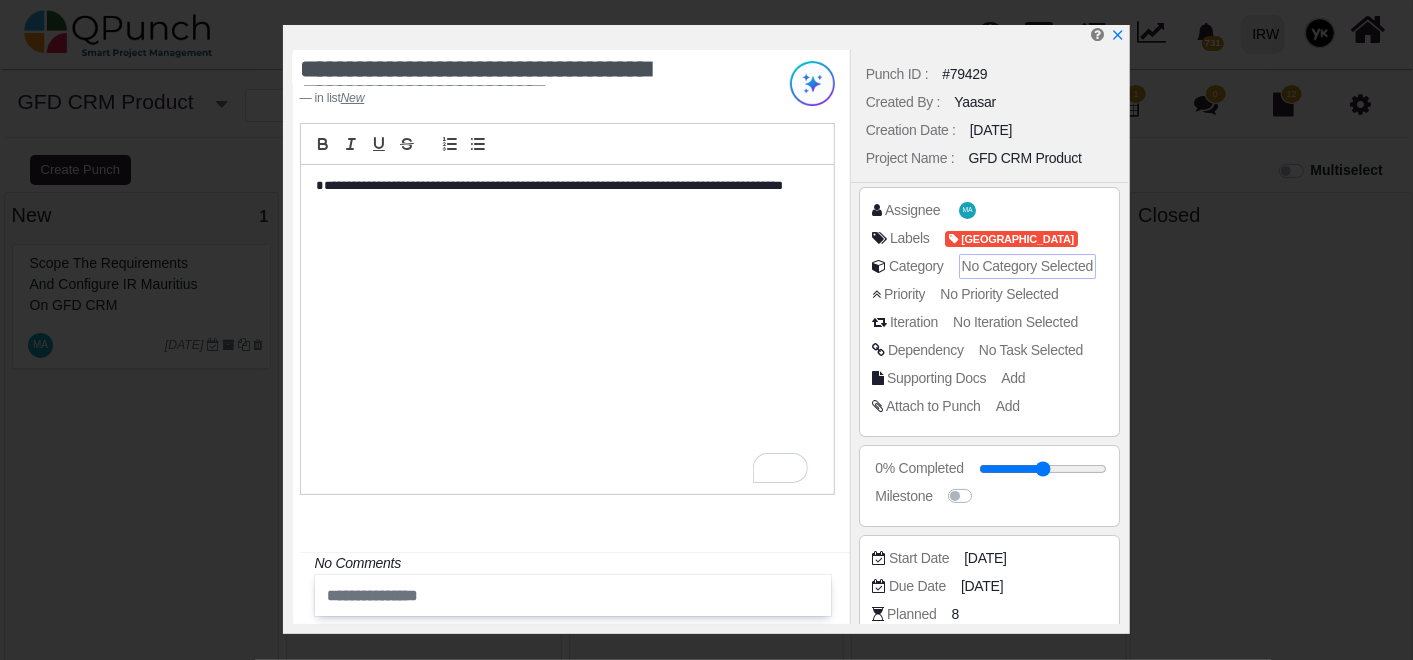 click on "No
Category
Selected" at bounding box center (1027, 266) 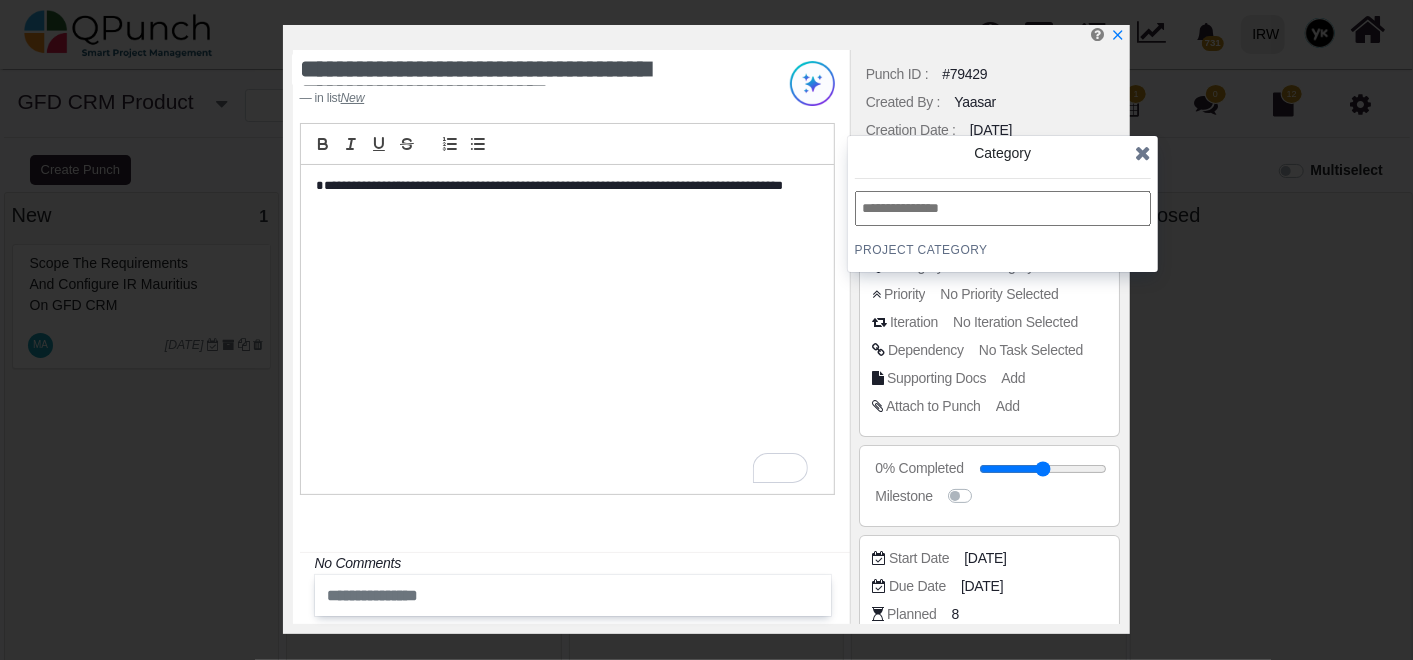 click at bounding box center (1003, 208) 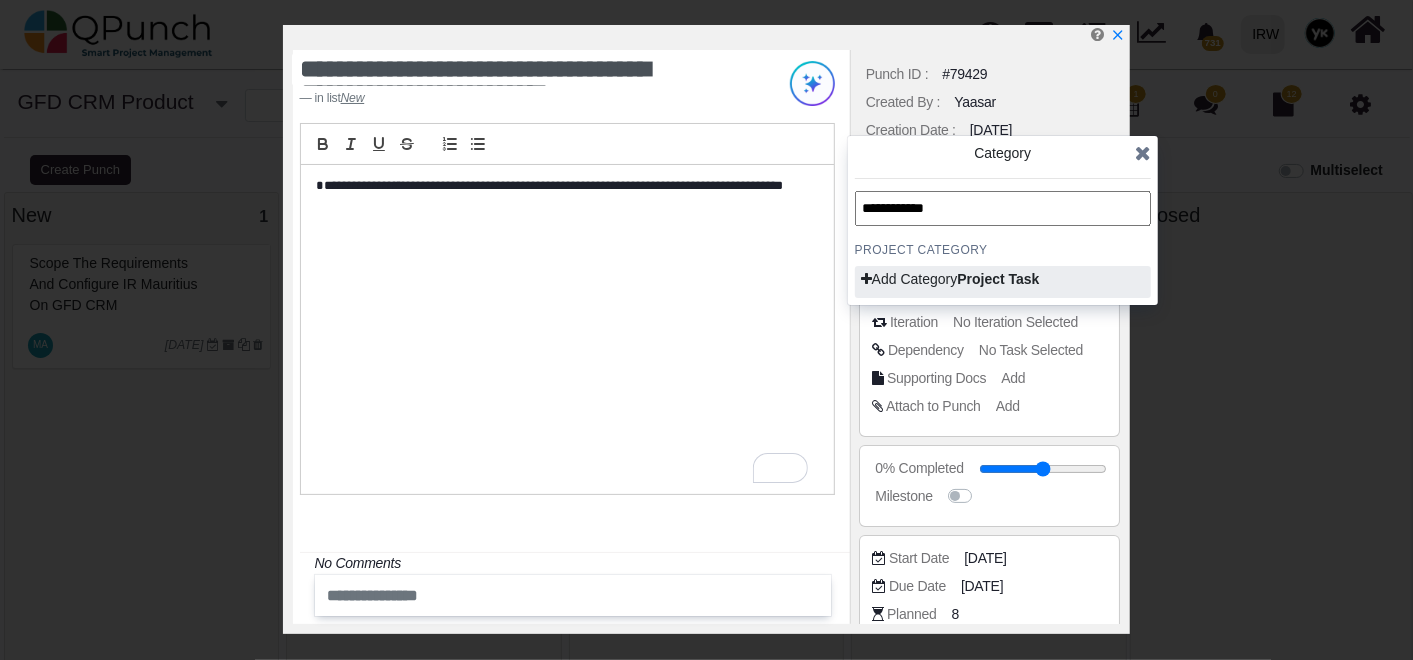 type on "**********" 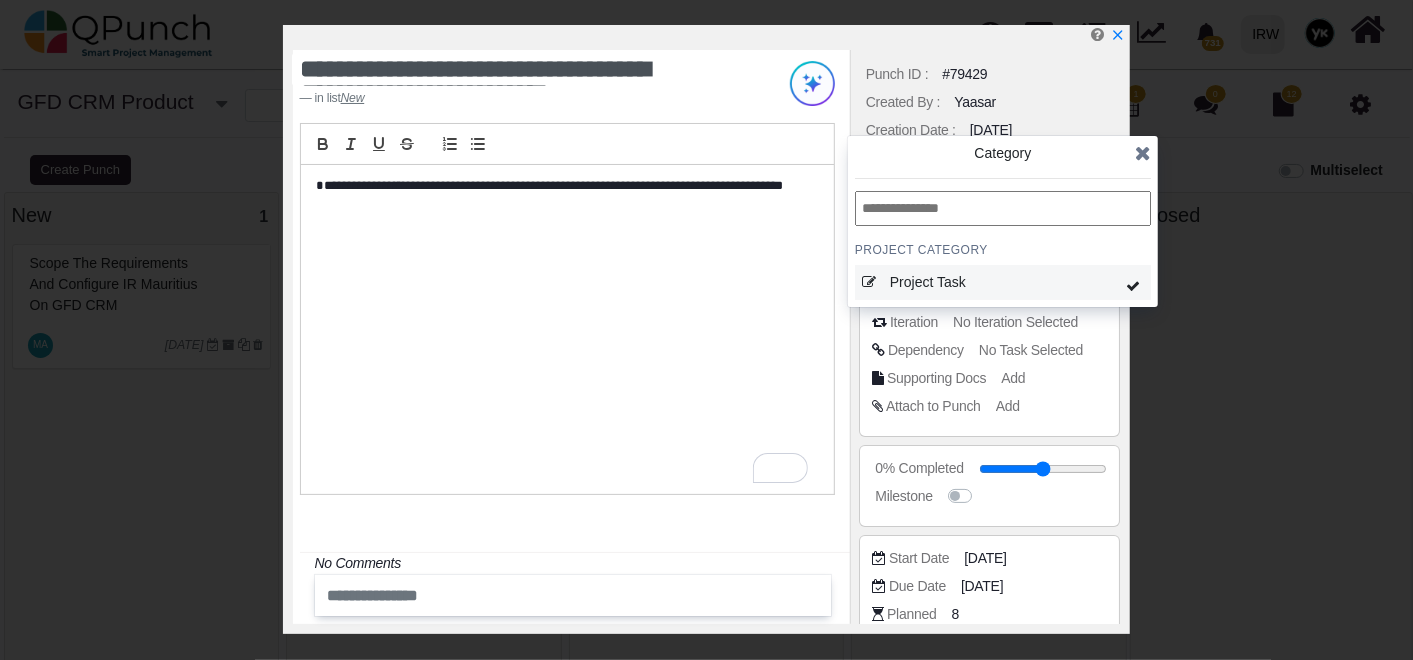 click at bounding box center (869, 282) 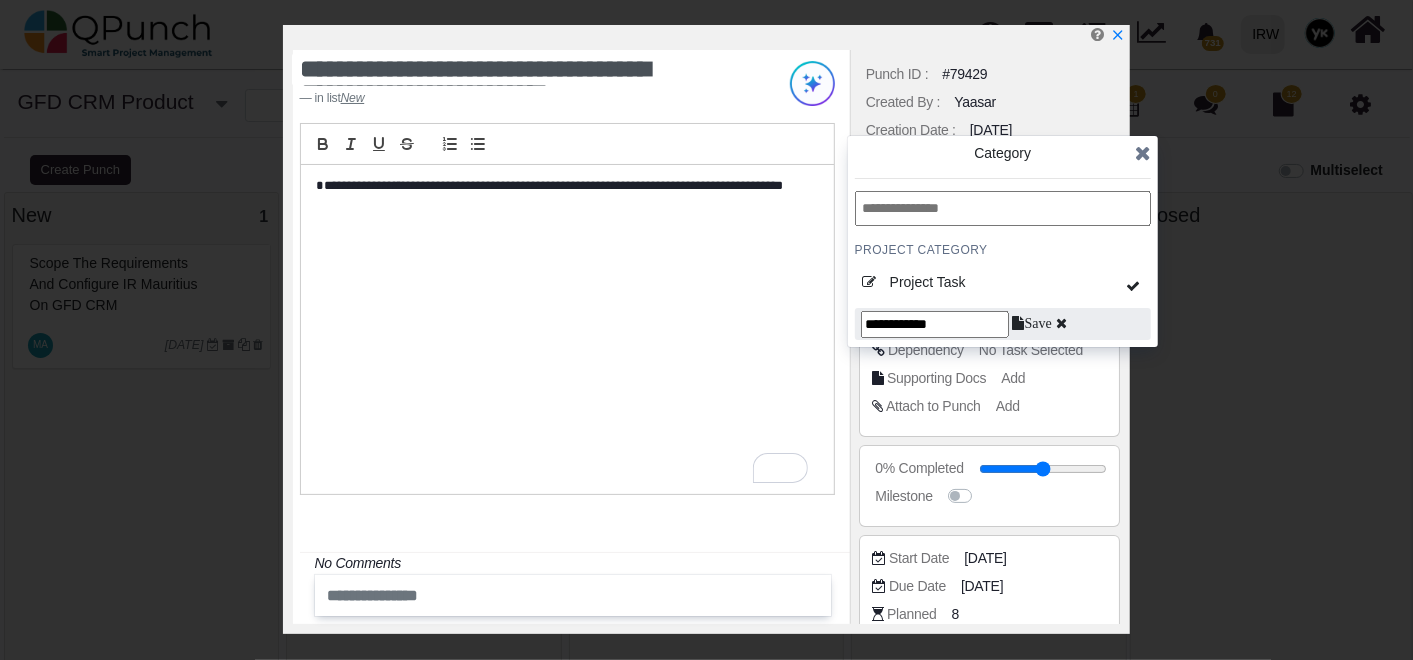 click on "**********" at bounding box center [935, 324] 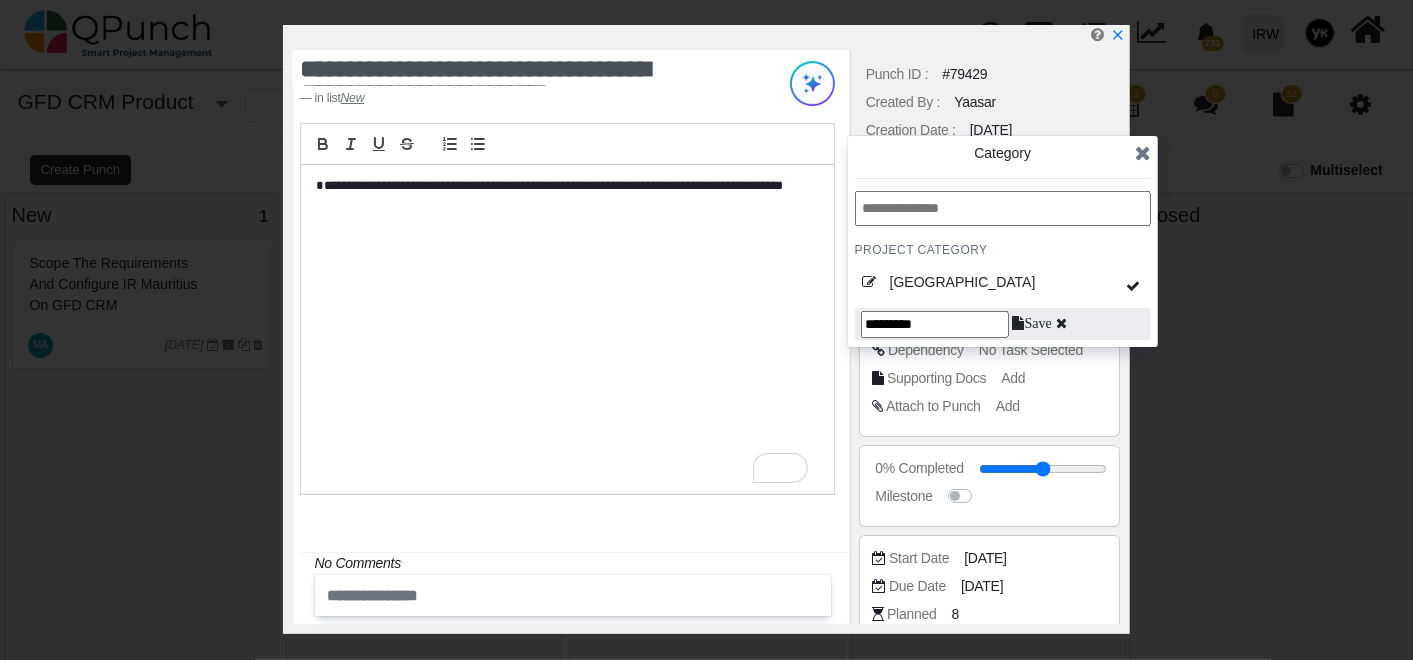 type on "*********" 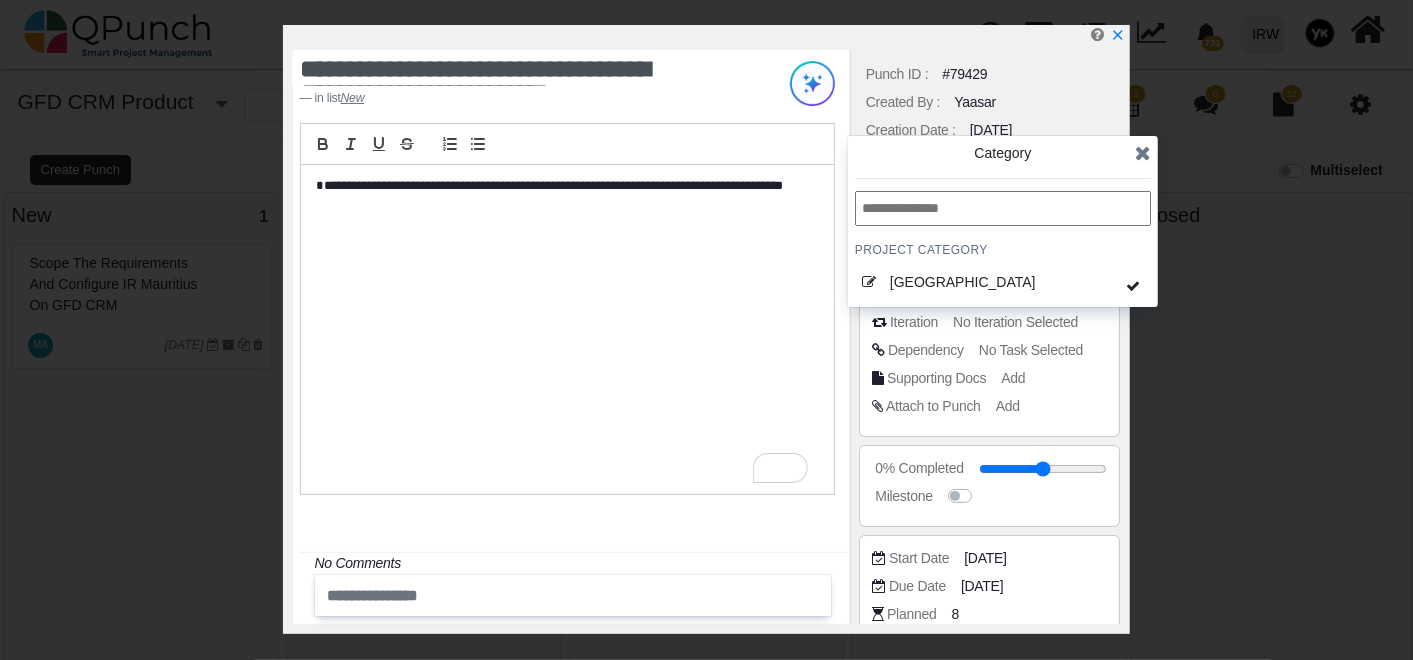 click at bounding box center (1143, 153) 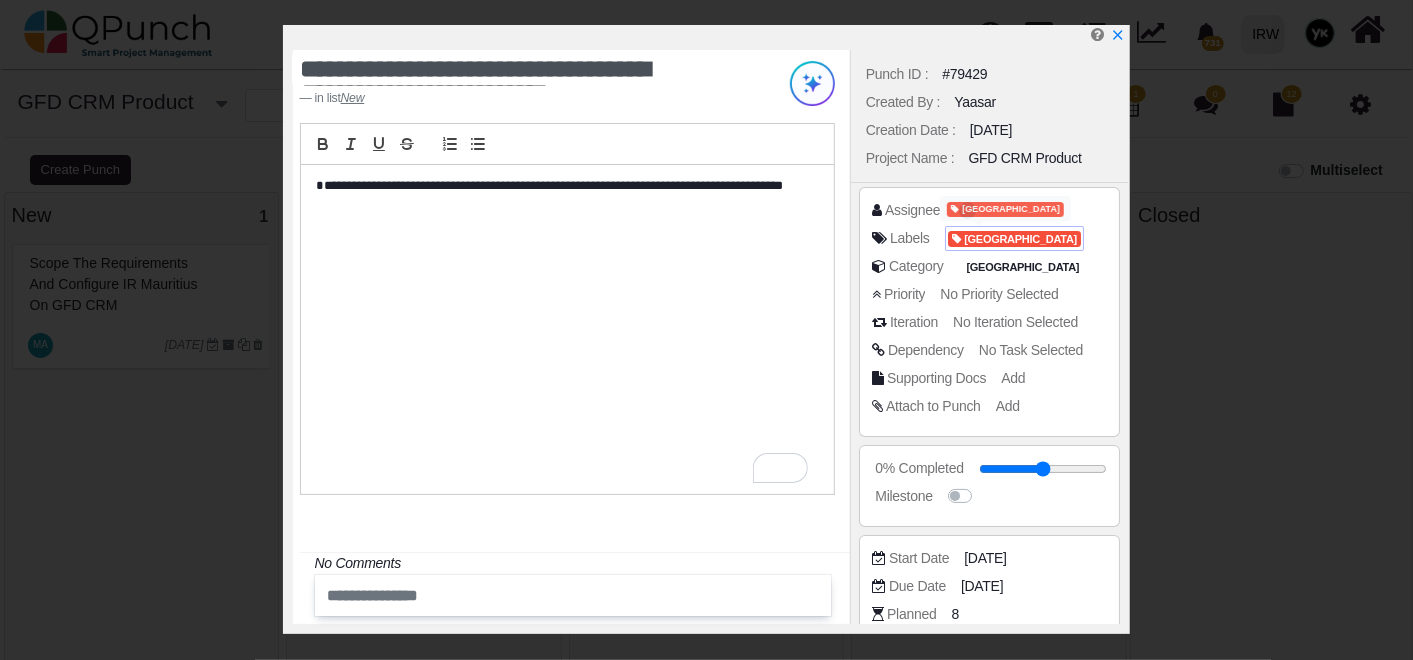 click at bounding box center (958, 239) 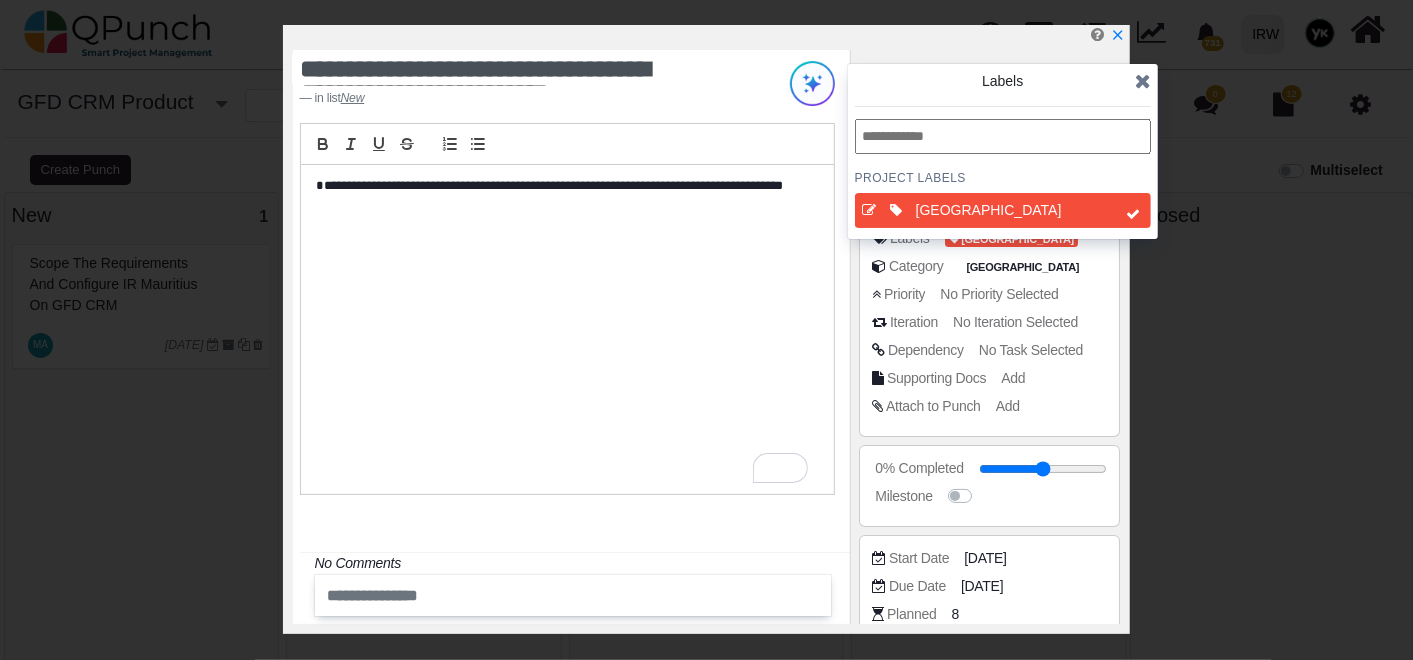 click at bounding box center (869, 210) 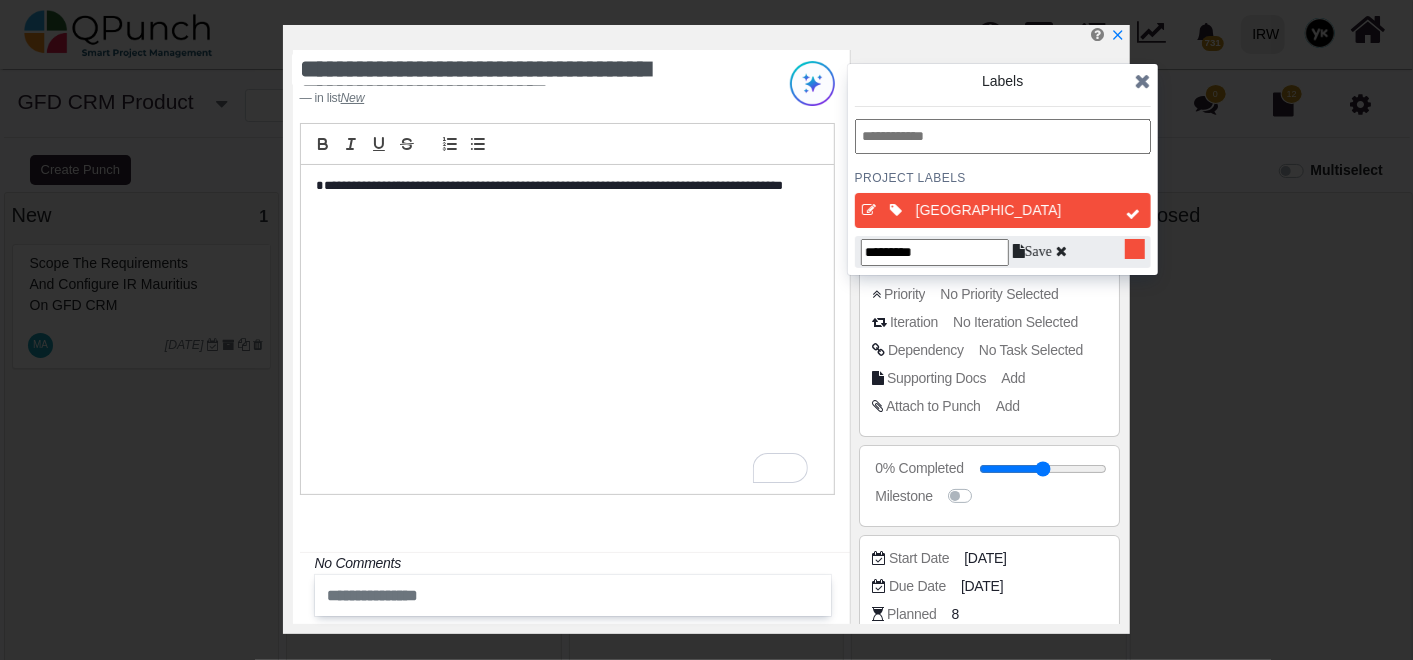 click on "*********" at bounding box center [935, 252] 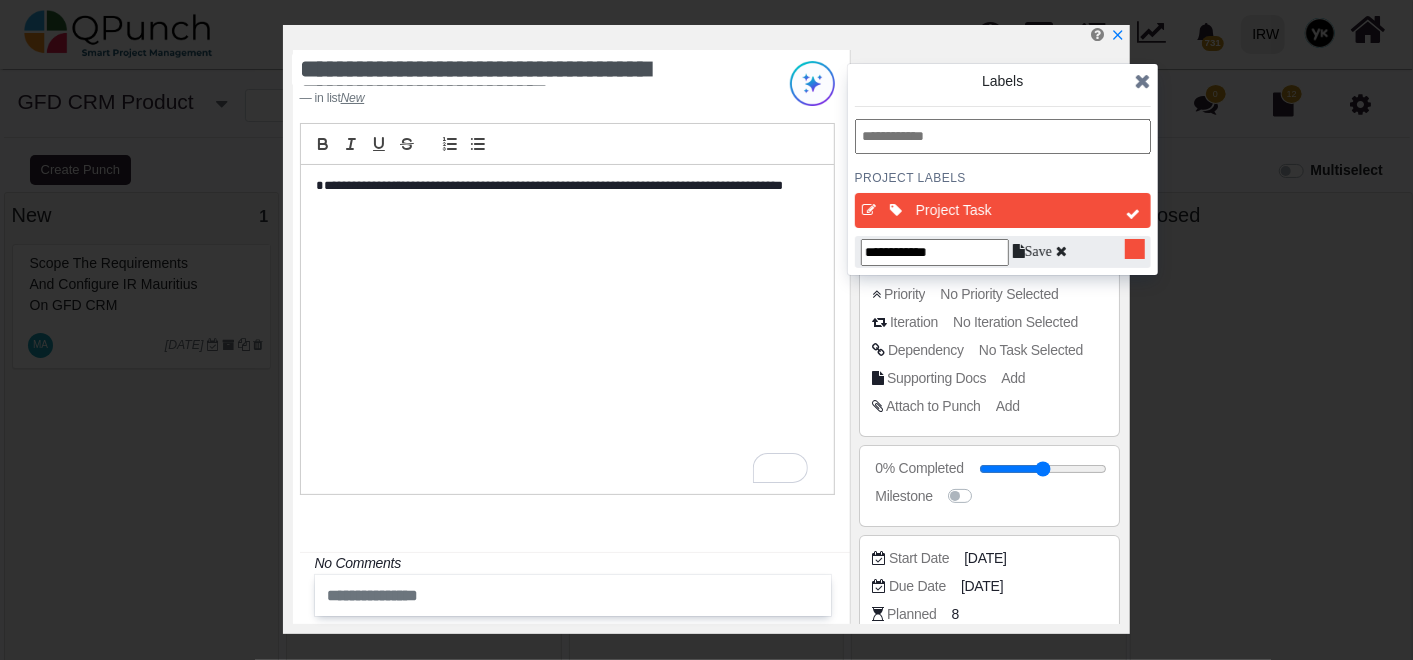 type on "**********" 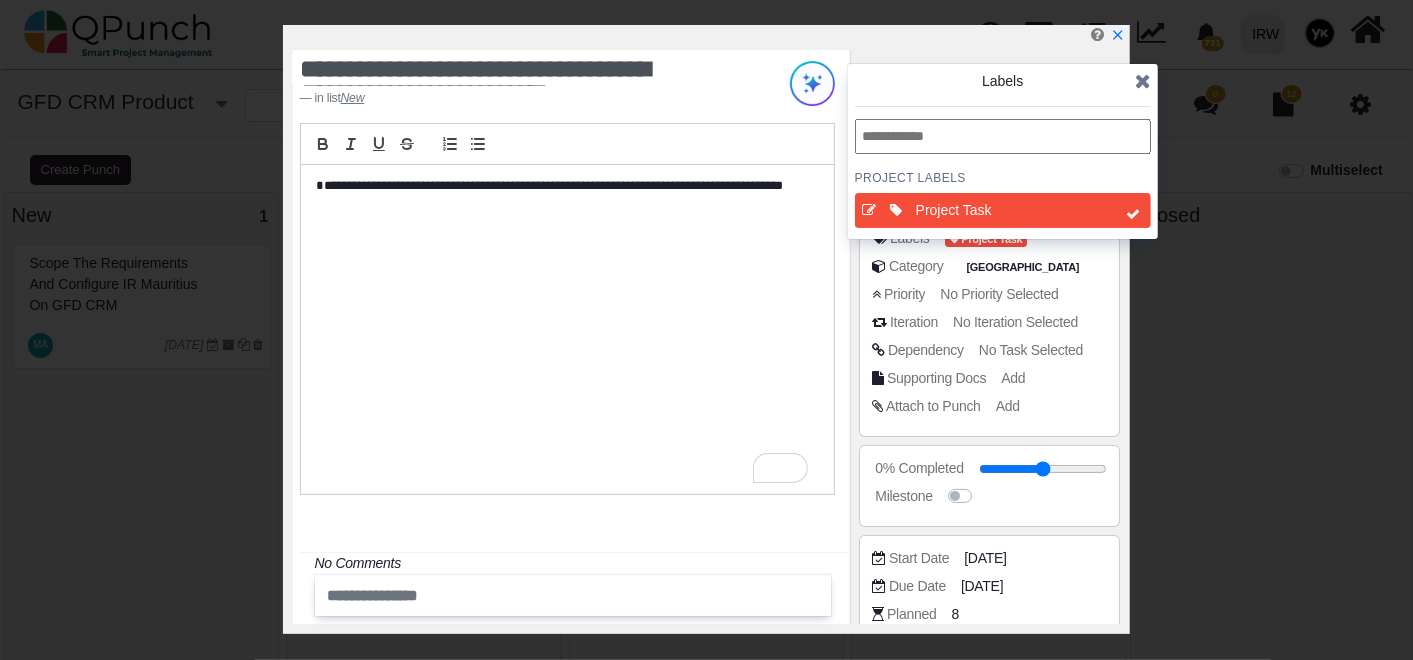 click at bounding box center (1143, 81) 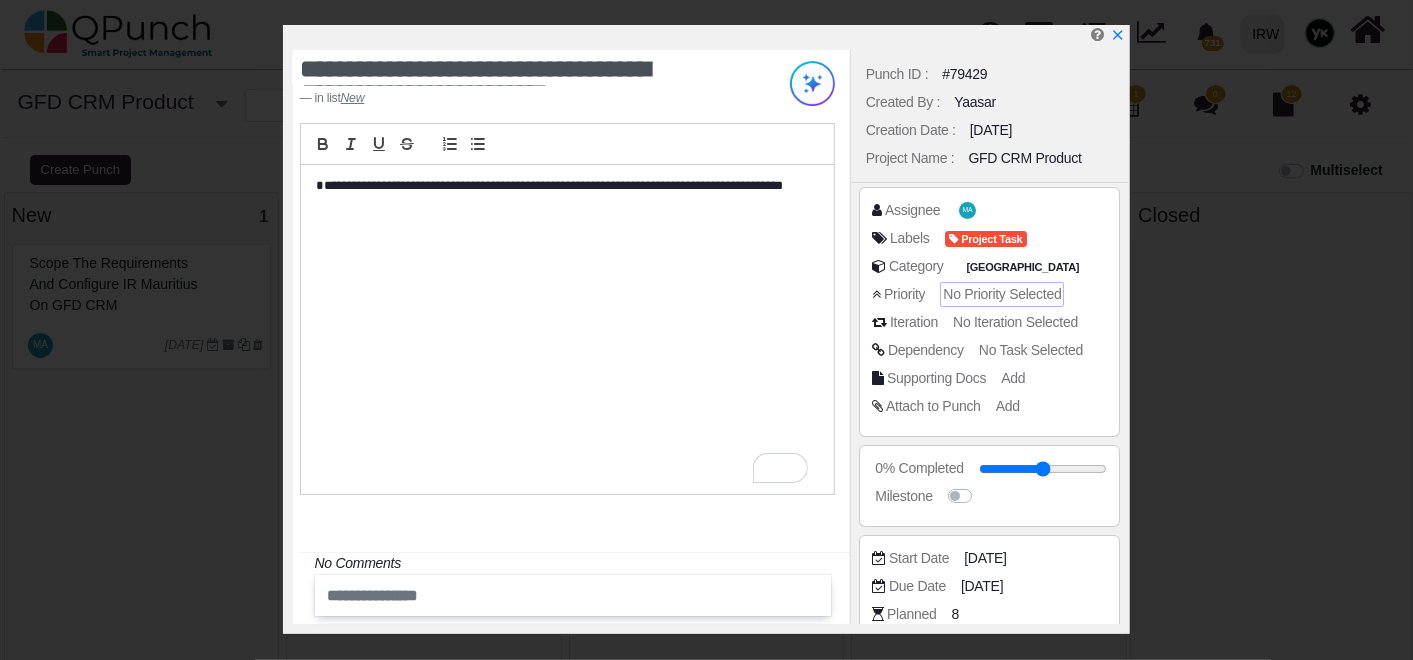 click on "No
Priority
Selected" at bounding box center (1002, 294) 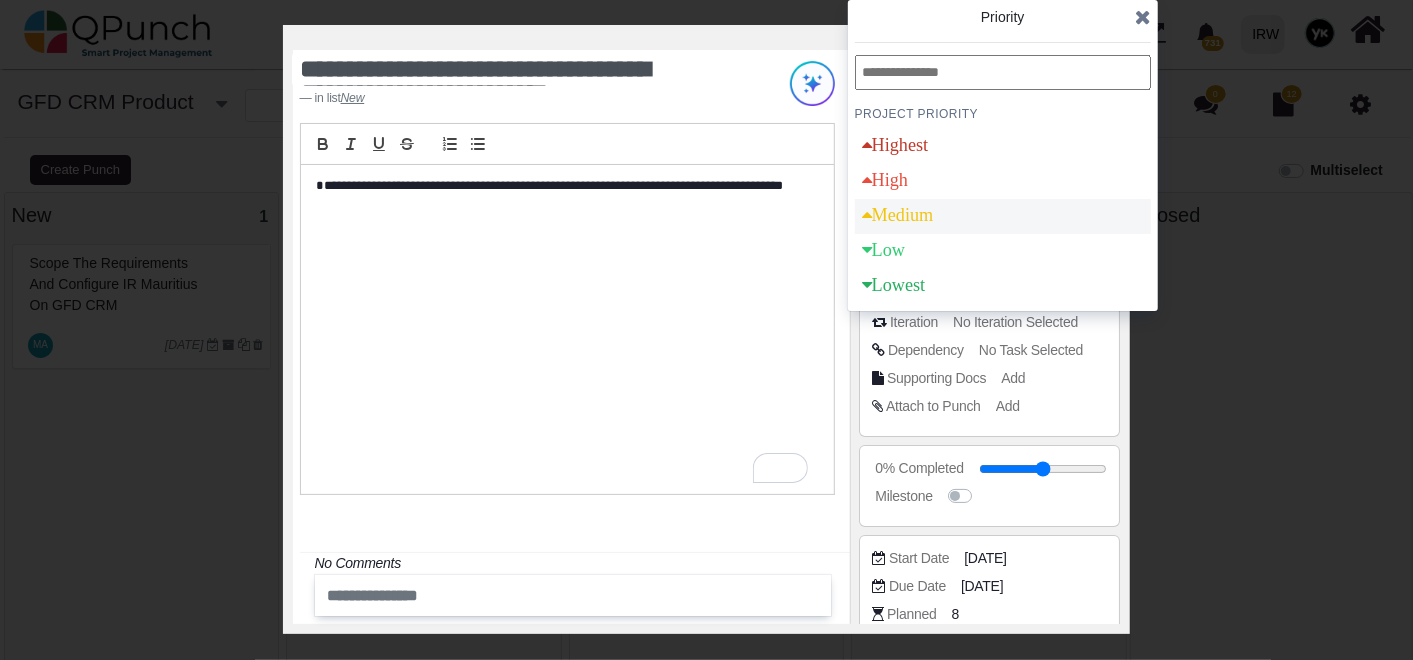 click on "Medium" at bounding box center (898, 216) 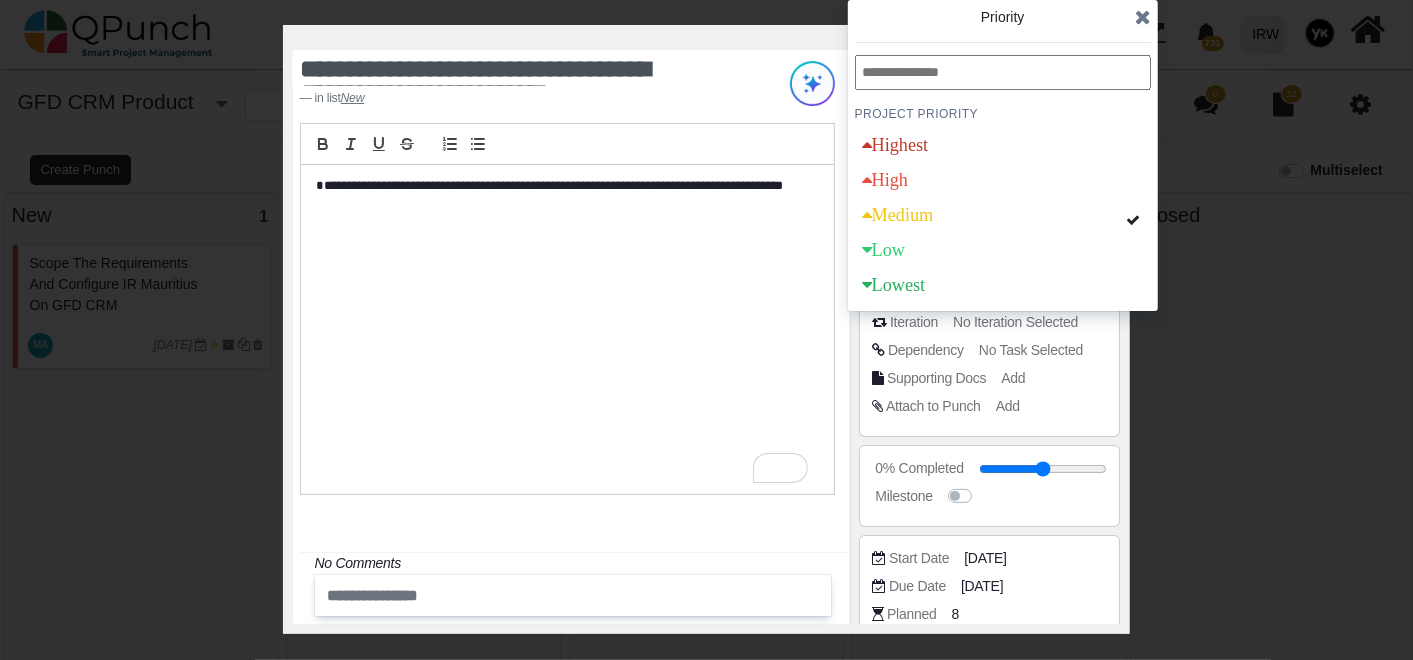 drag, startPoint x: 1145, startPoint y: 20, endPoint x: 1031, endPoint y: 183, distance: 198.90953 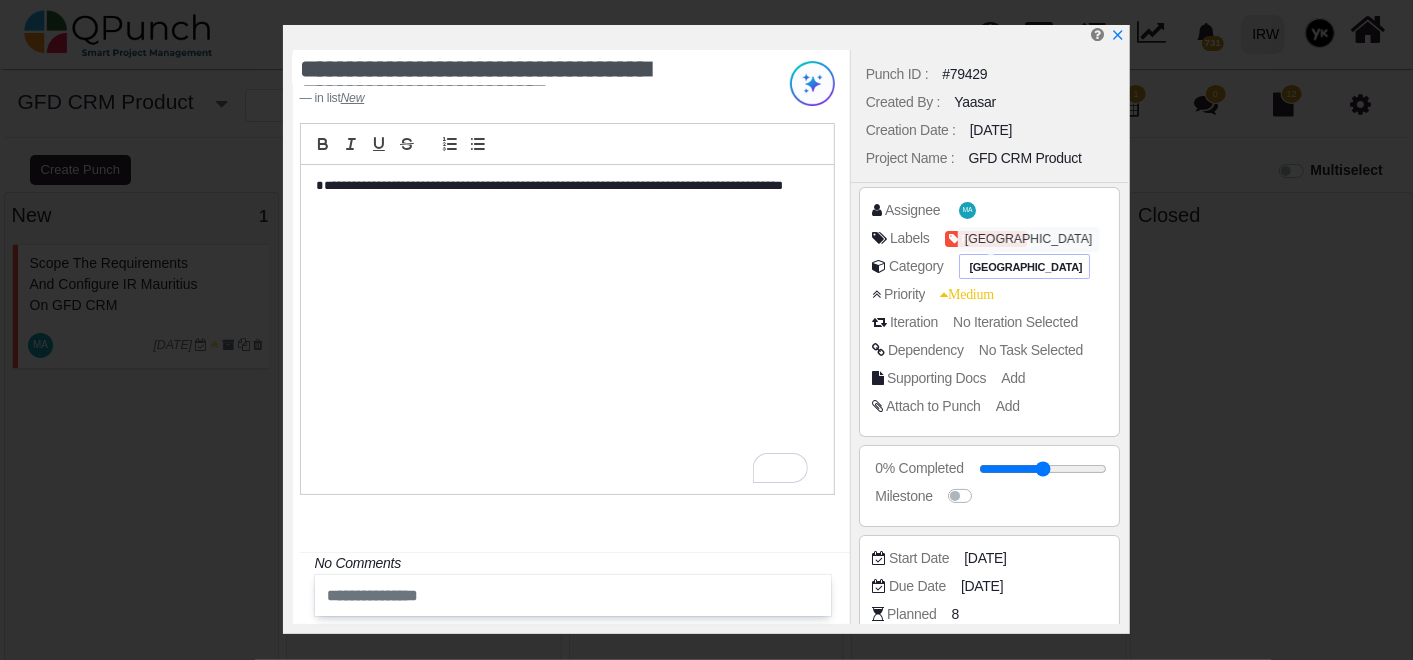 click on "[GEOGRAPHIC_DATA]" at bounding box center (1026, 267) 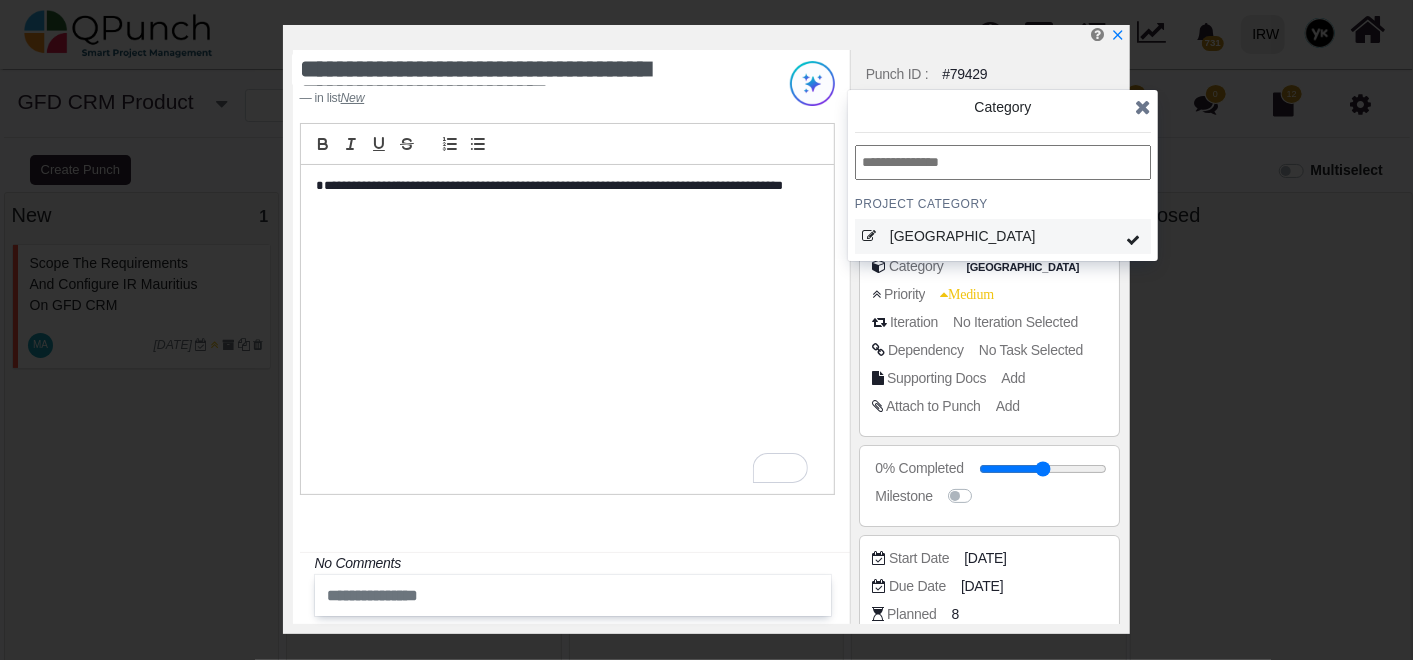 click at bounding box center [869, 236] 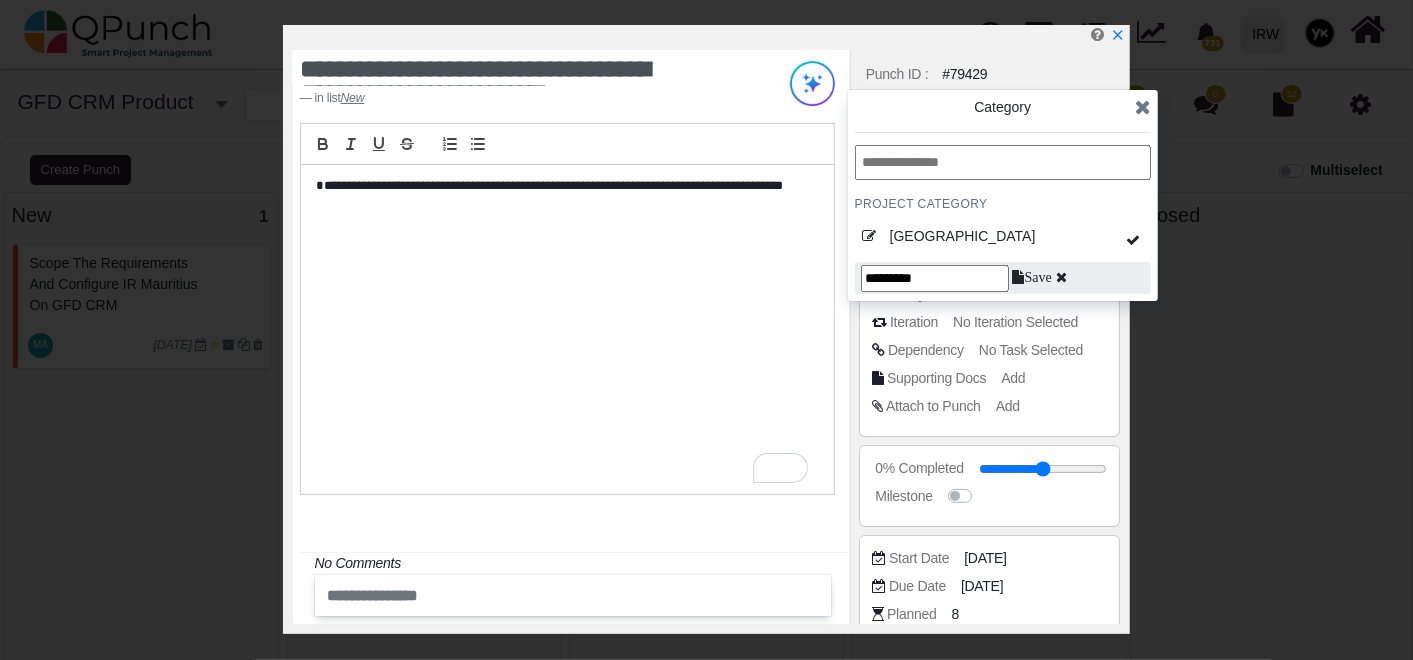 click on "*********" at bounding box center [935, 278] 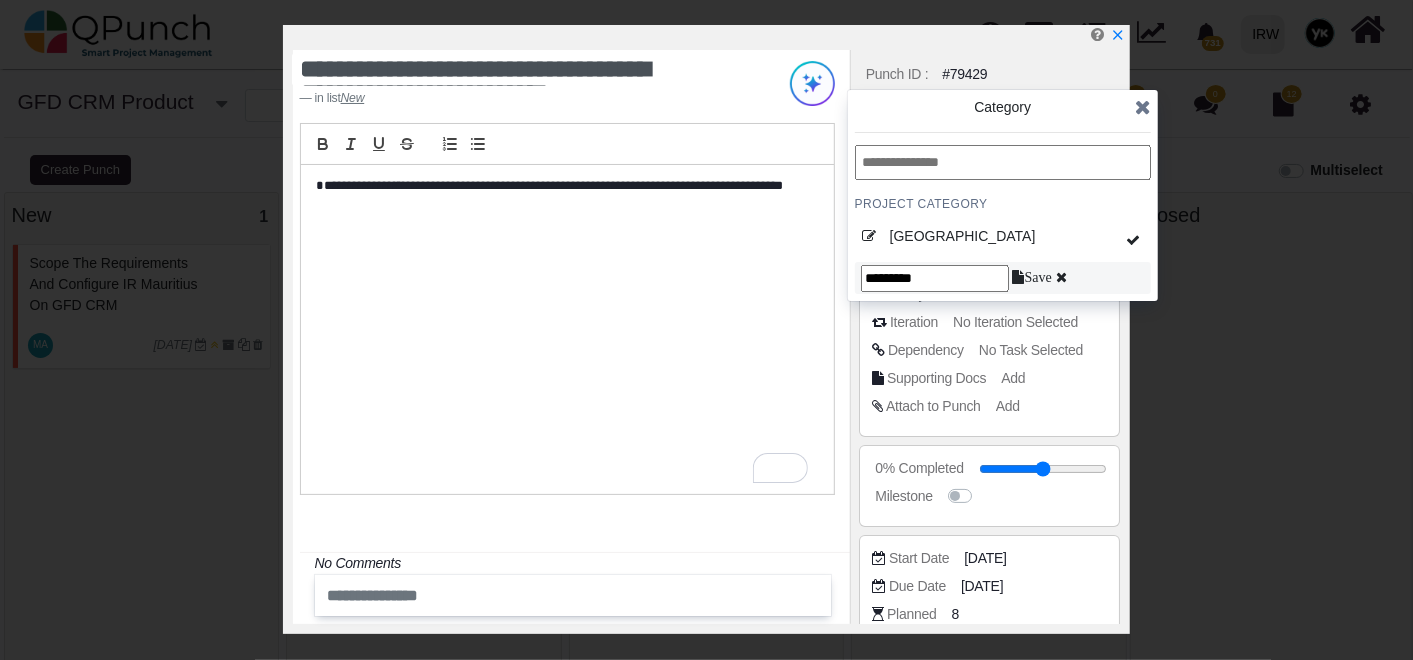 click on "Save" at bounding box center (1032, 277) 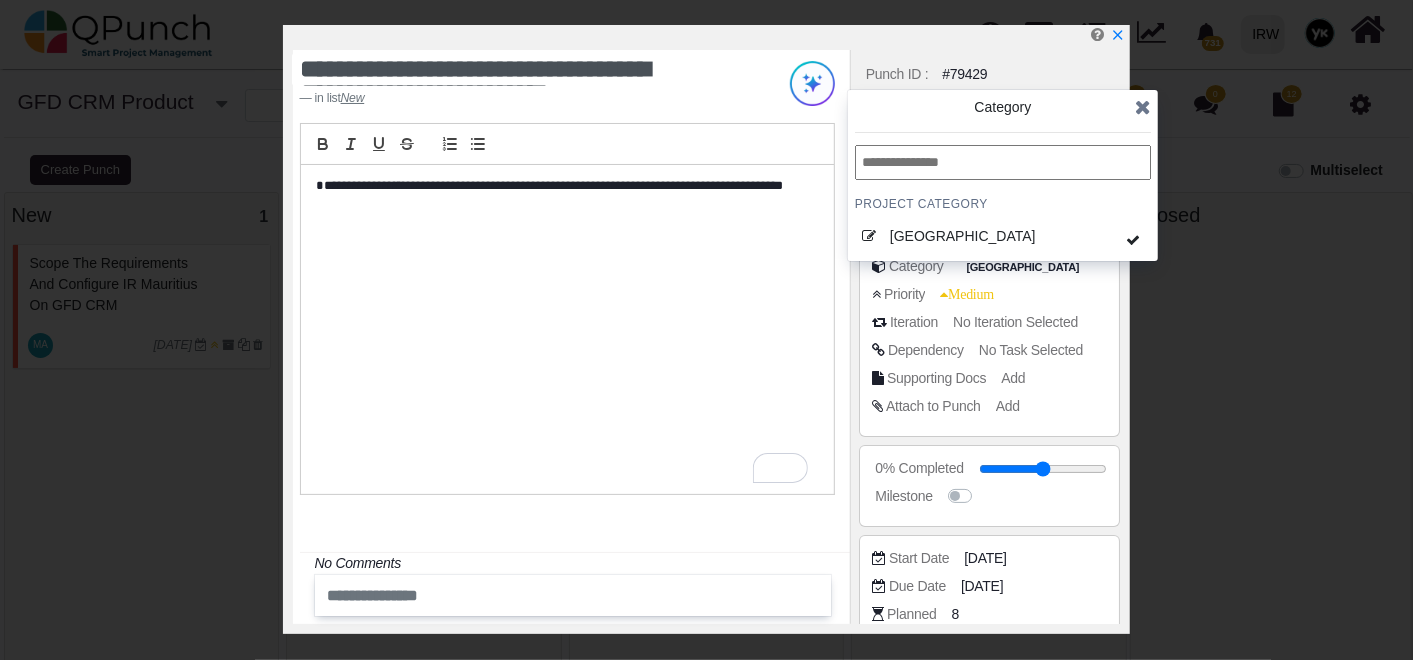 click at bounding box center [1143, 107] 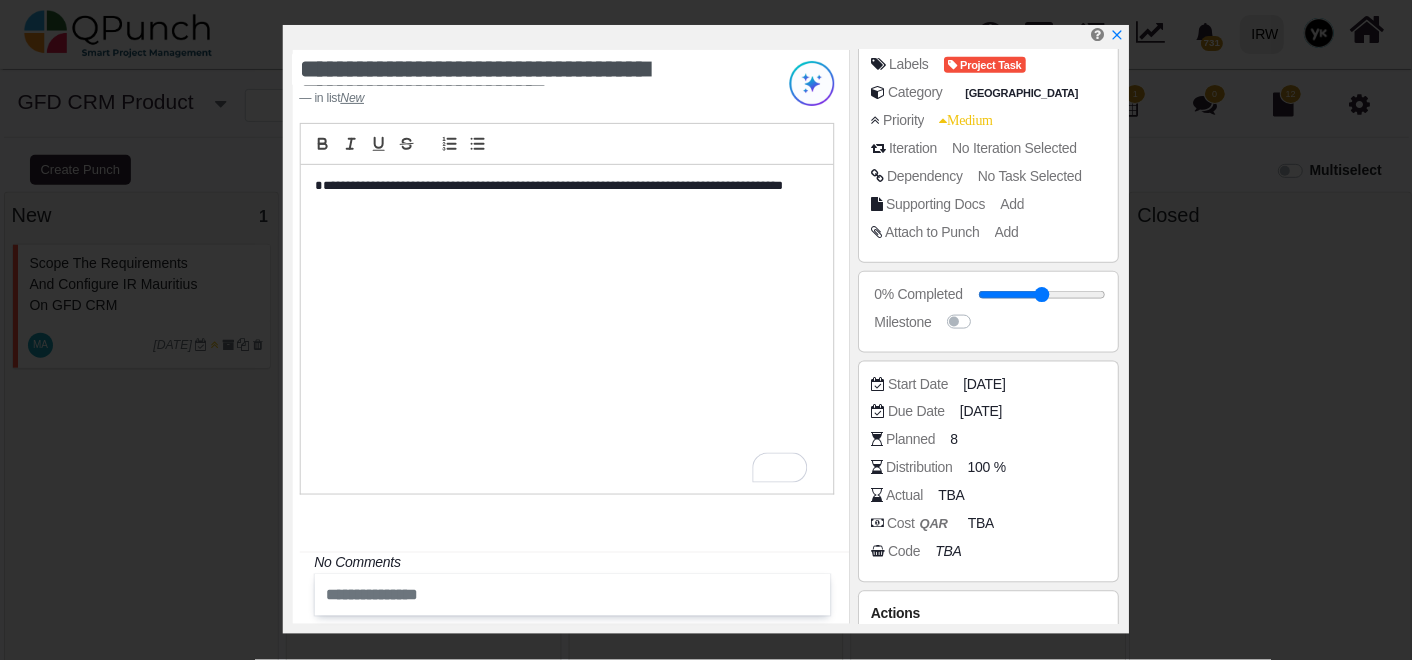 scroll, scrollTop: 0, scrollLeft: 0, axis: both 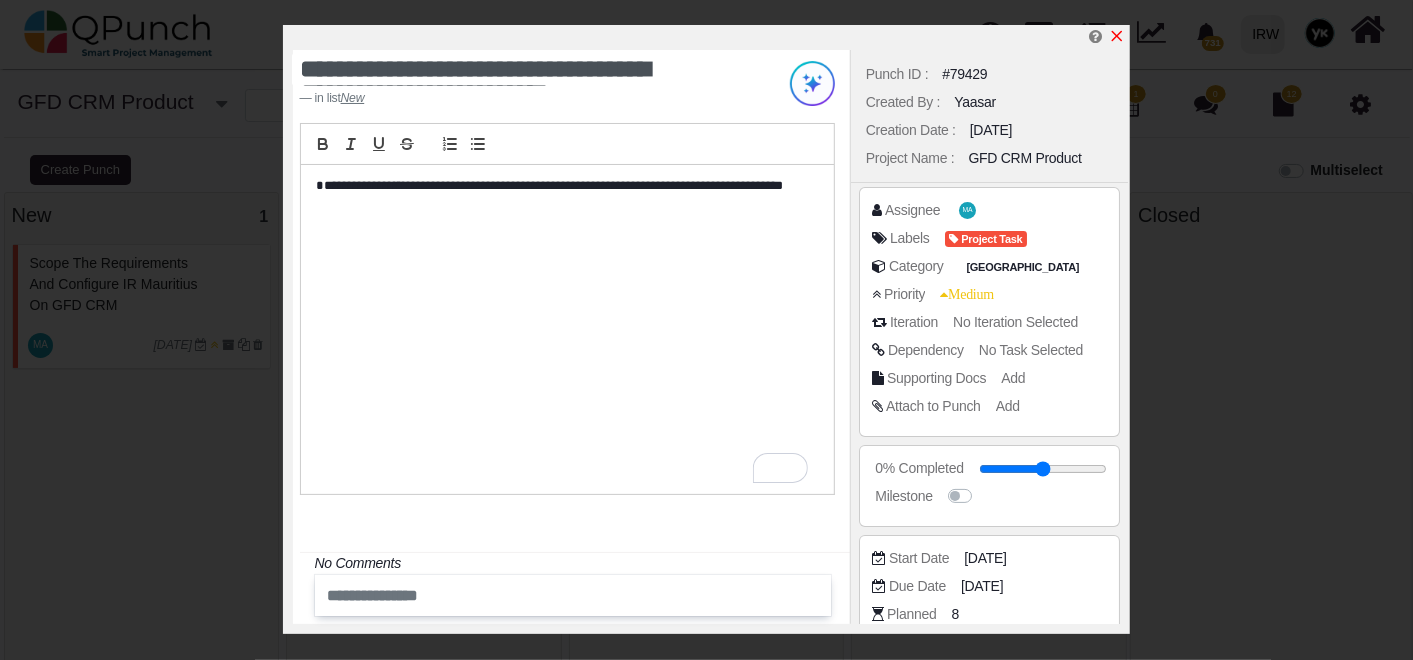 click 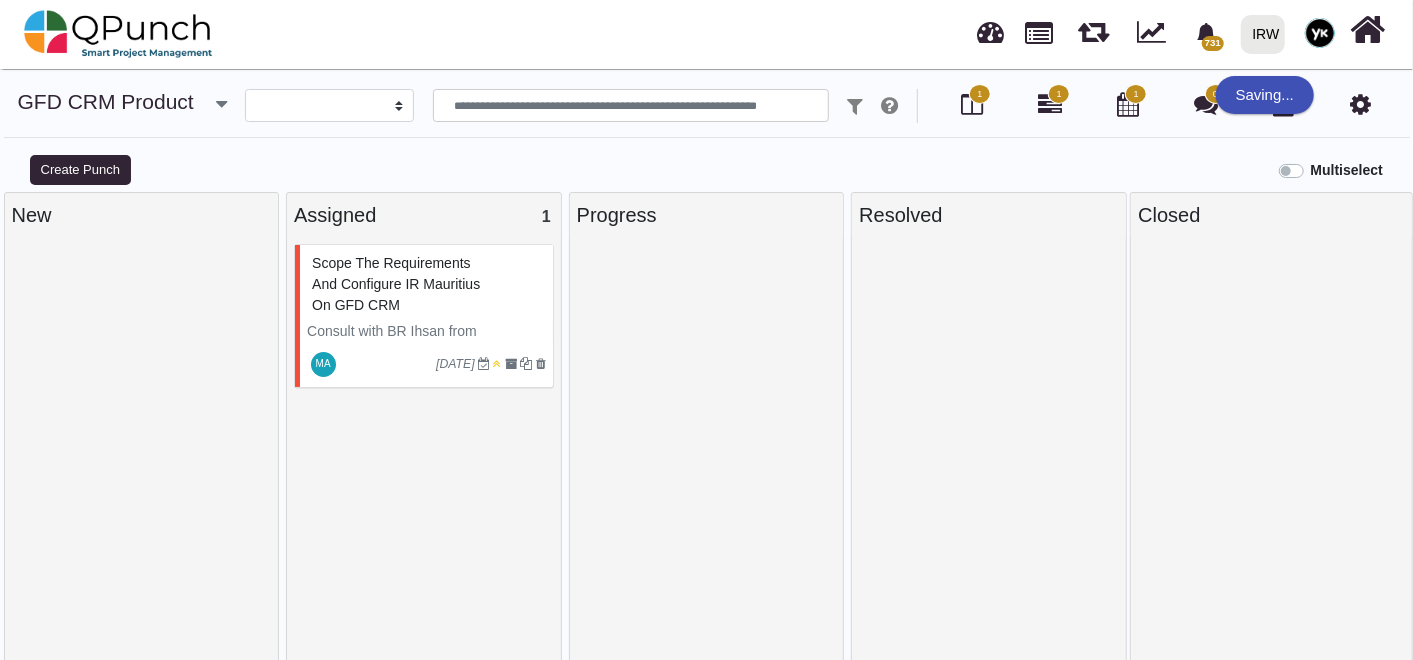 type 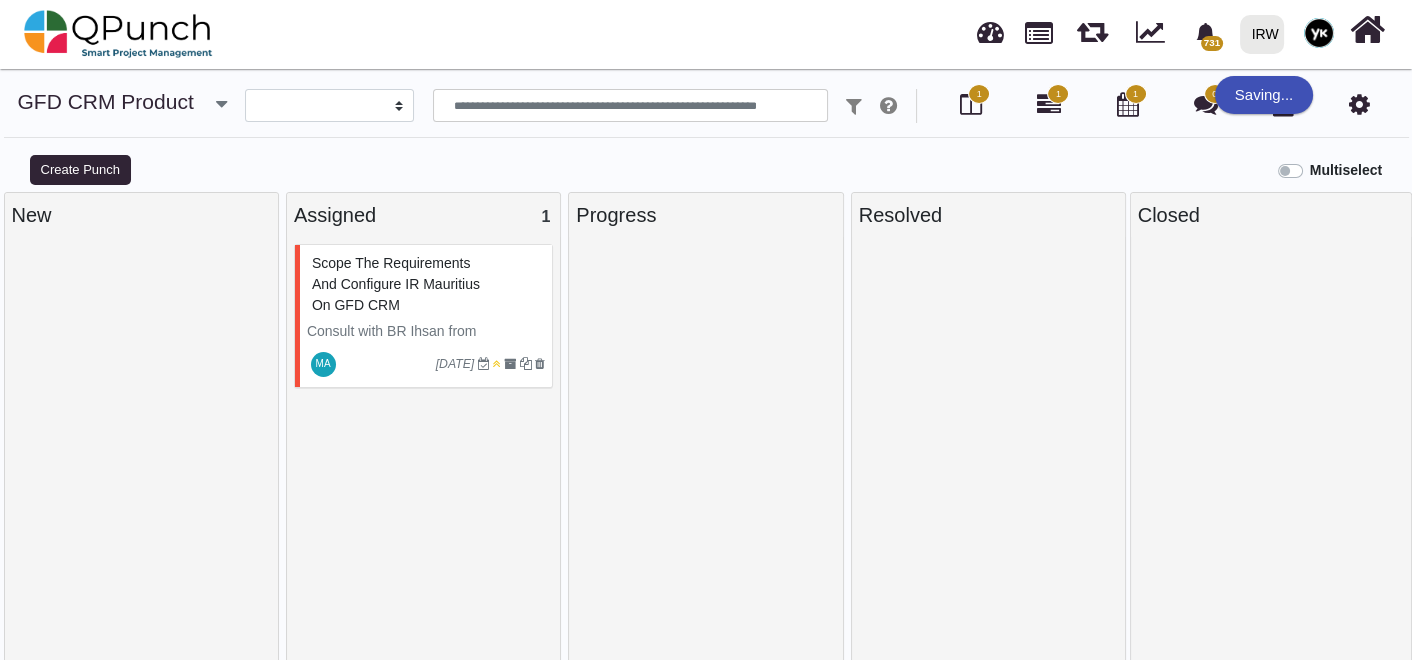 scroll, scrollTop: 14, scrollLeft: 0, axis: vertical 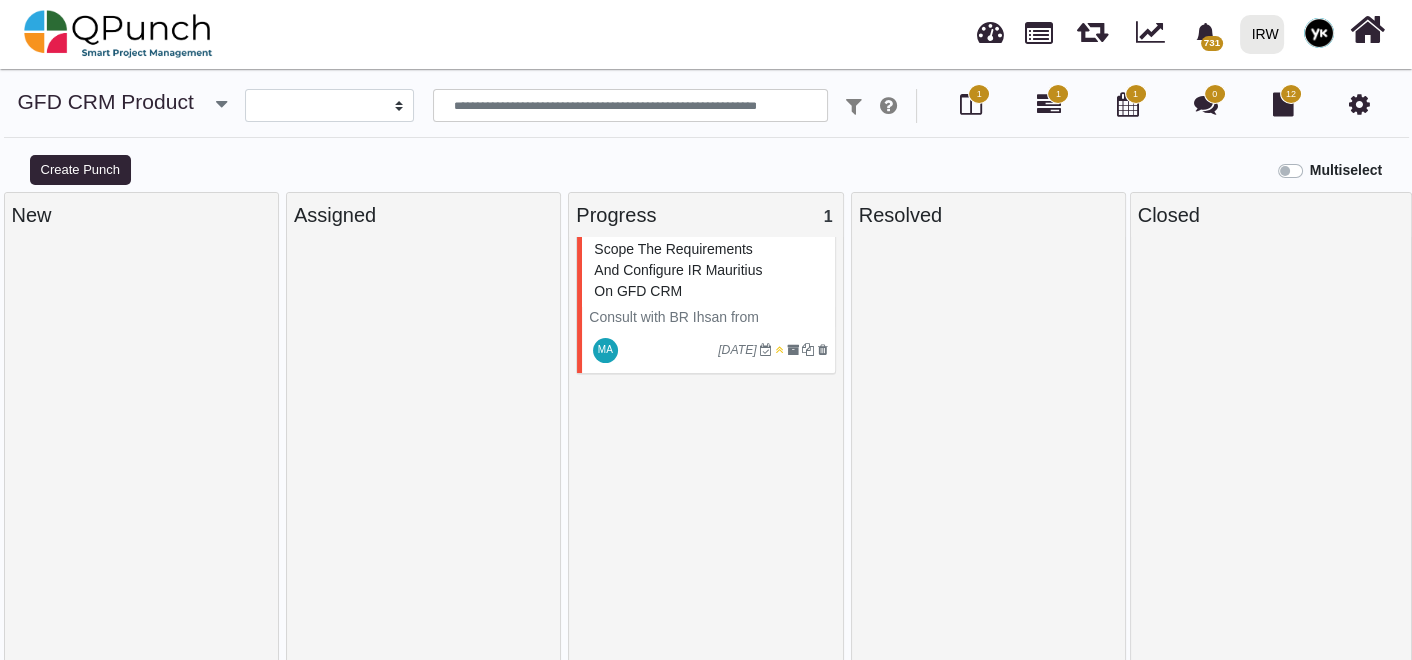 click at bounding box center [1359, 104] 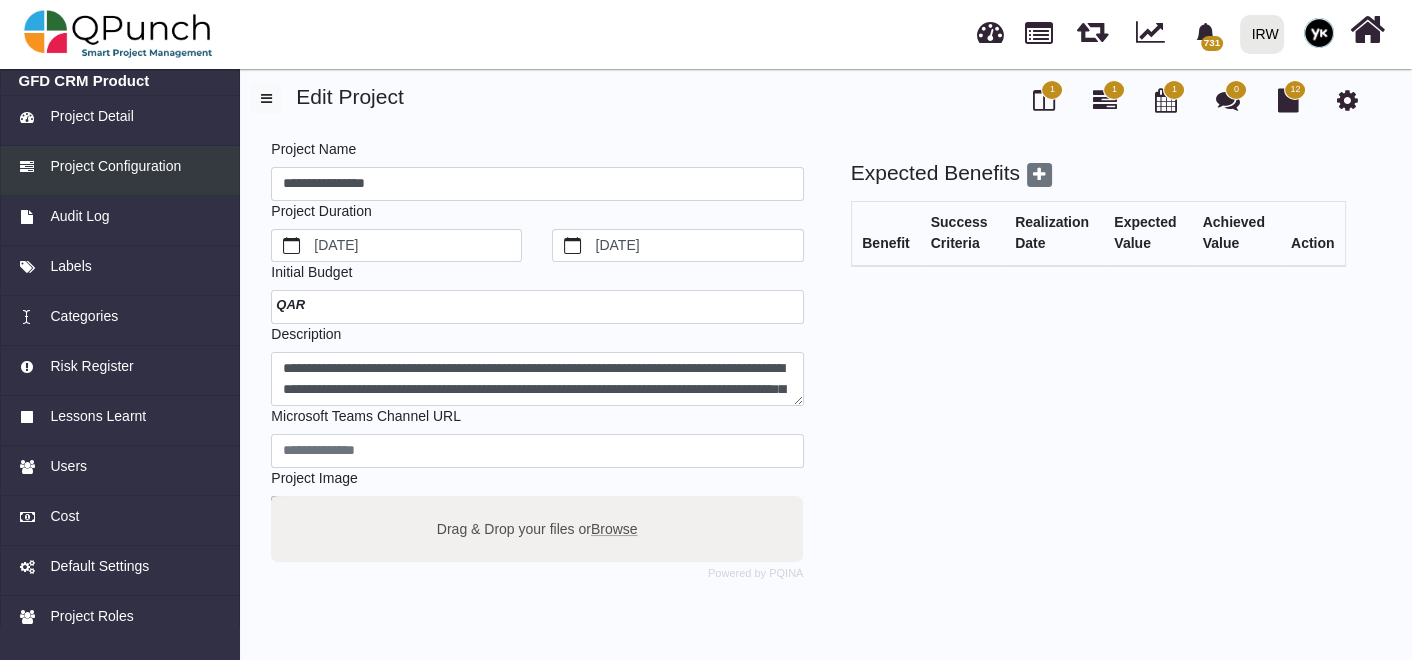 click on "Project Configuration" at bounding box center [115, 166] 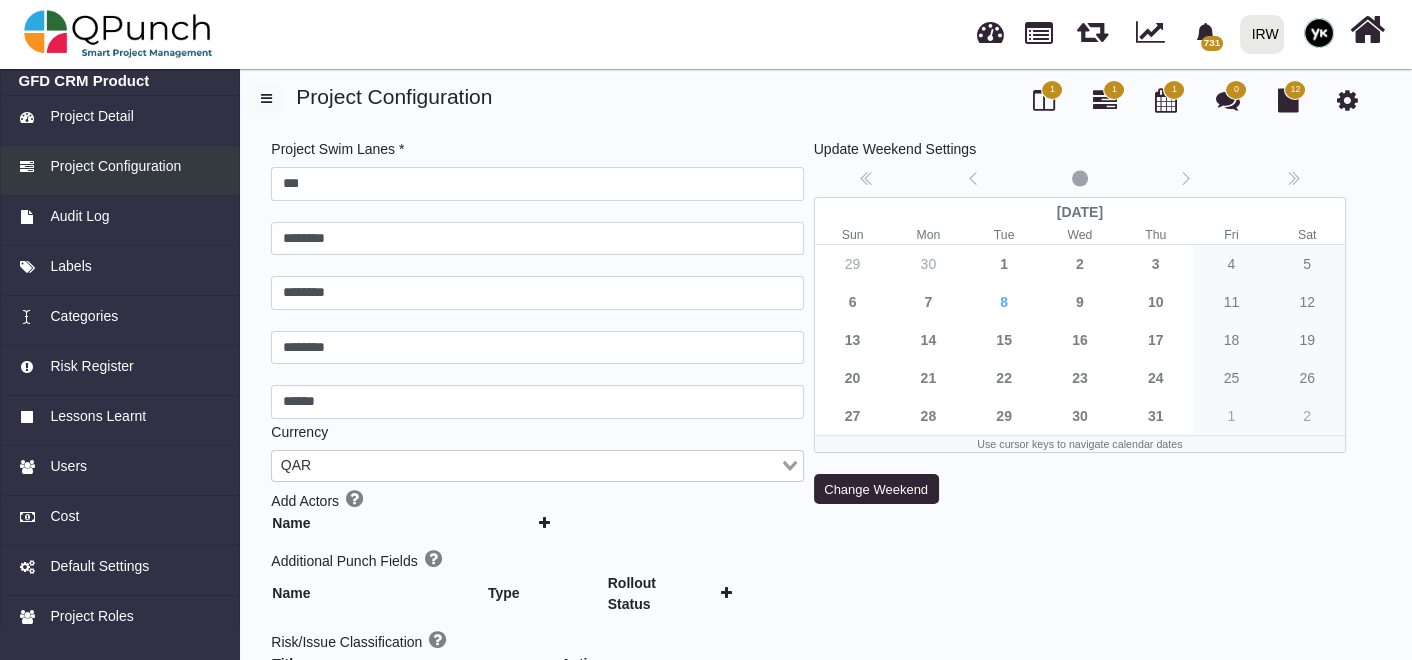 type 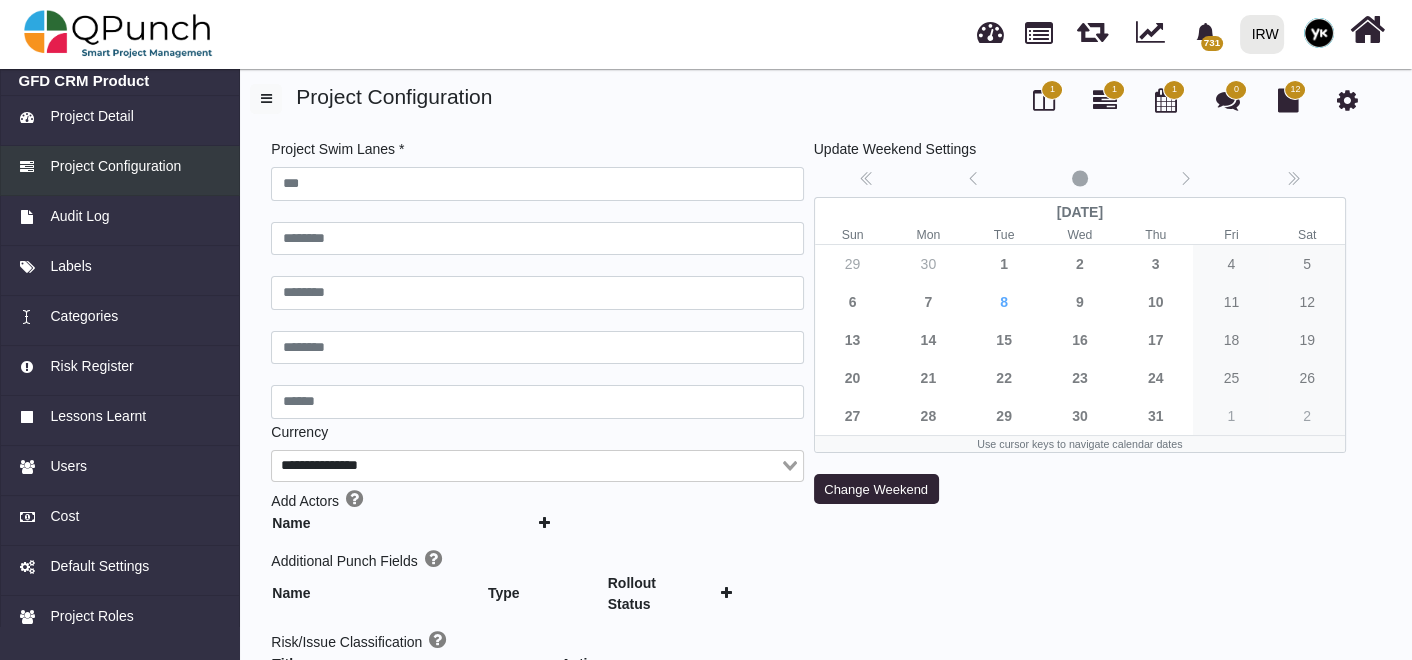 type on "***" 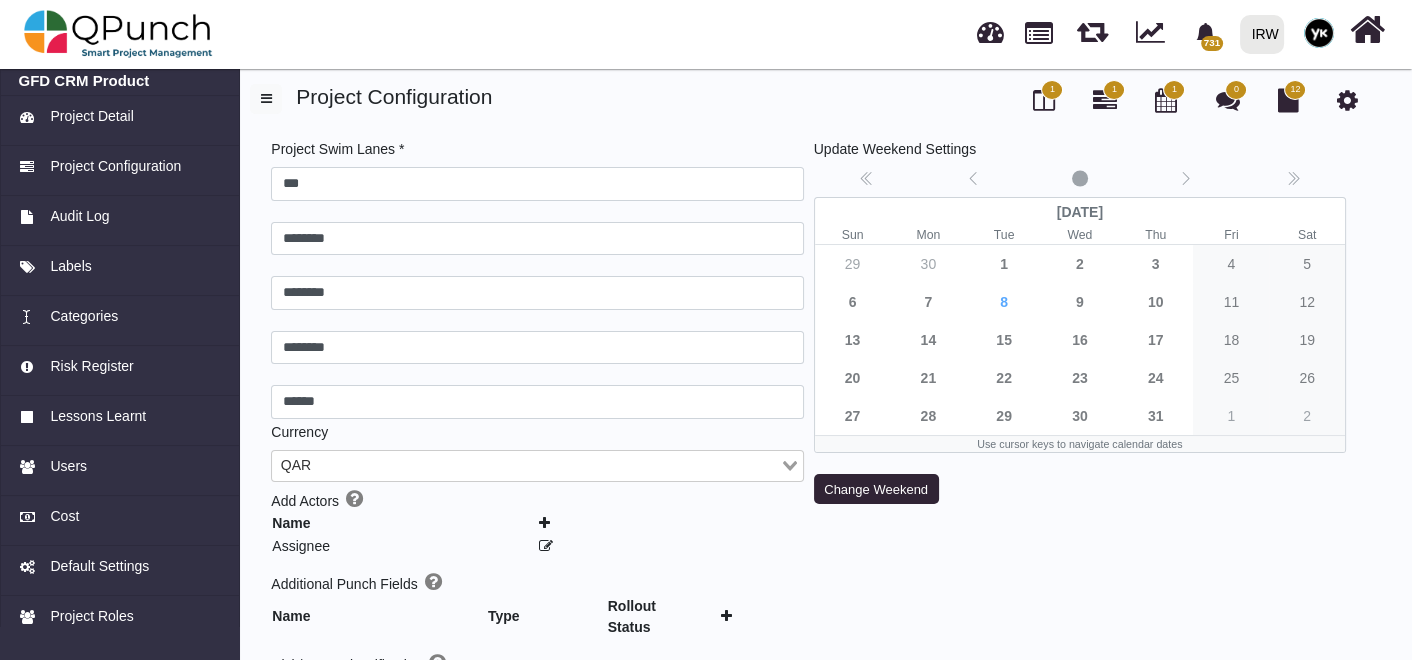 scroll, scrollTop: 68, scrollLeft: 0, axis: vertical 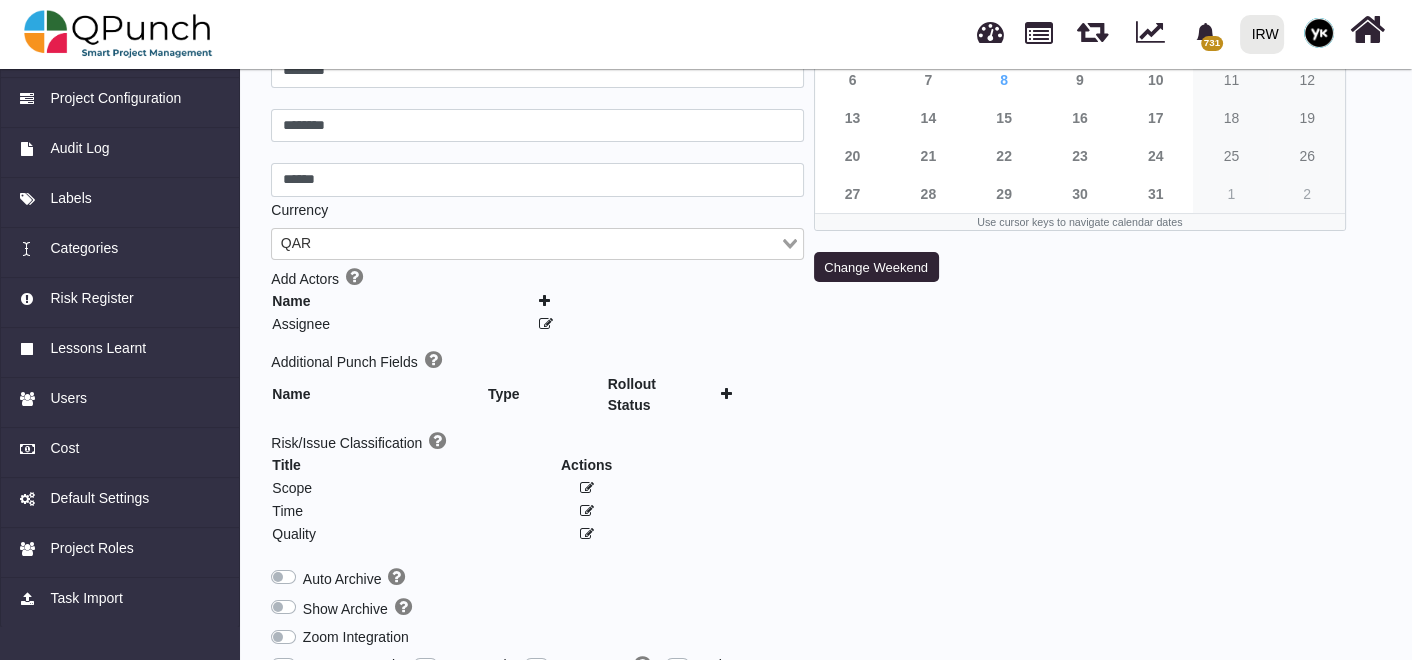 click at bounding box center (726, 394) 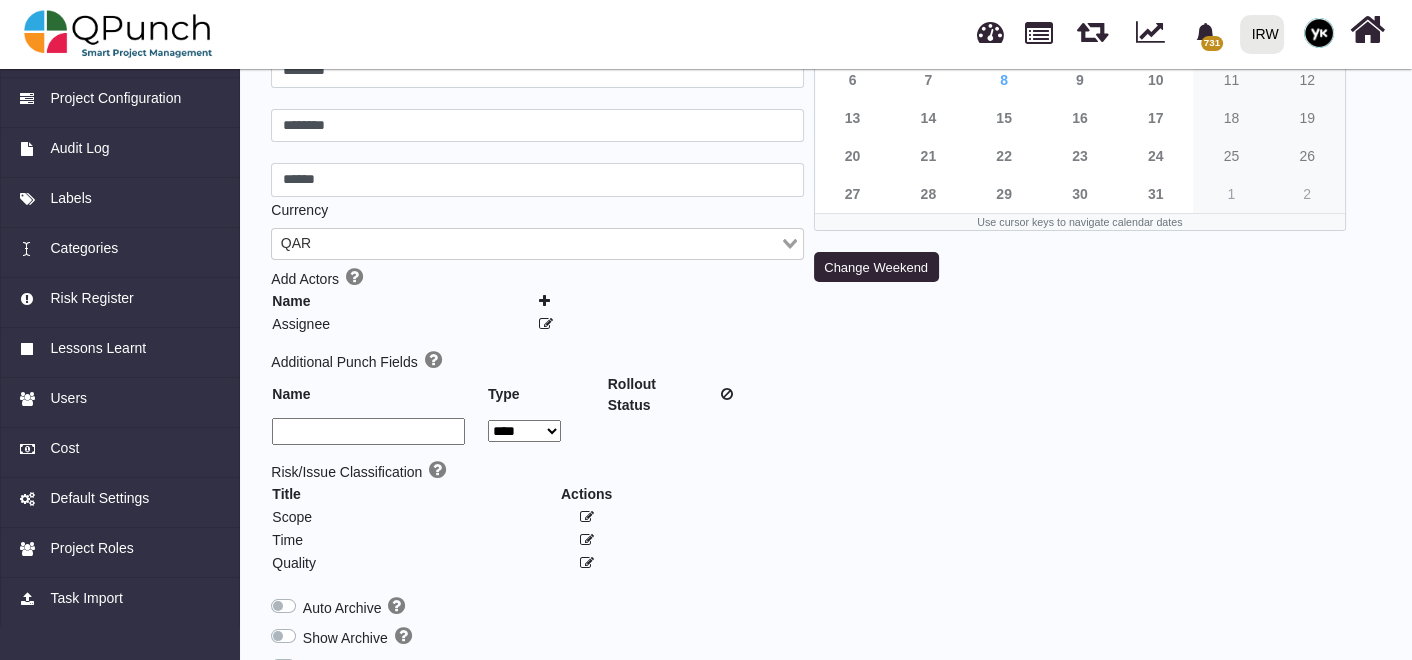 click on "IRW" at bounding box center (1262, 34) 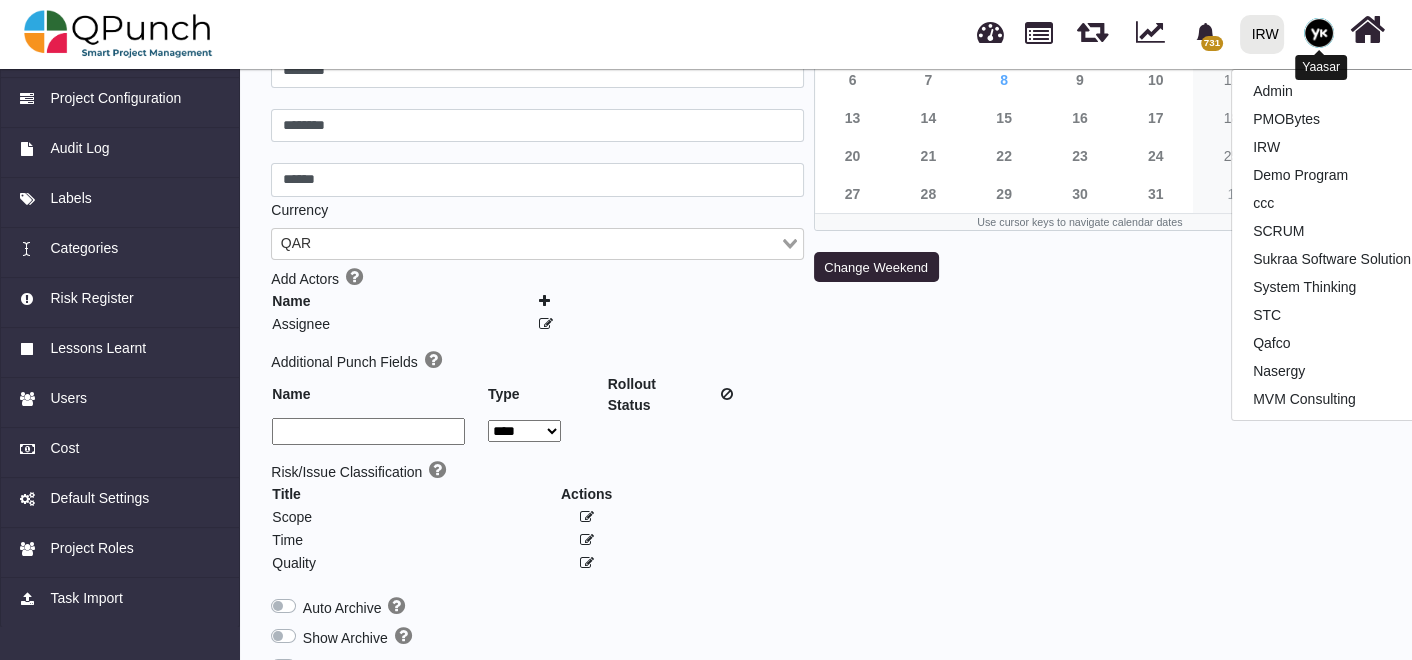 click at bounding box center (1319, 33) 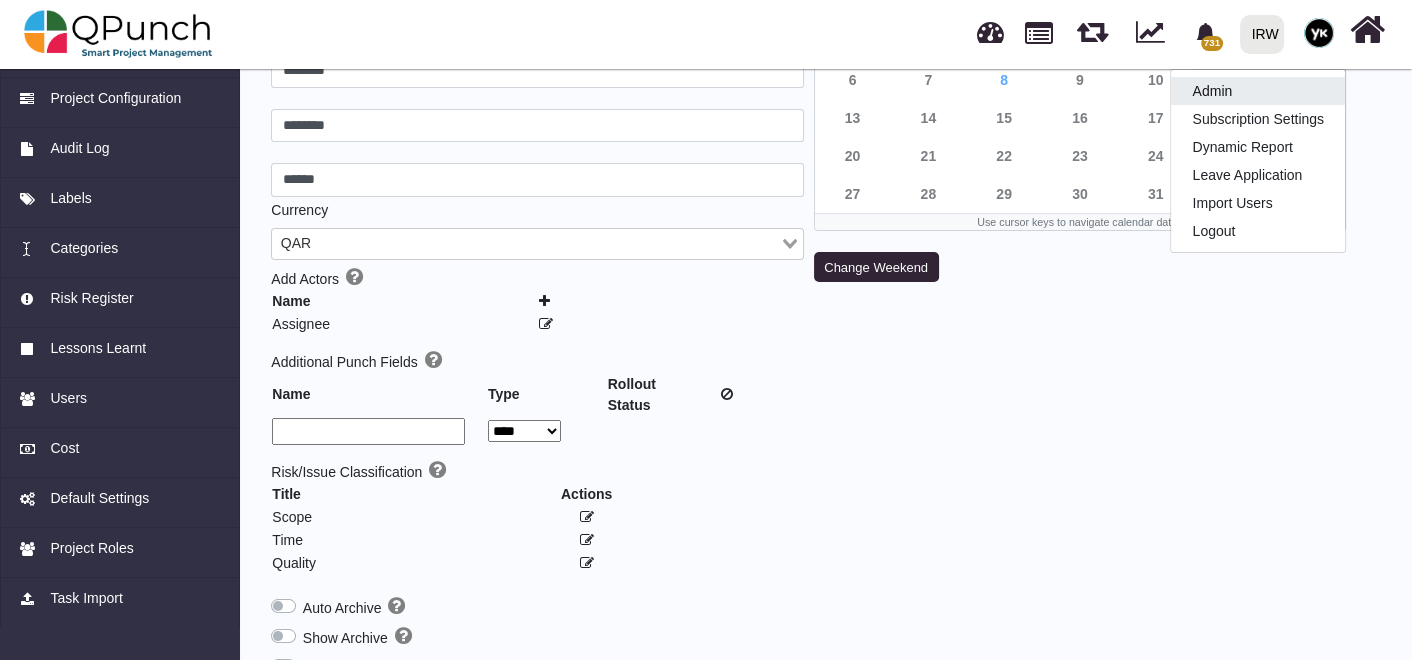 click on "Admin" at bounding box center [1258, 91] 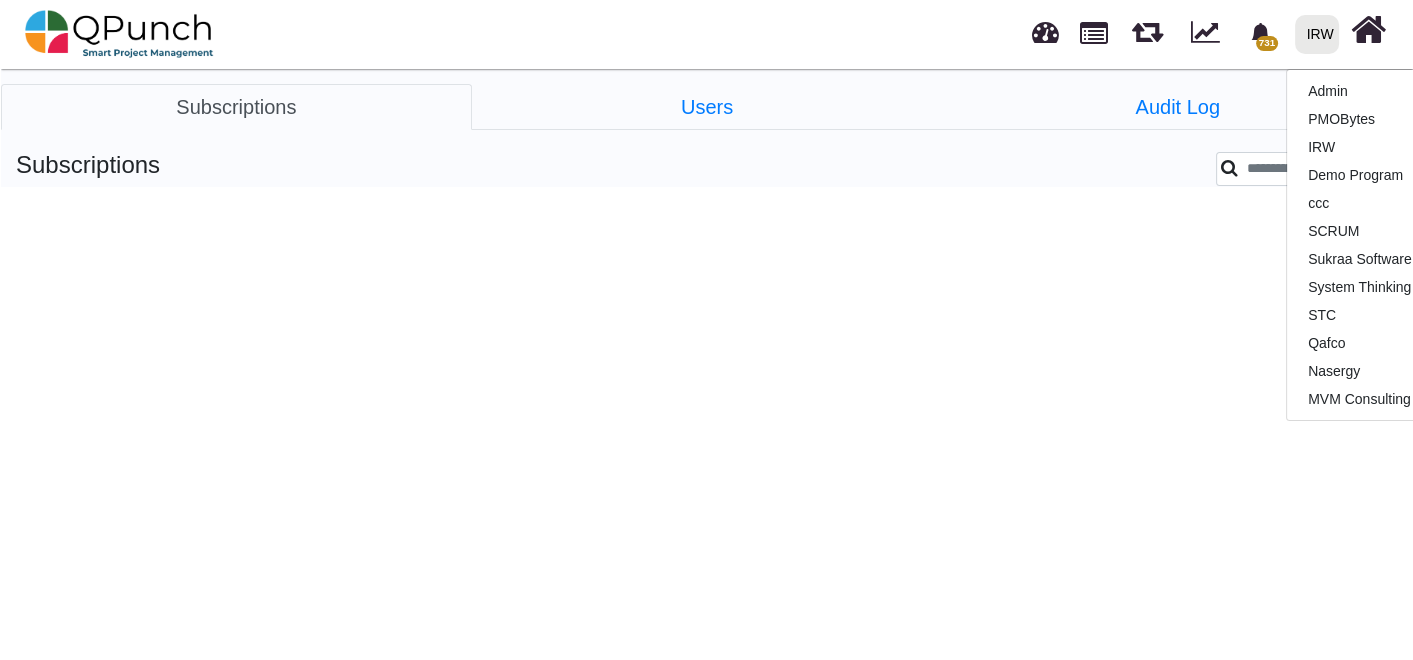 scroll, scrollTop: 0, scrollLeft: 0, axis: both 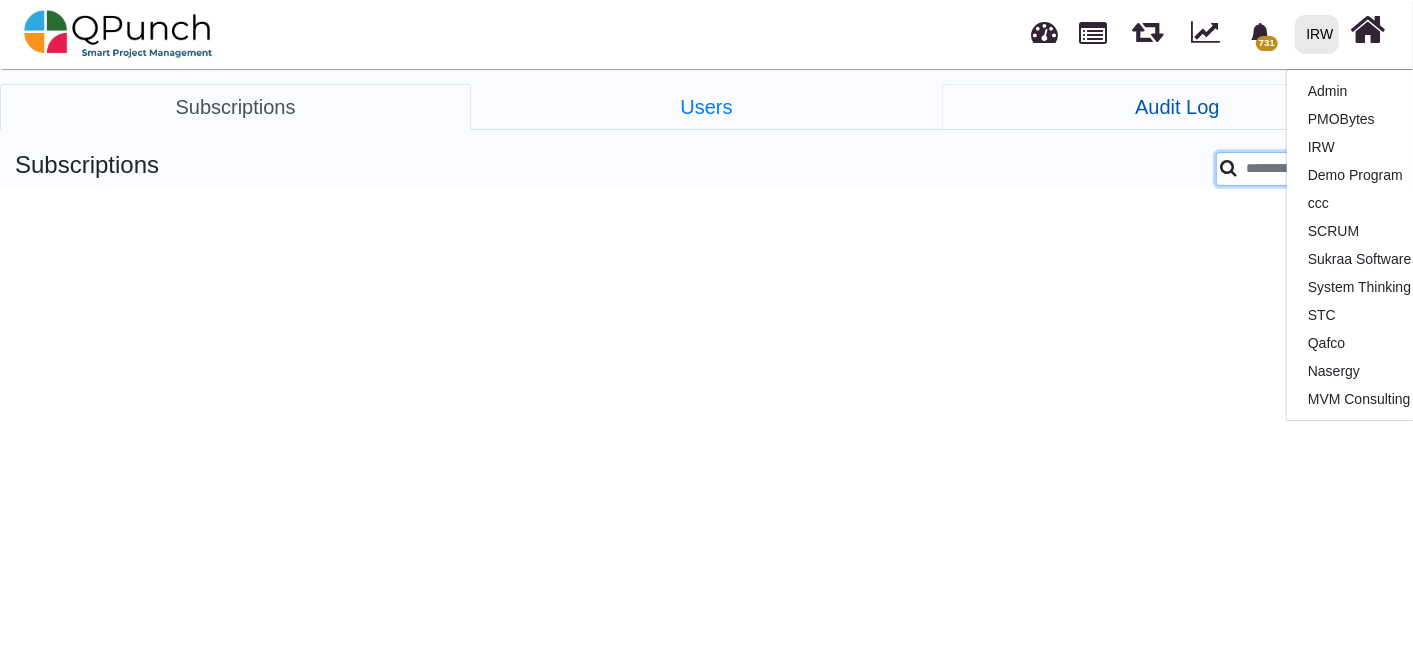 drag, startPoint x: 1256, startPoint y: 173, endPoint x: 1254, endPoint y: 112, distance: 61.03278 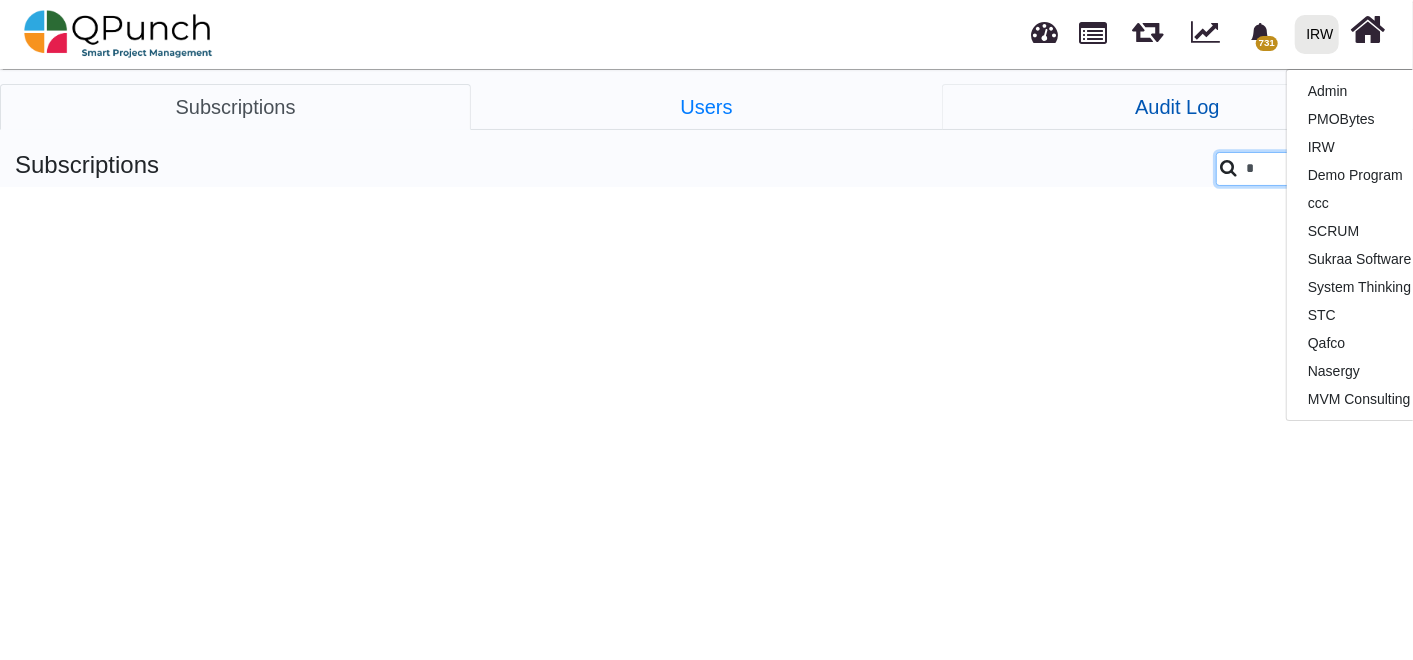 click on "*" at bounding box center (1307, 169) 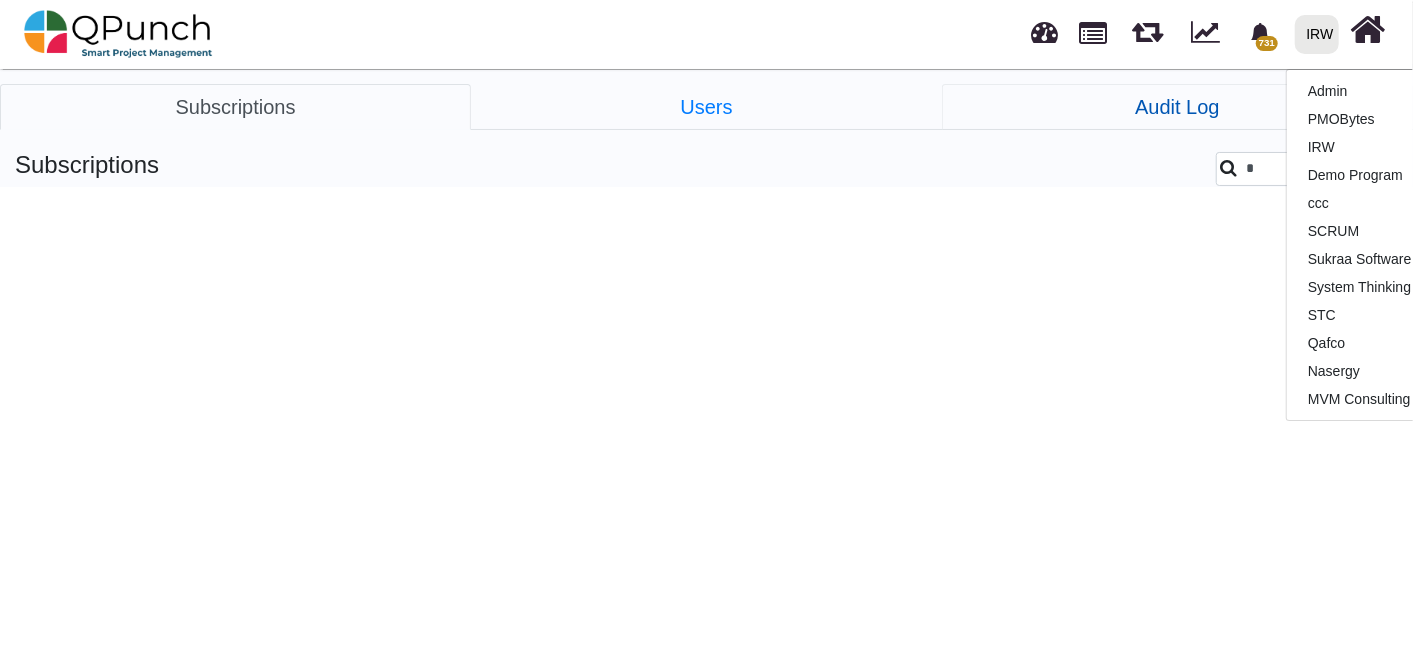 click on "Audit Log" at bounding box center [1177, 107] 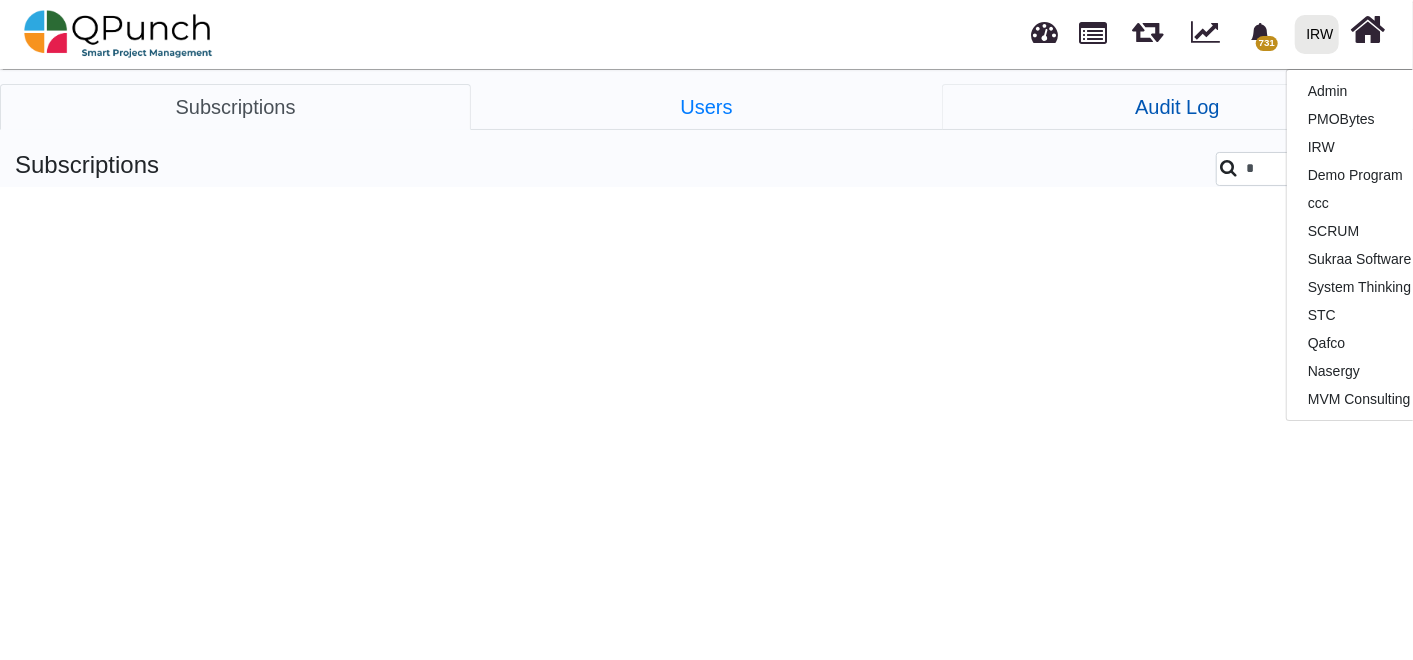 click on "[STREET_ADDRESS]-SCS-PROCUREMENT Configure Site Permissions
(QPunch)
[DATE]
[DATE]
[DATE]
[GEOGRAPHIC_DATA]
RD-Governance Staff Orientation Session
(QPunch)
[DATE]
[DATE]
[DATE]
[GEOGRAPHIC_DATA]
Amanah - ERP - Audit Requirement - Going Conc
(QPunch)
[DATE]" at bounding box center [706, 125] 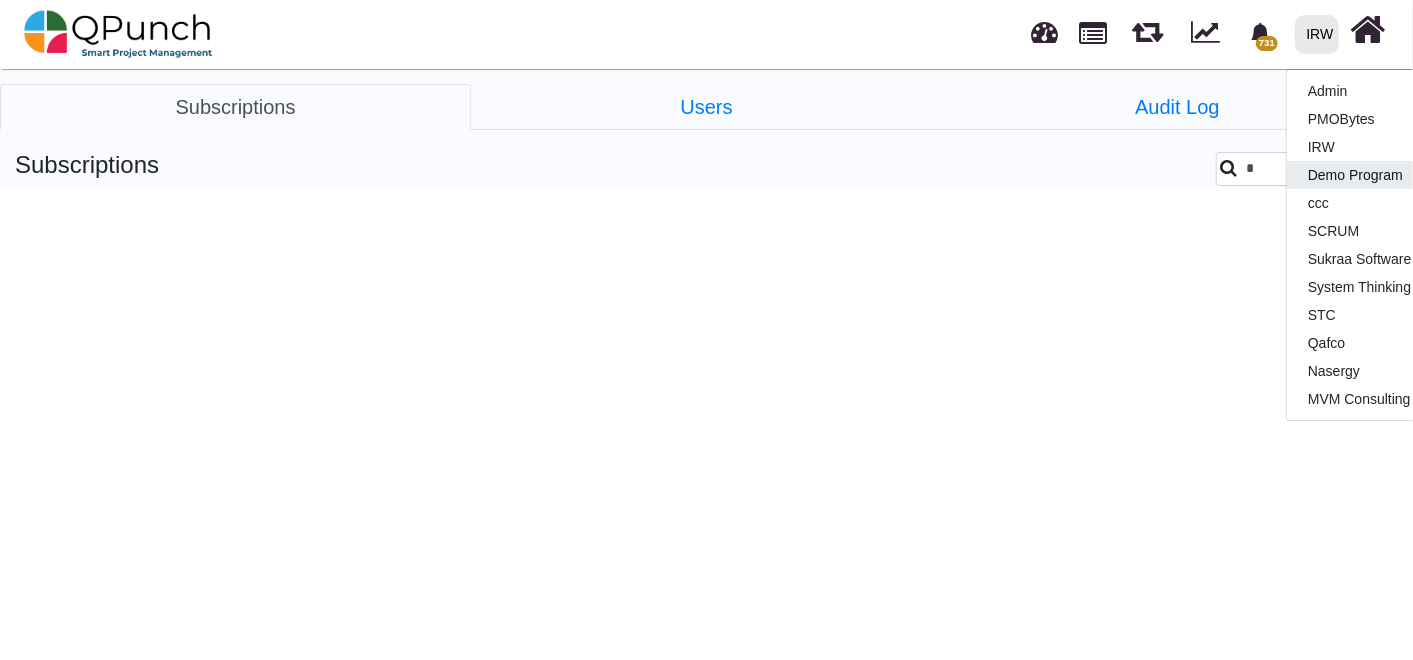 click on "Demo Program" at bounding box center [1405, 175] 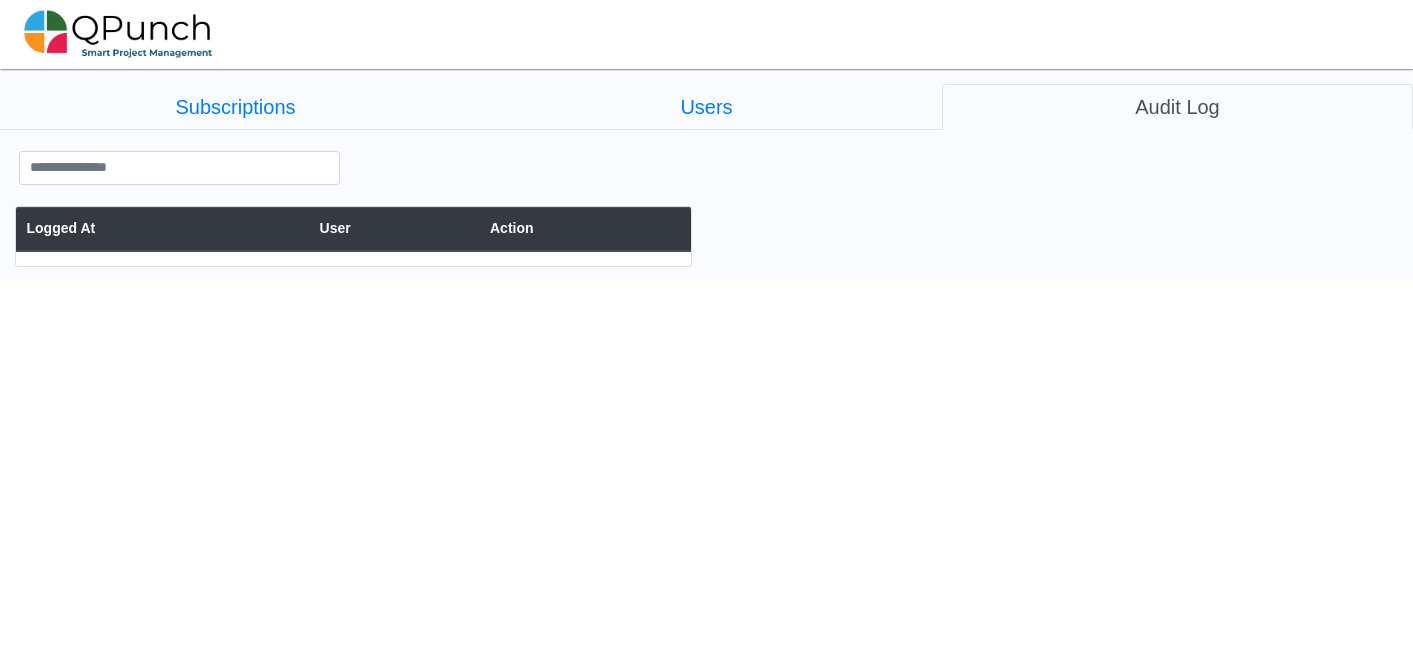 scroll, scrollTop: 0, scrollLeft: 0, axis: both 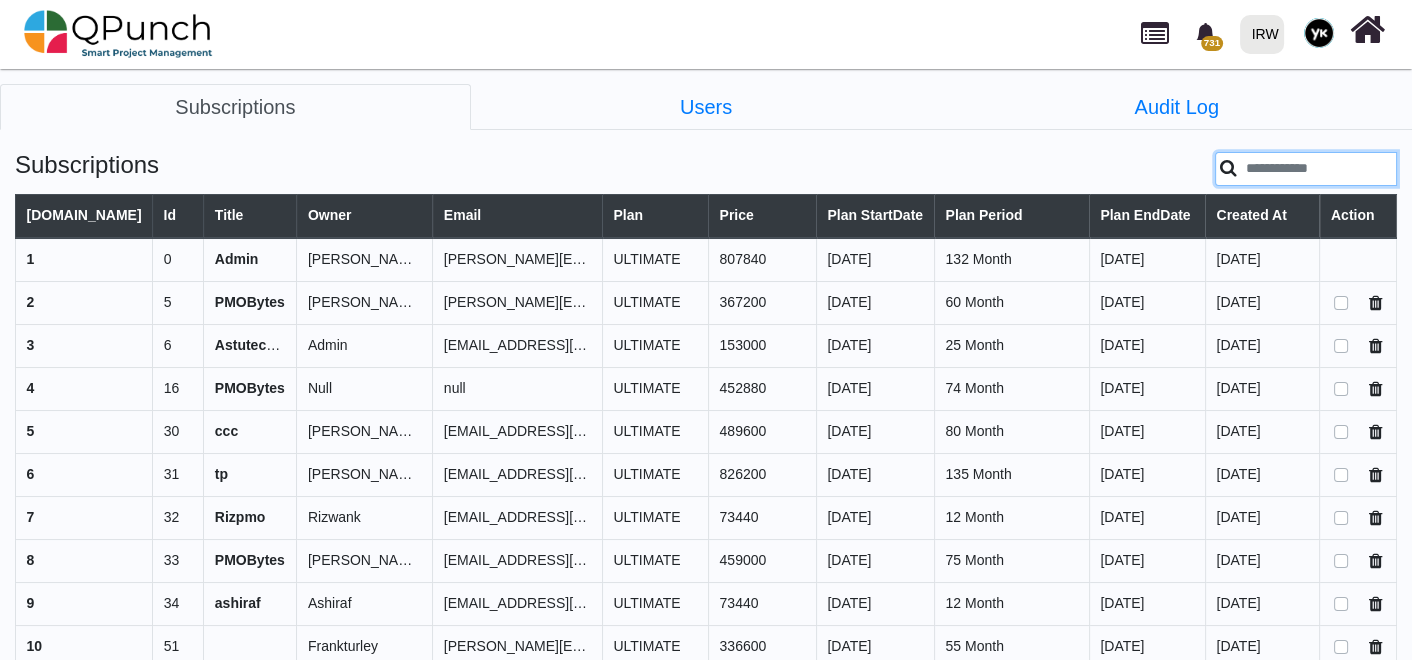 click at bounding box center [1306, 169] 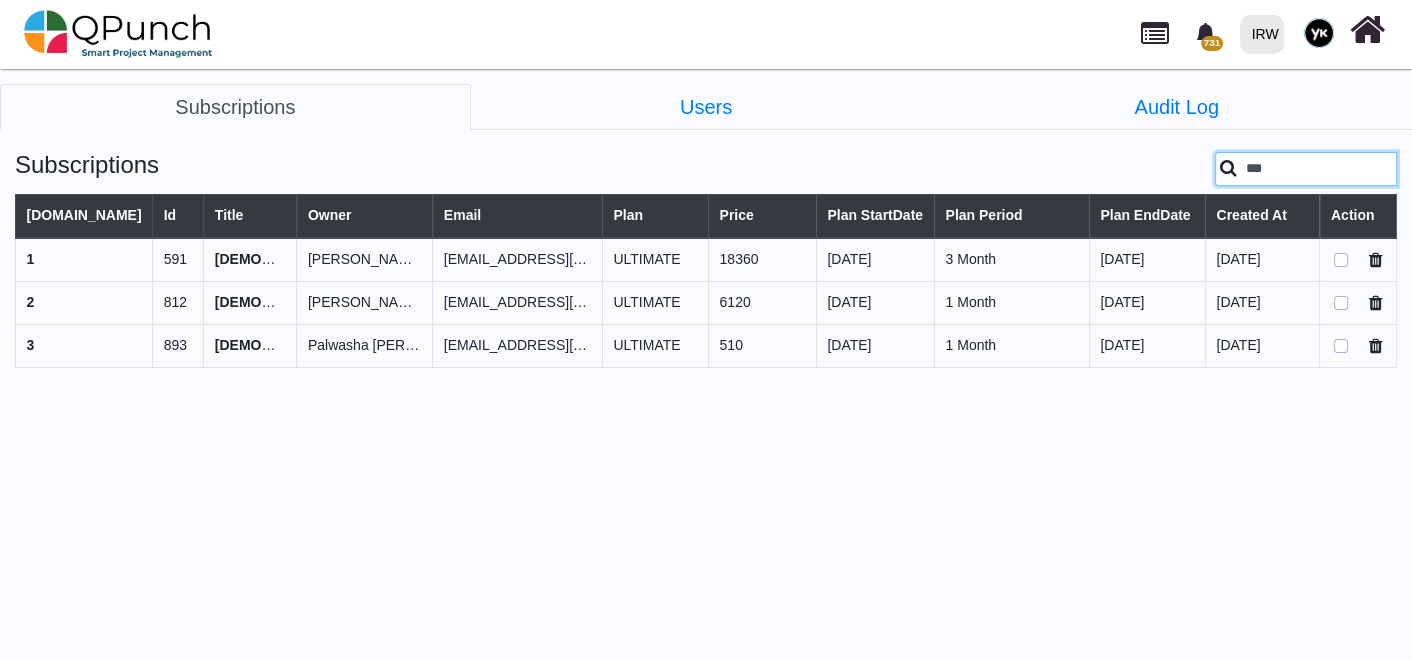 type on "***" 